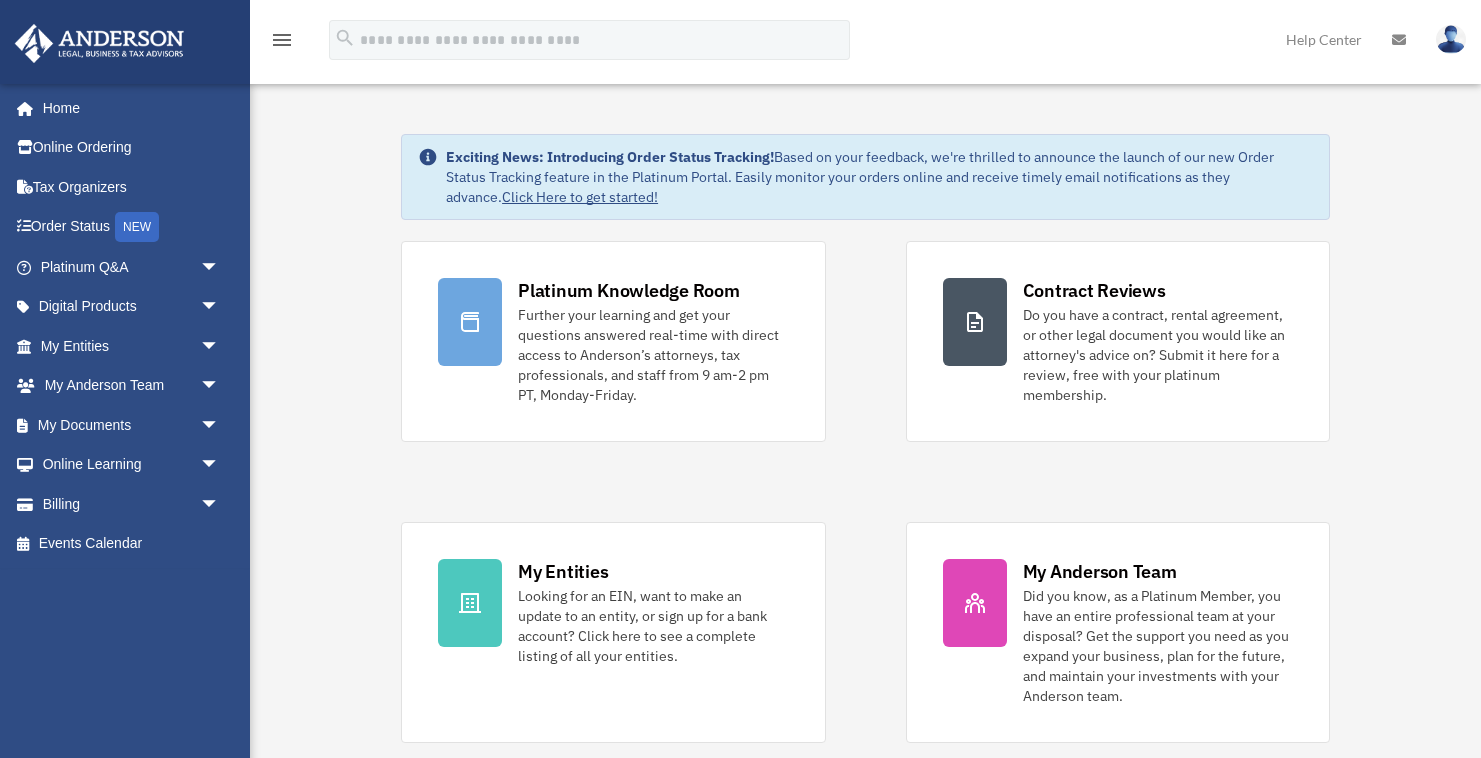 scroll, scrollTop: 0, scrollLeft: 0, axis: both 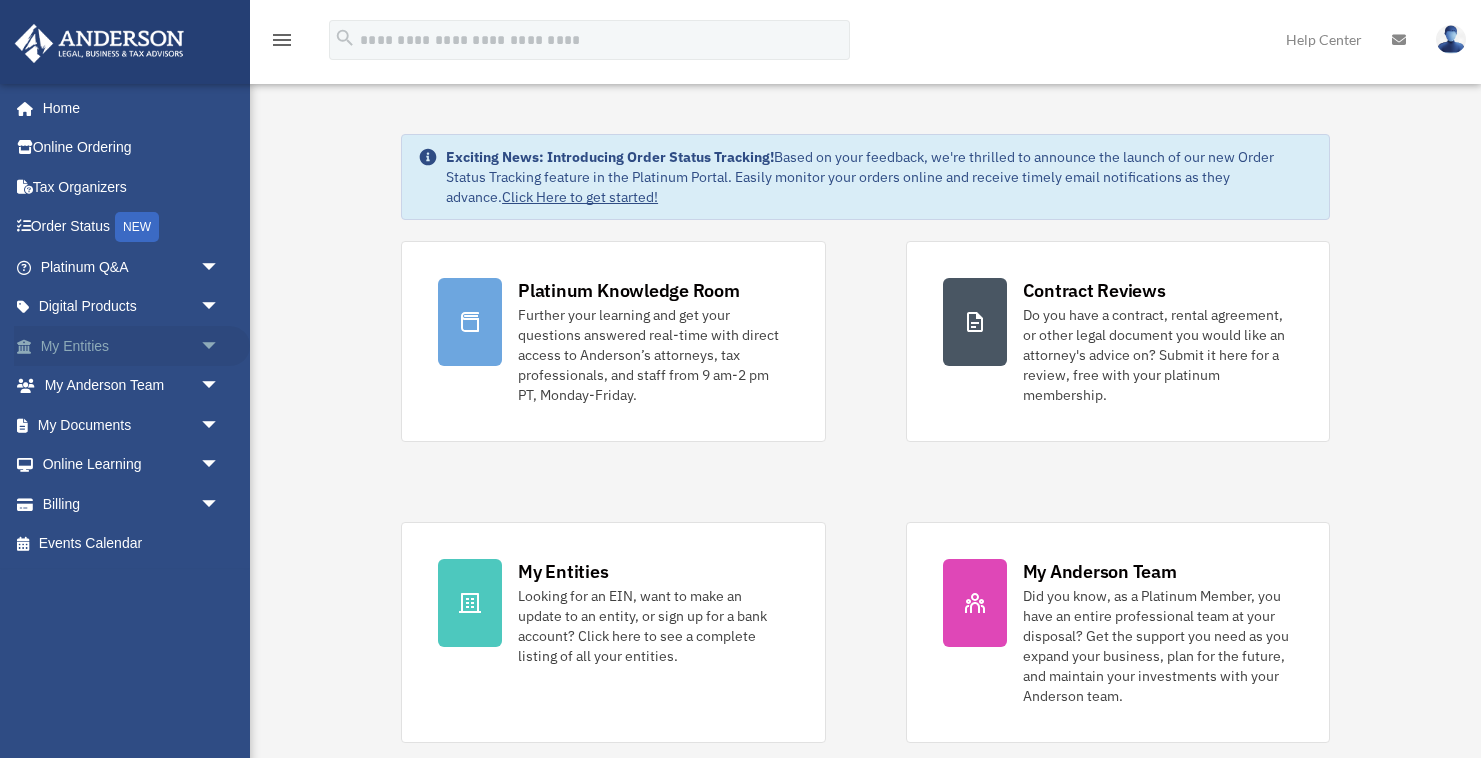 click on "arrow_drop_down" at bounding box center (220, 346) 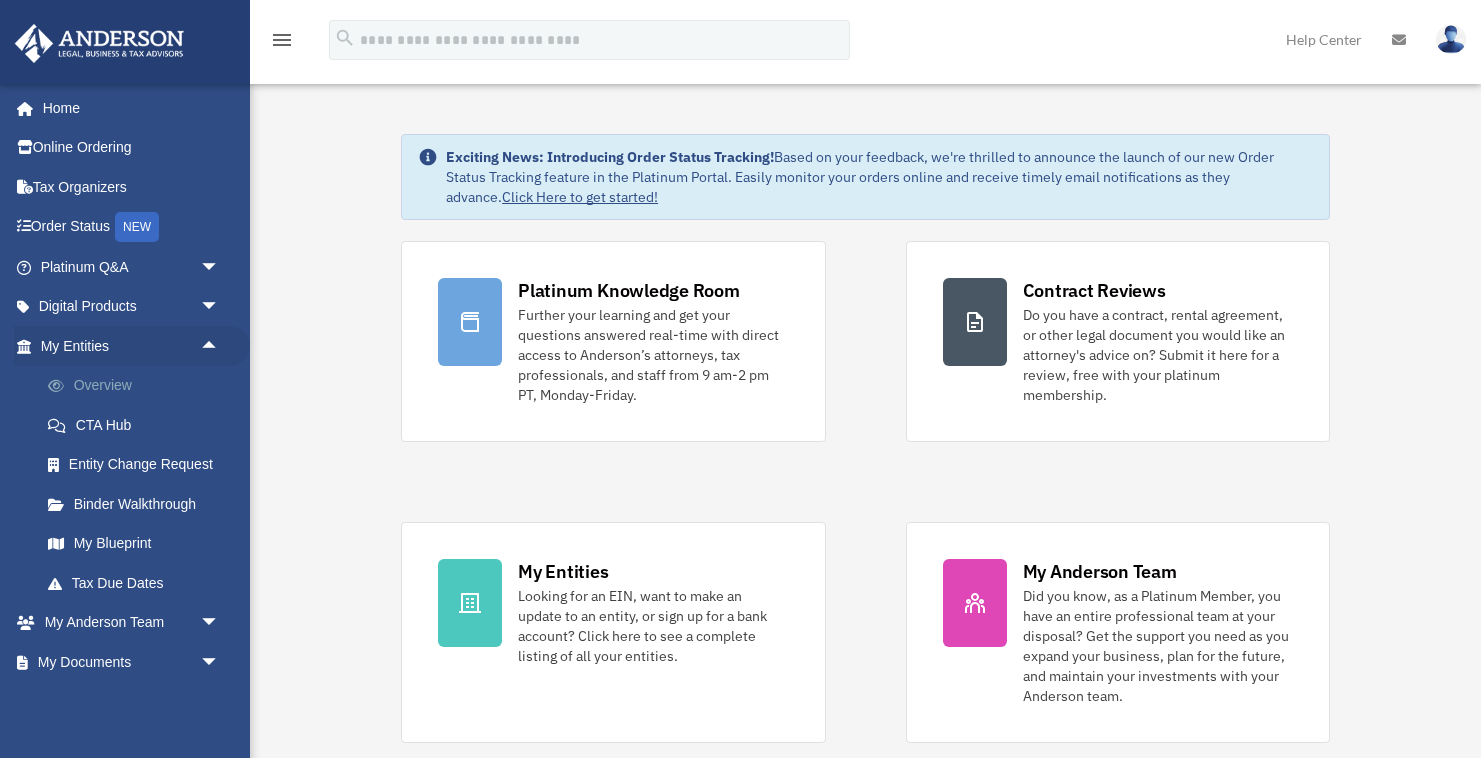 click on "Overview" at bounding box center (139, 386) 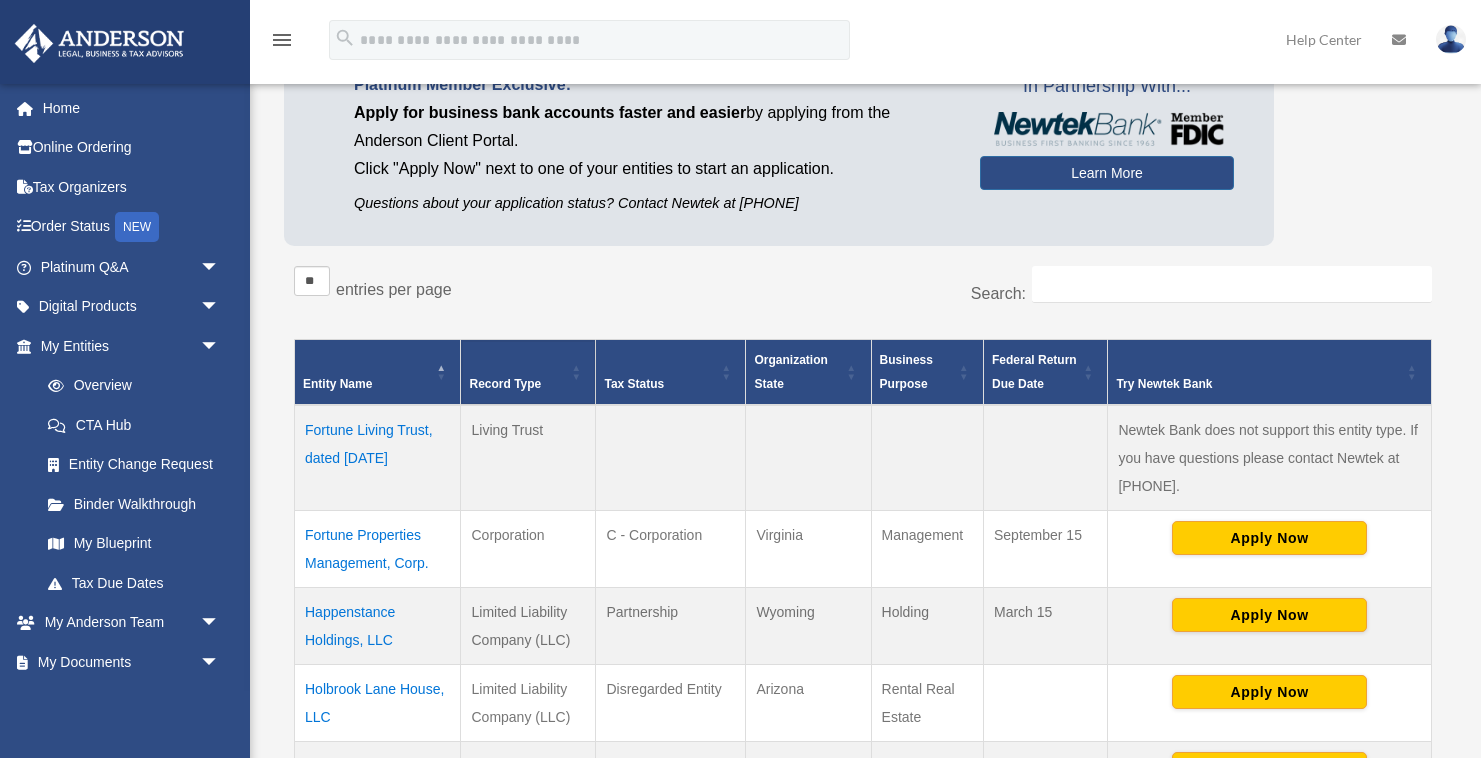 scroll, scrollTop: 162, scrollLeft: 0, axis: vertical 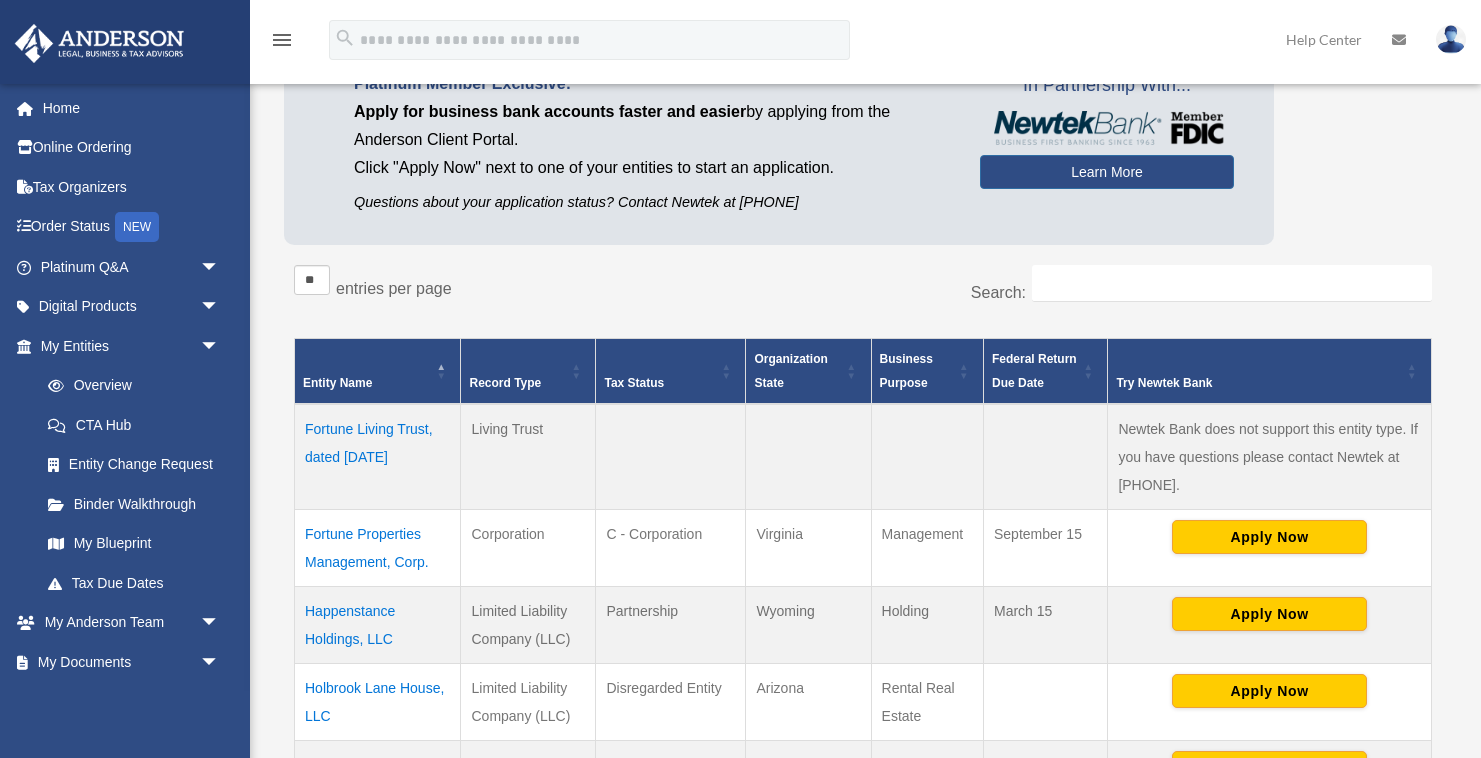 click on "Fortune Living Trust, dated February 18, 2025" at bounding box center (378, 457) 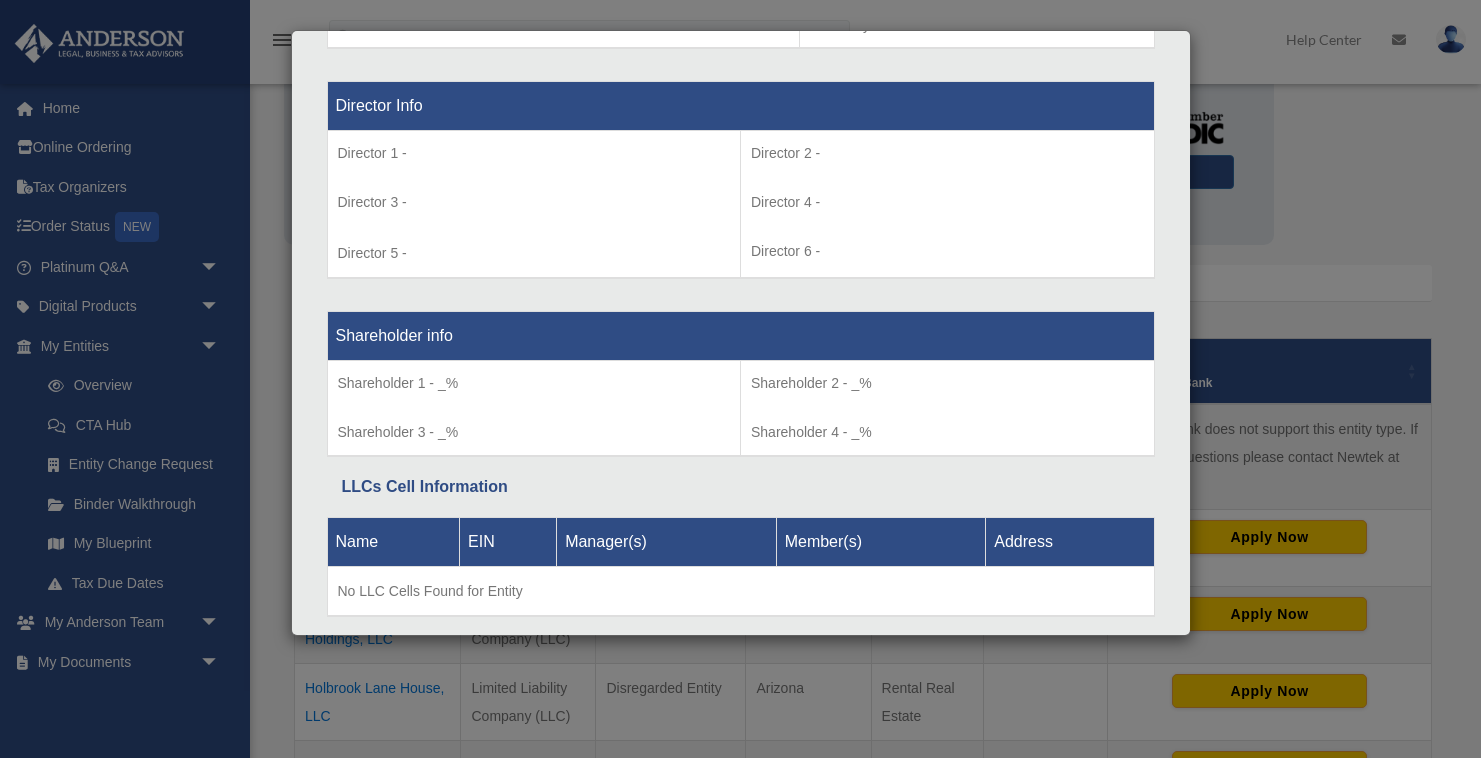 scroll, scrollTop: 1488, scrollLeft: 0, axis: vertical 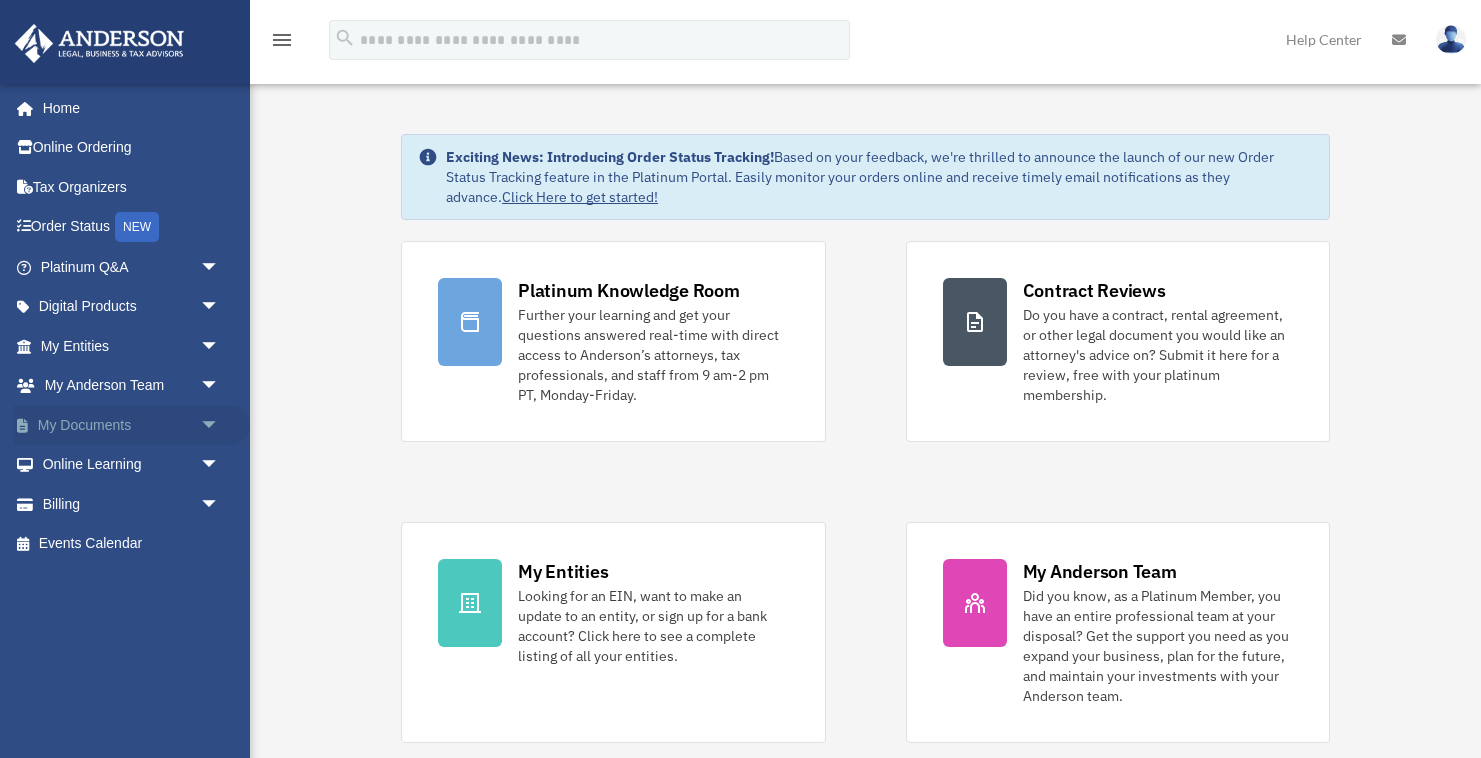 click on "arrow_drop_down" at bounding box center (220, 425) 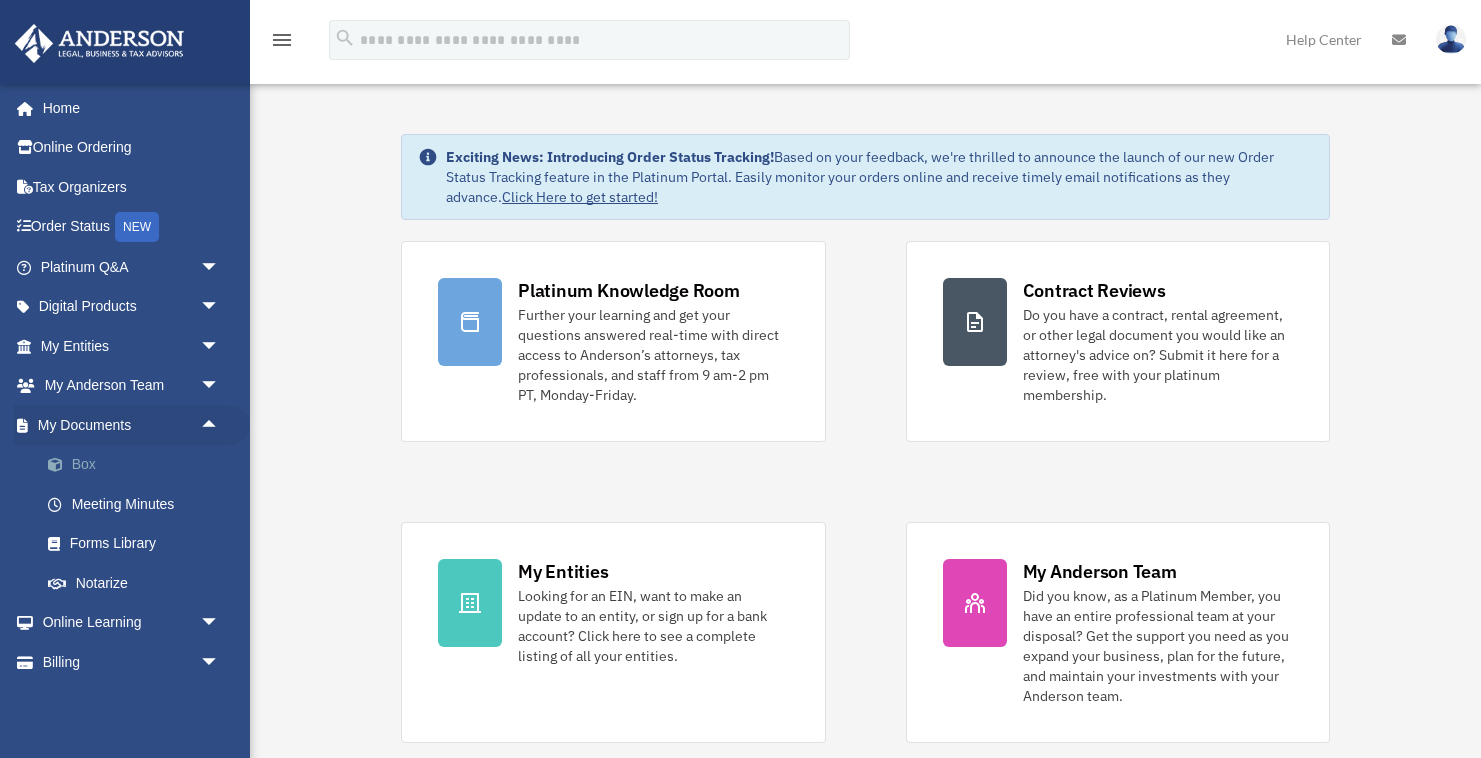click on "Box" at bounding box center [139, 465] 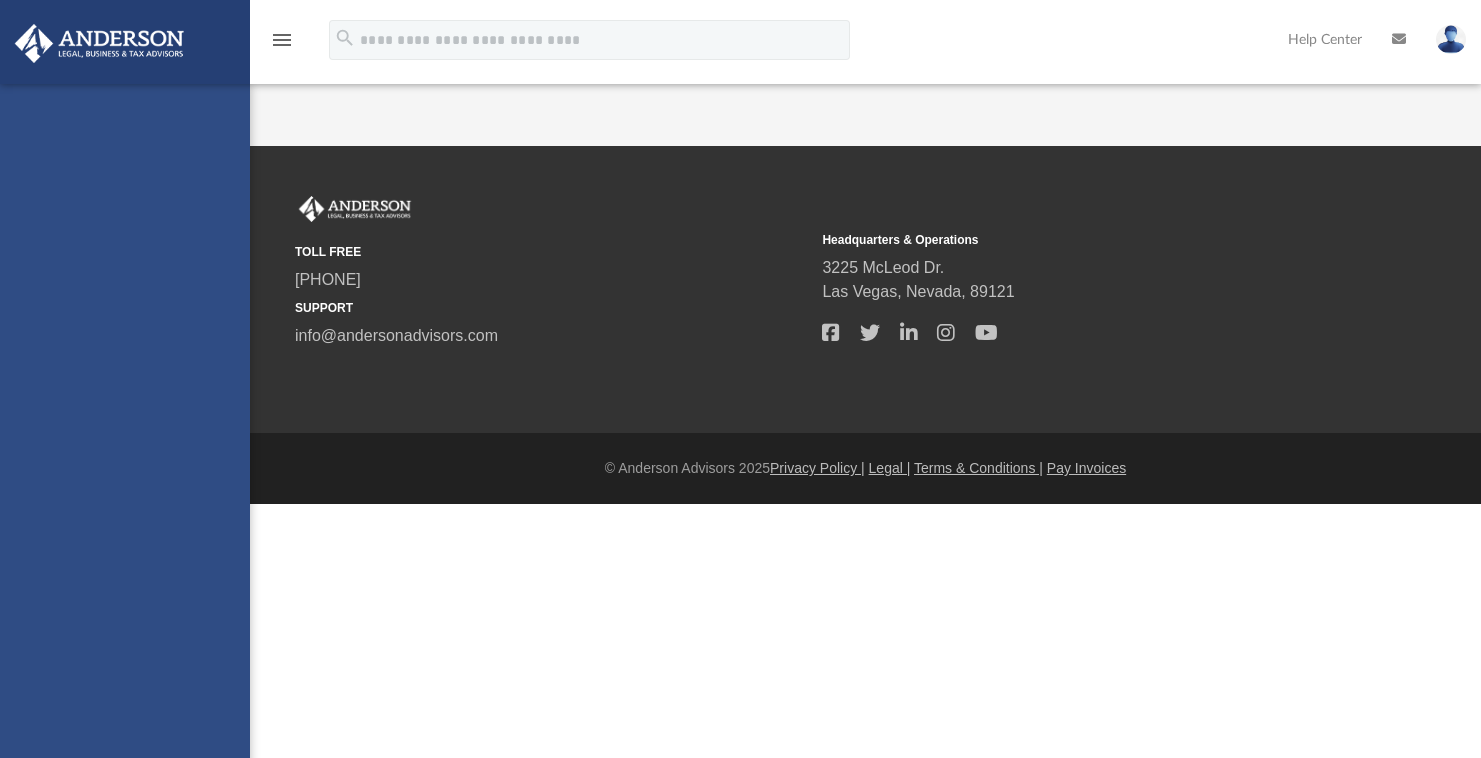 scroll, scrollTop: 0, scrollLeft: 0, axis: both 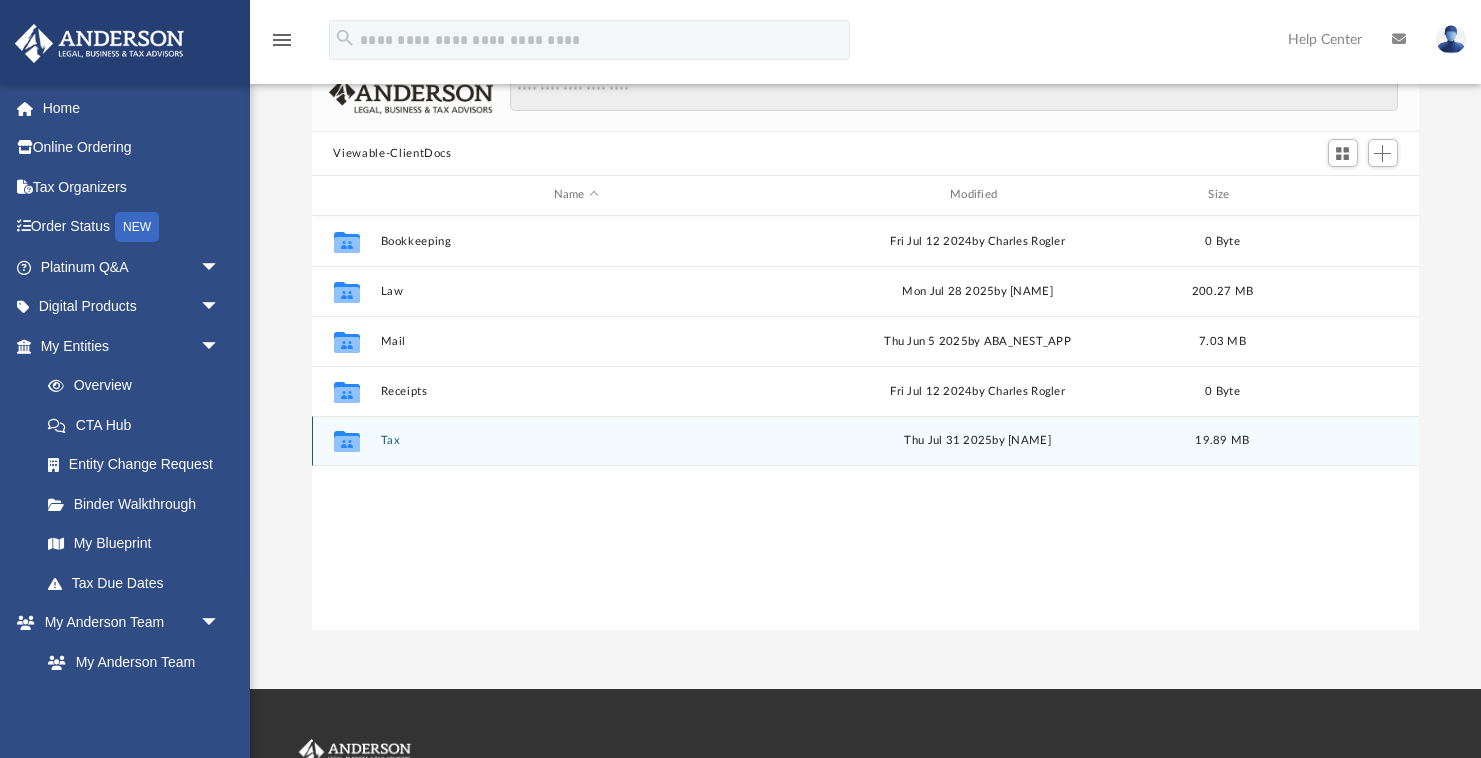 click on "Collaborated Folder Tax Thu Jul 31 2025  by [NAME] 19.89 MB" at bounding box center (866, 441) 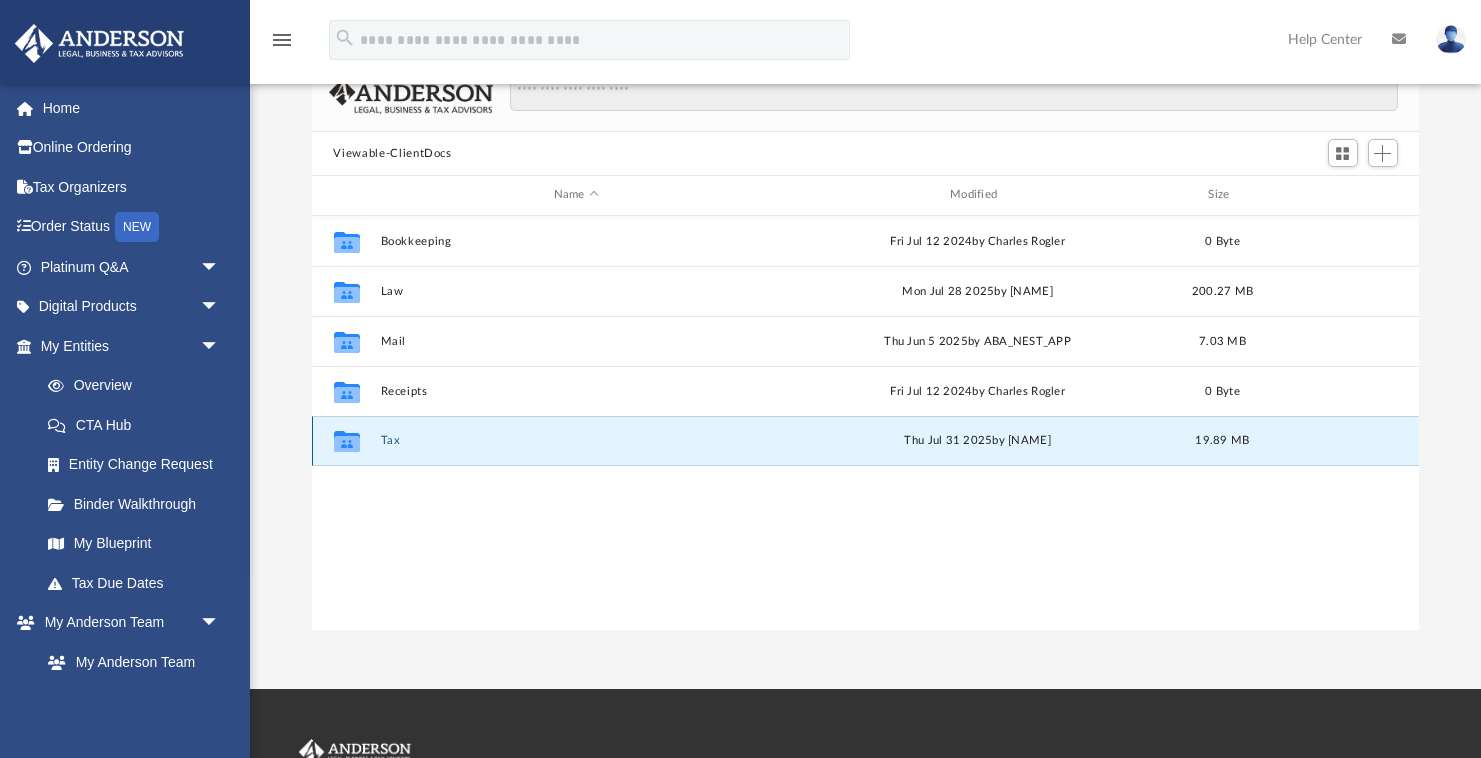 click on "Tax" at bounding box center (576, 440) 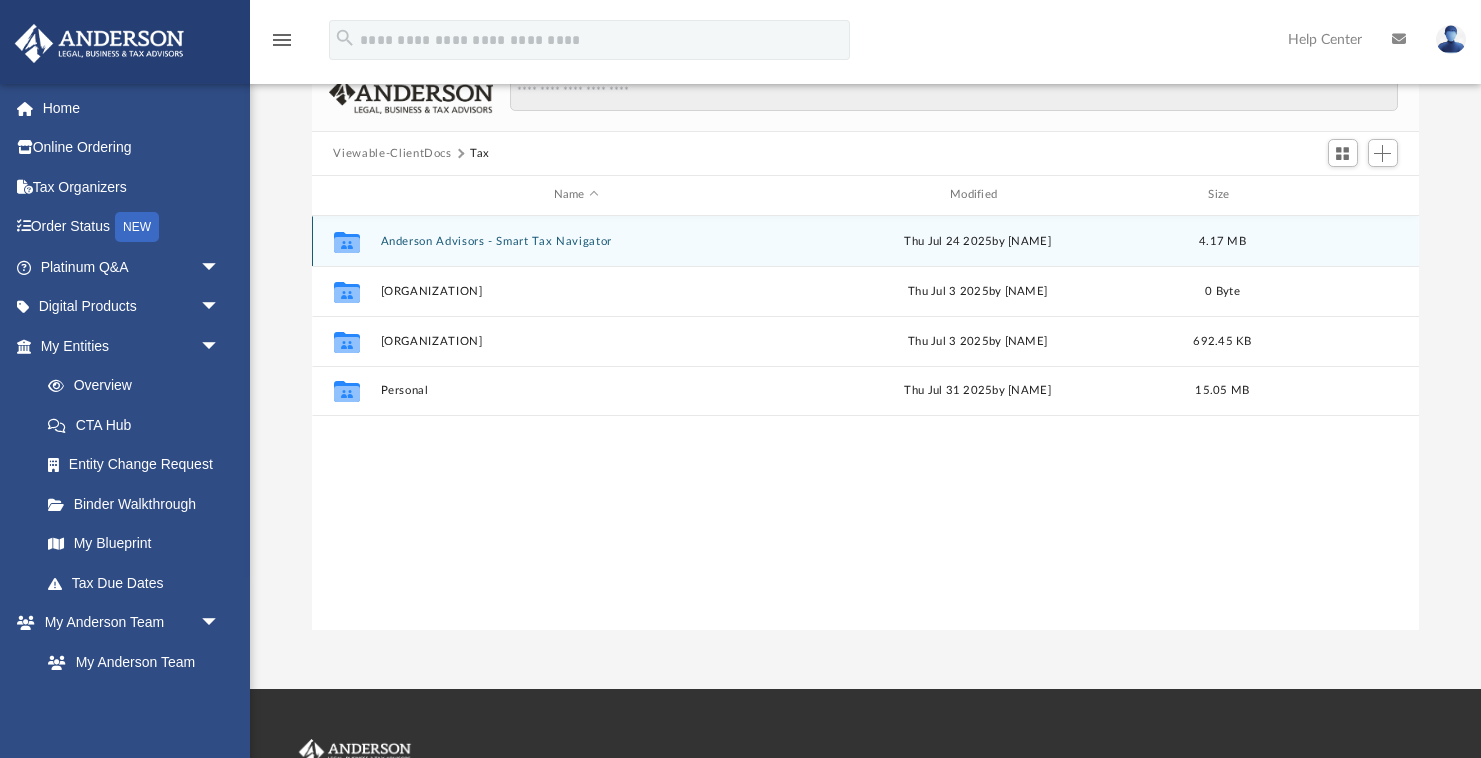click on "Anderson Advisors - Smart Tax Navigator" at bounding box center (576, 241) 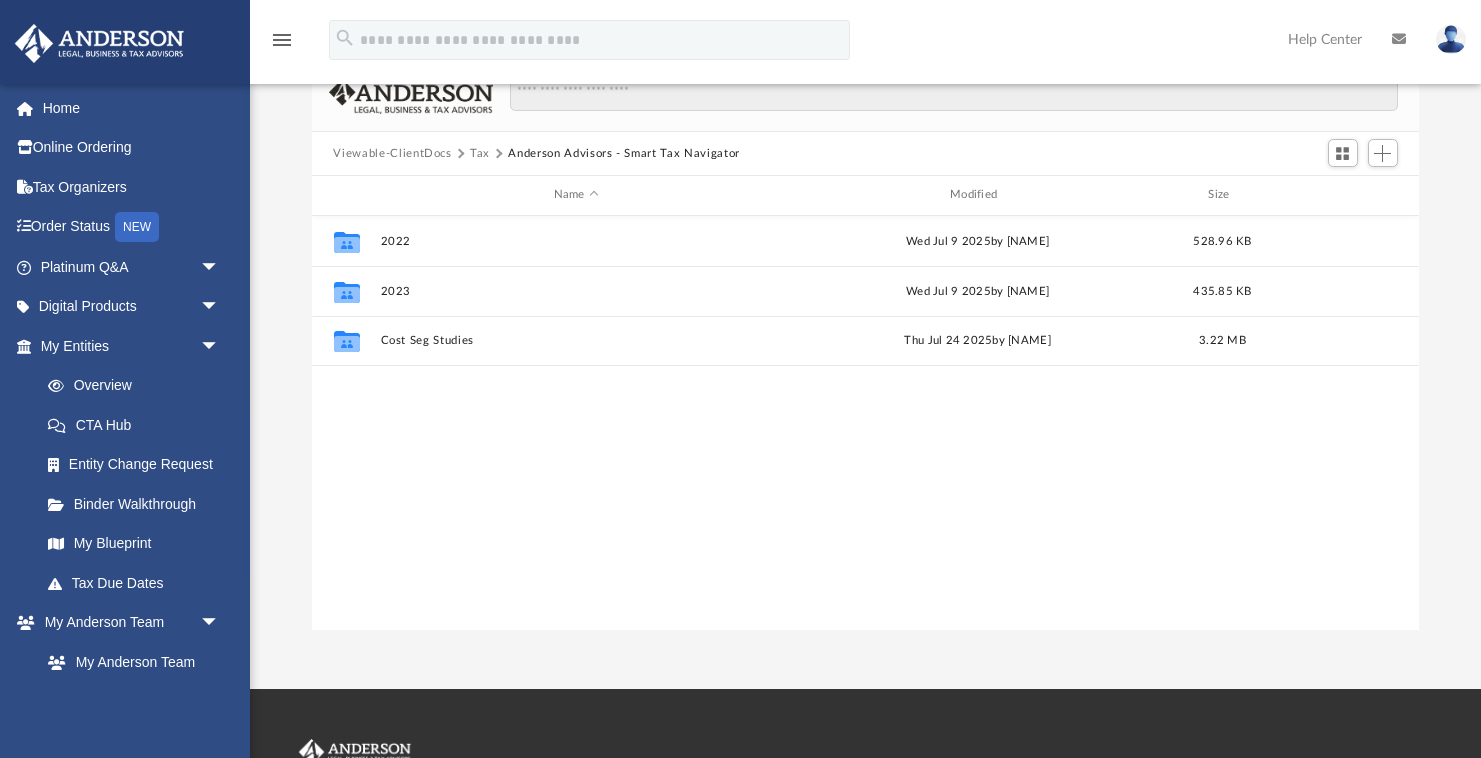 click on "Tax" at bounding box center (480, 154) 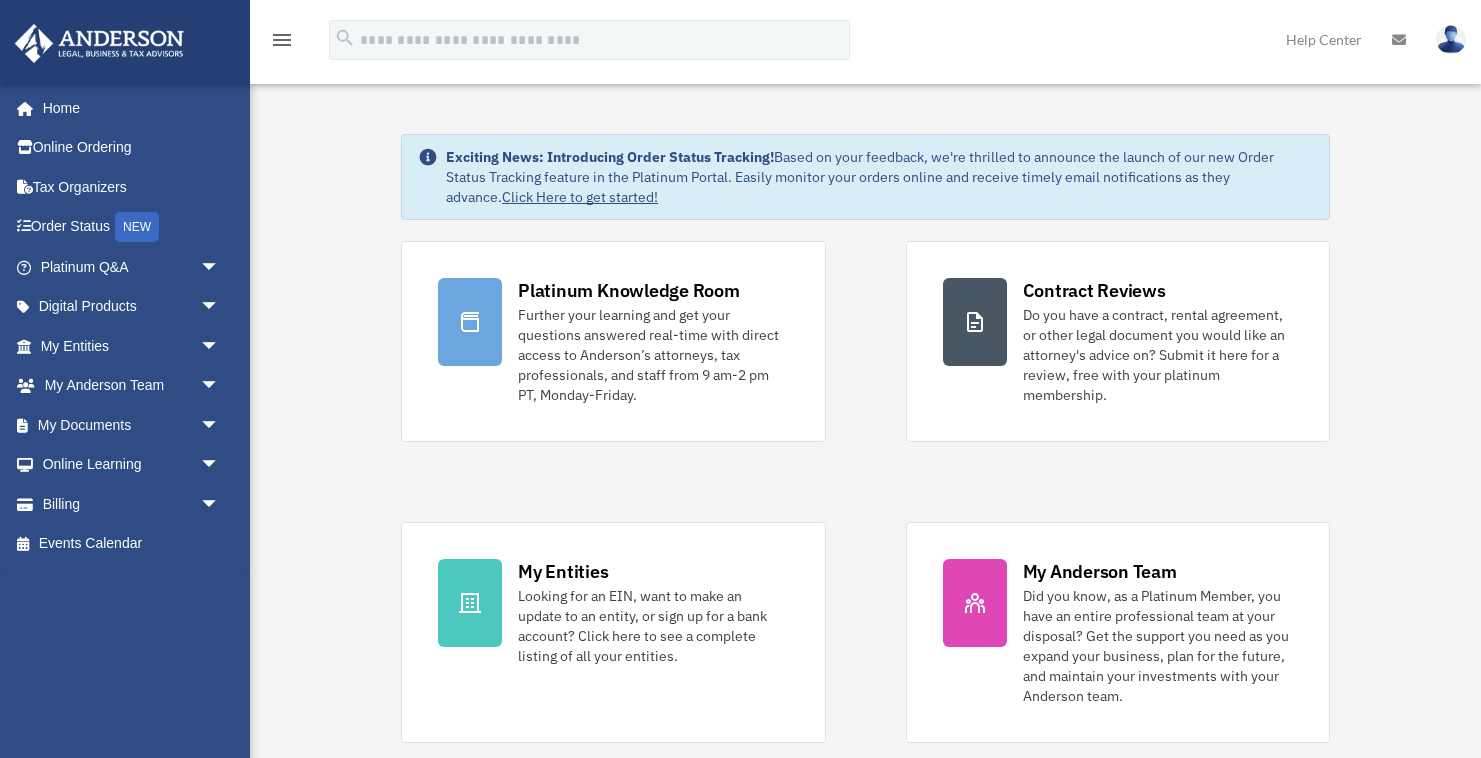 scroll, scrollTop: 0, scrollLeft: 0, axis: both 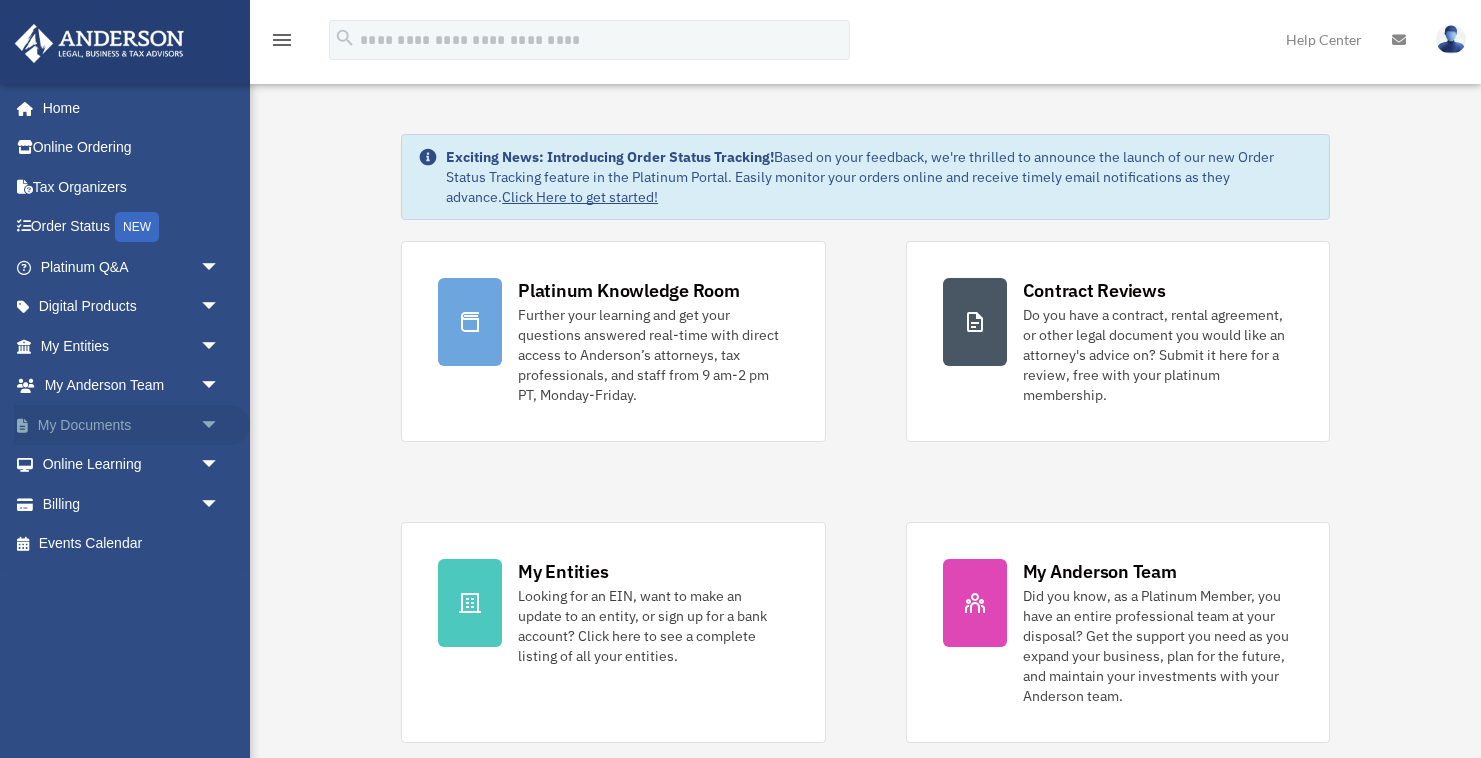 click on "arrow_drop_down" at bounding box center [220, 425] 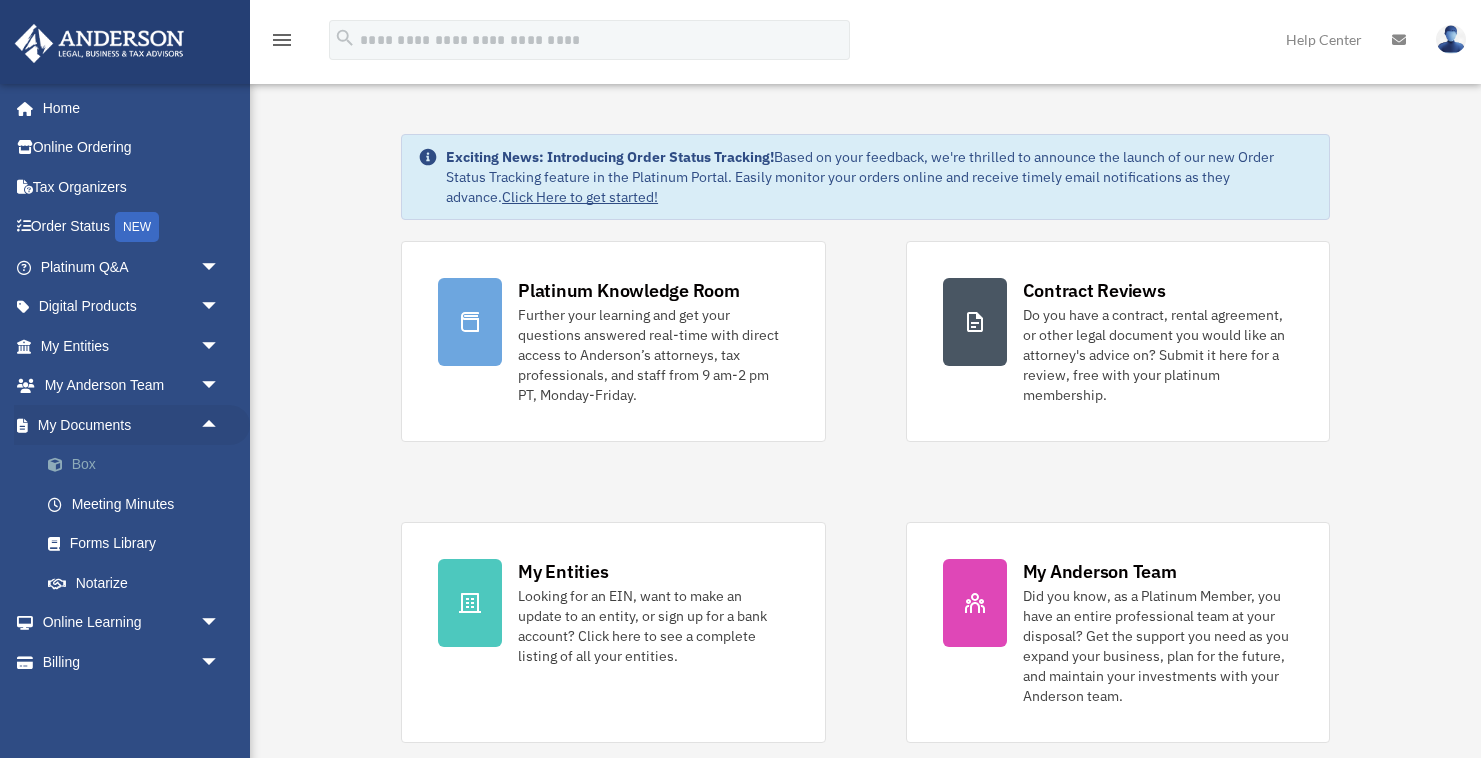 click on "Box" at bounding box center (139, 465) 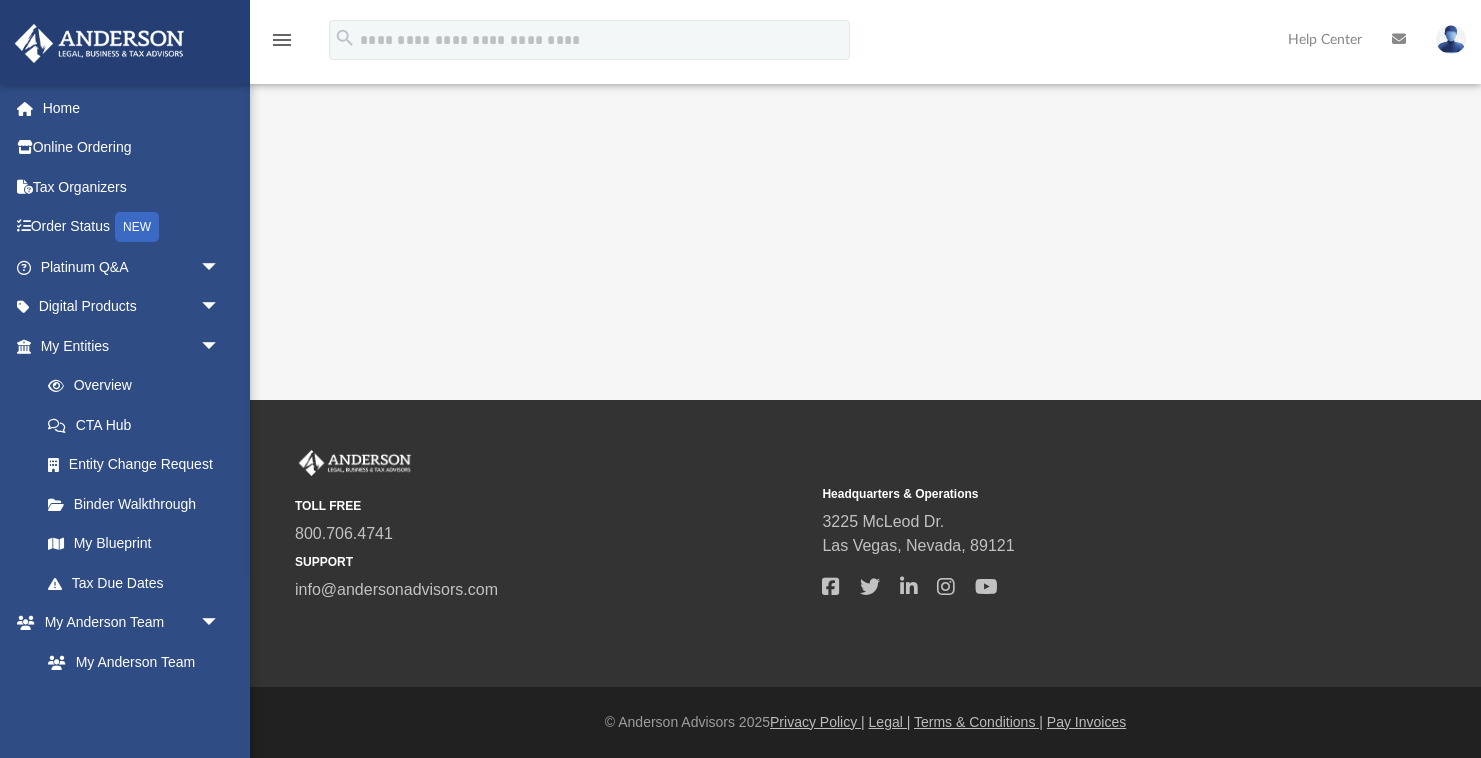 scroll, scrollTop: 0, scrollLeft: 0, axis: both 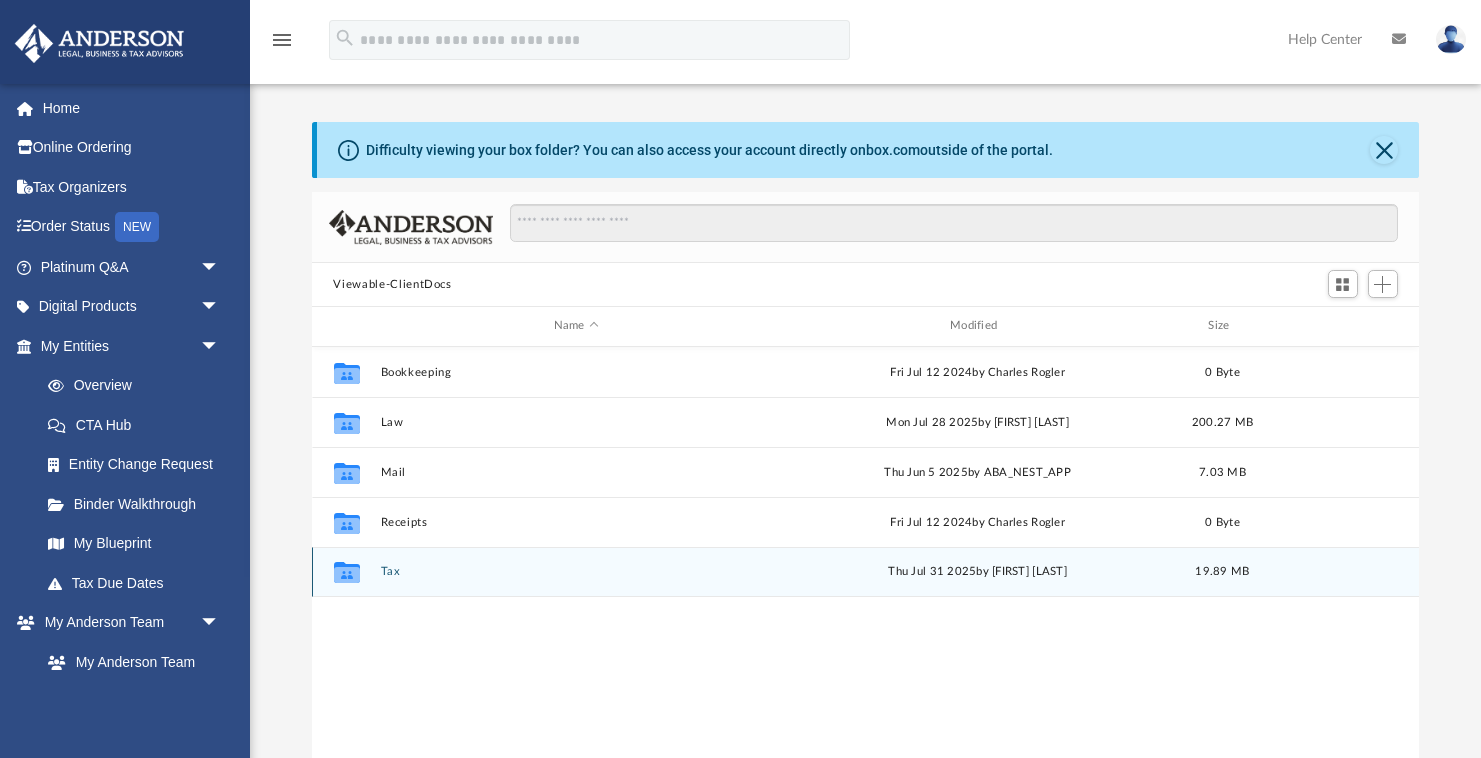 click on "Tax" at bounding box center [576, 571] 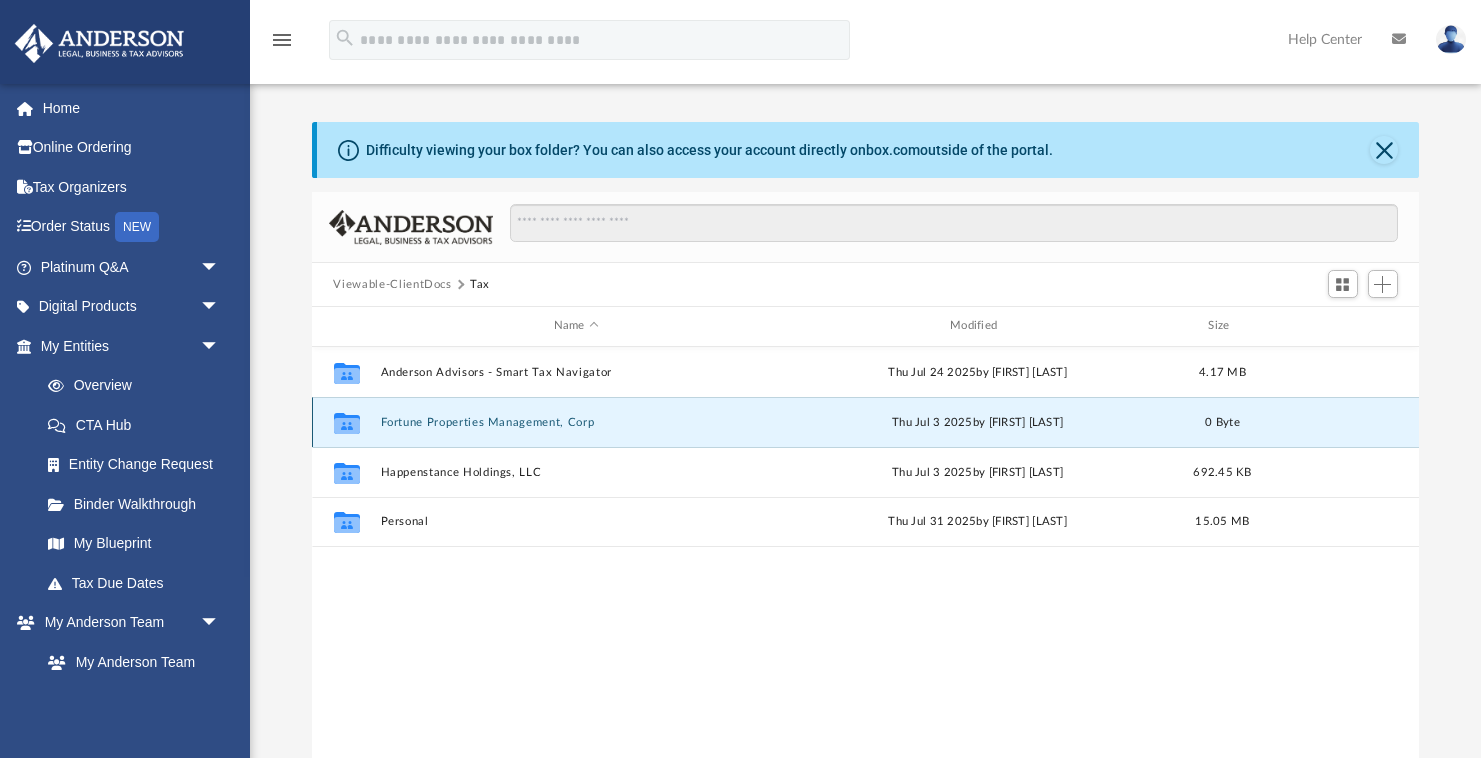 click on "Fortune Properties Management, Corp" at bounding box center [576, 422] 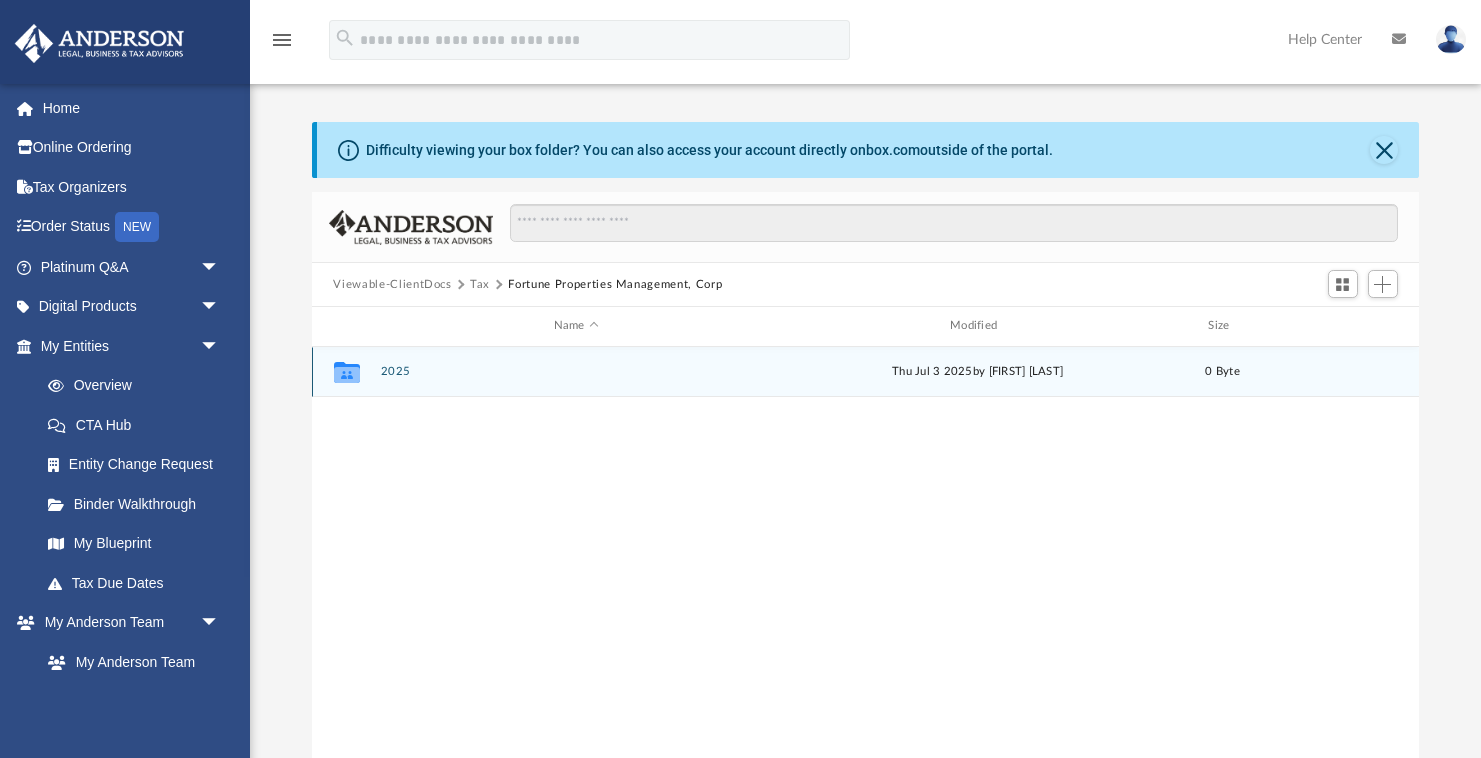click on "2025" at bounding box center [576, 371] 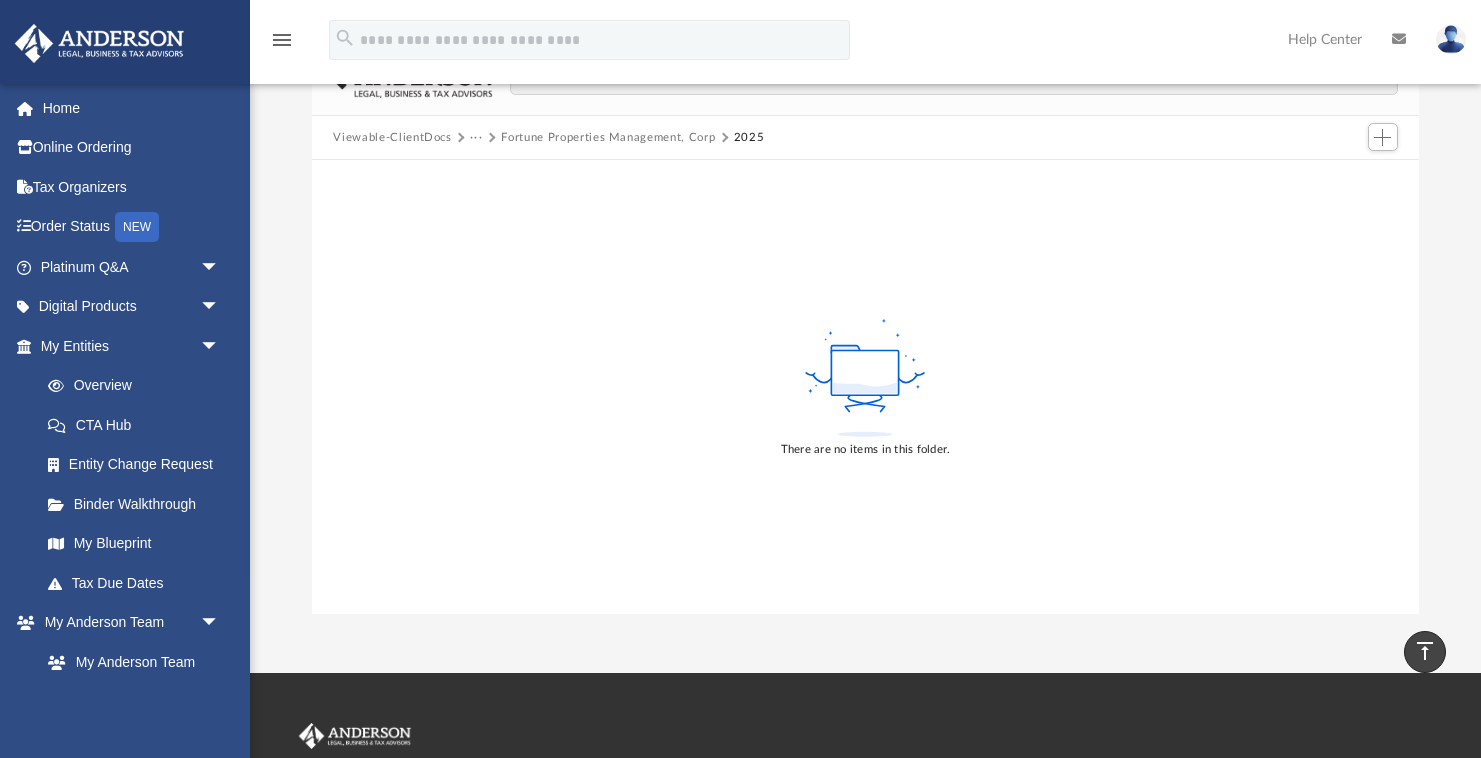 scroll, scrollTop: 84, scrollLeft: 0, axis: vertical 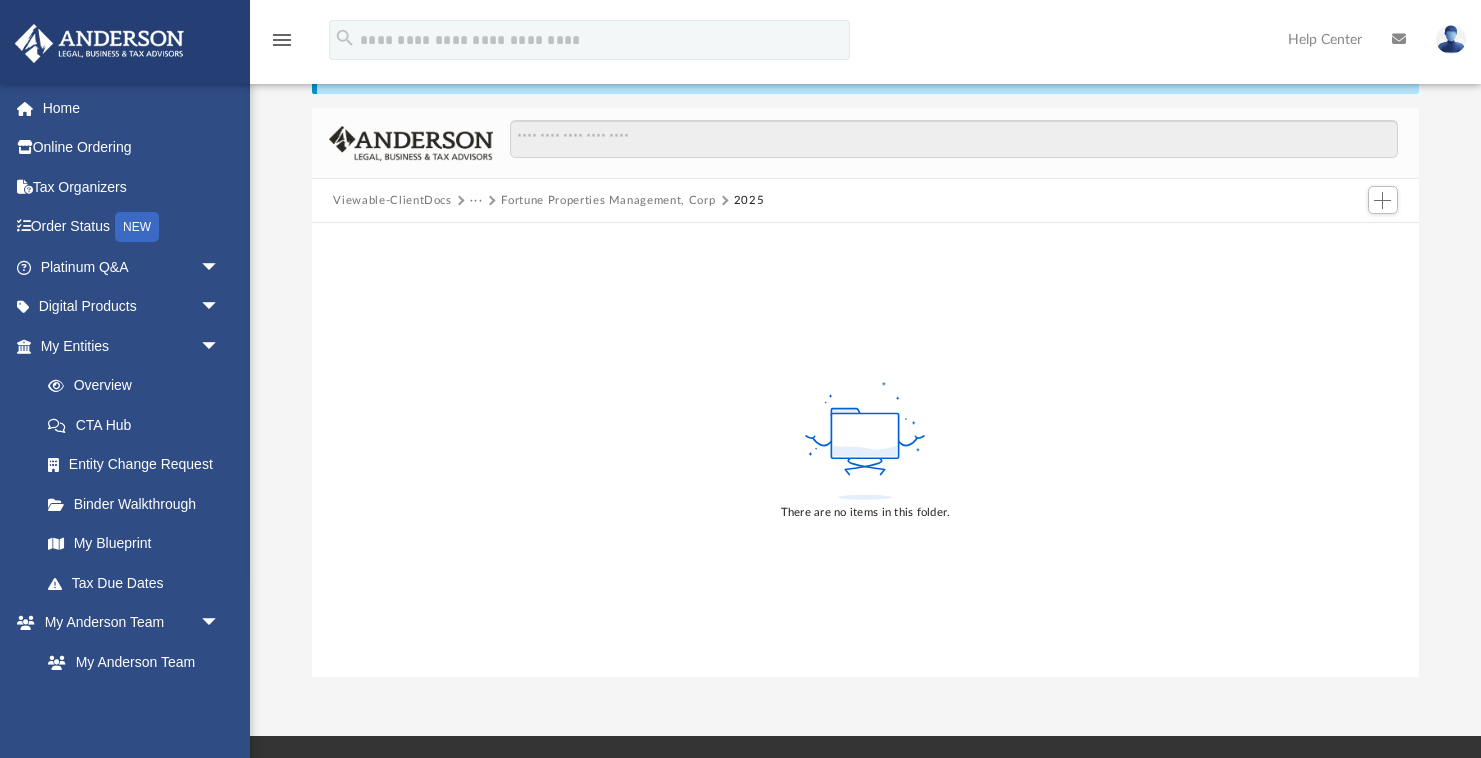 click on "Fortune Properties Management, Corp" at bounding box center (608, 201) 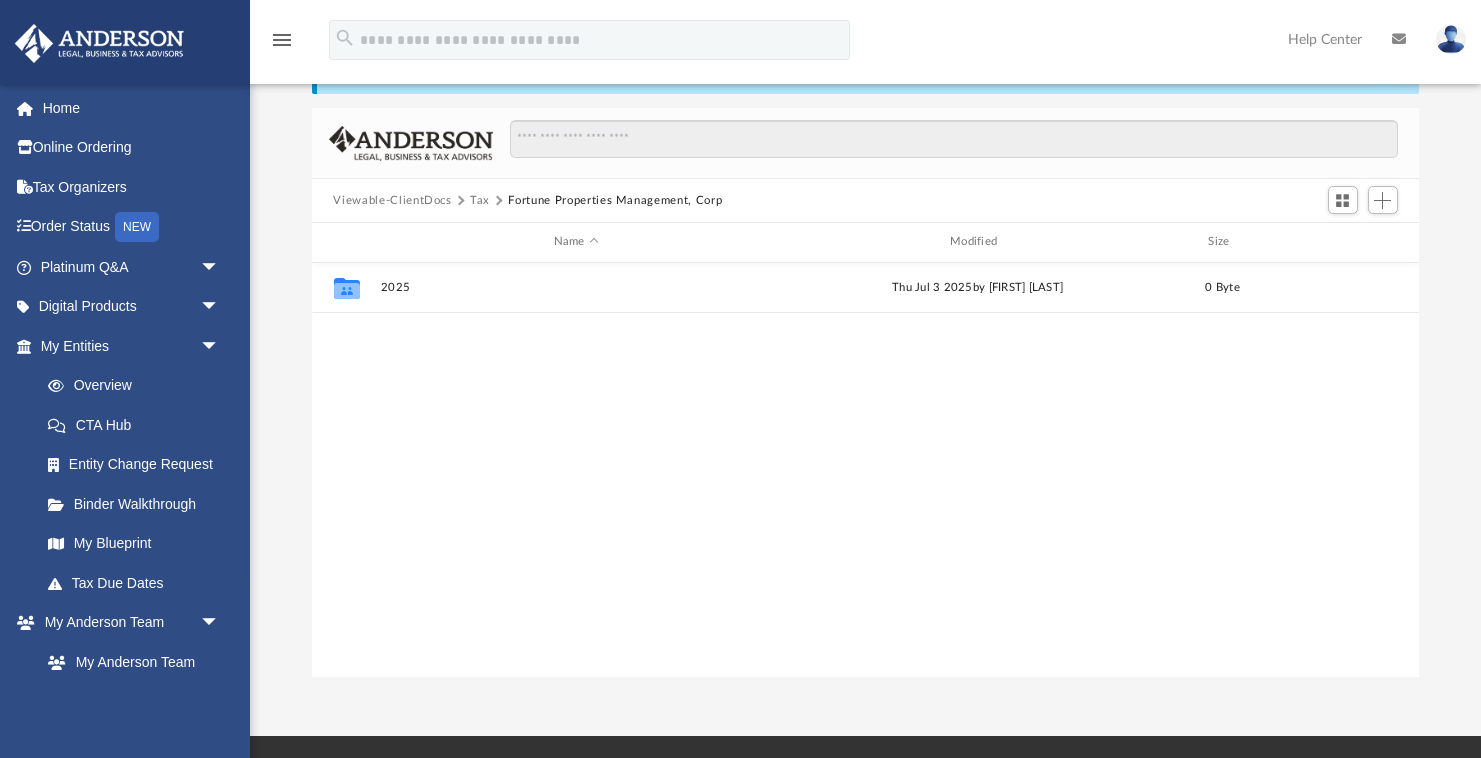 scroll, scrollTop: 1, scrollLeft: 1, axis: both 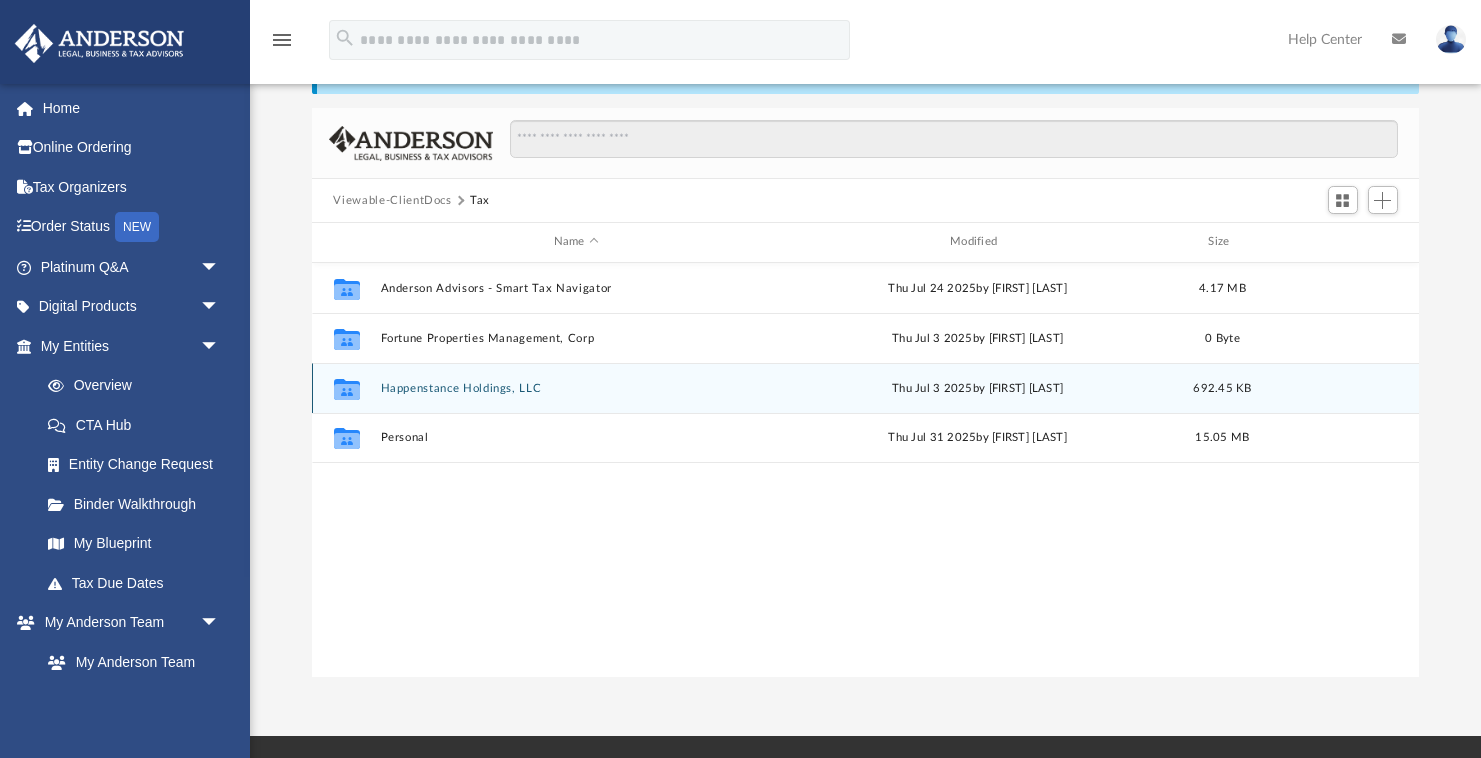 click on "Collaborated Folder Happenstance Holdings, LLC Thu Jul 3 2025  by Camelia Ramli 692.45 KB" at bounding box center (866, 388) 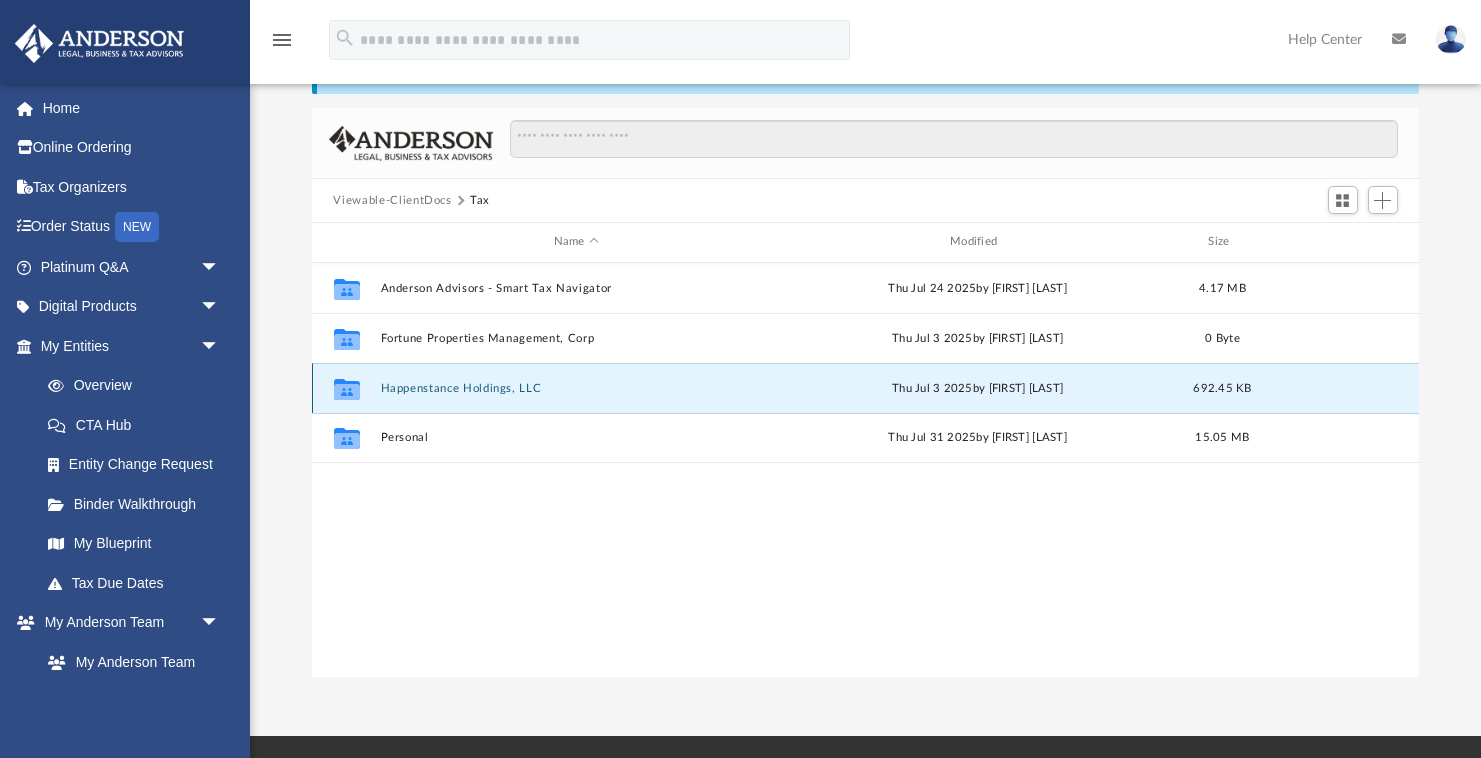 click on "Happenstance Holdings, LLC" at bounding box center [576, 388] 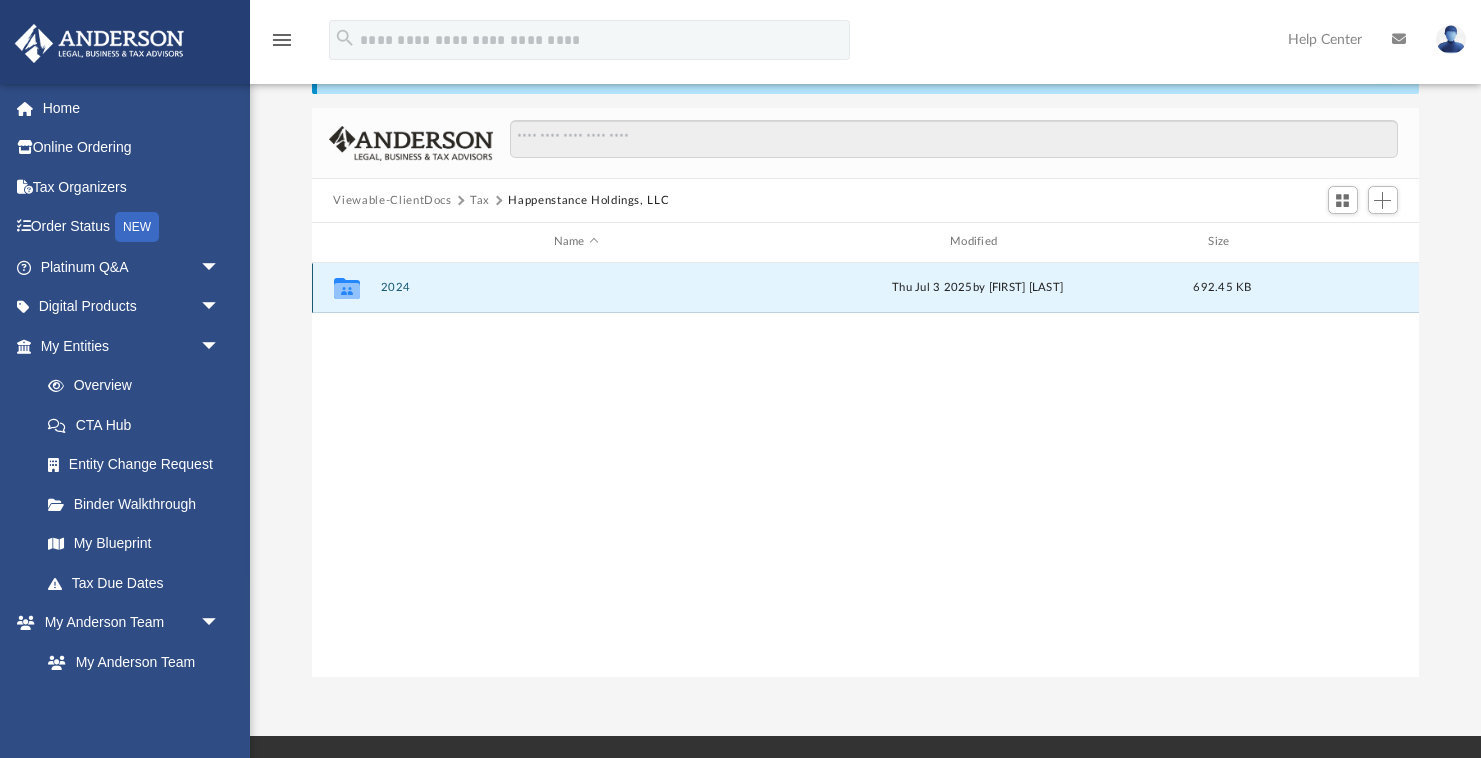 click on "2024" at bounding box center (576, 287) 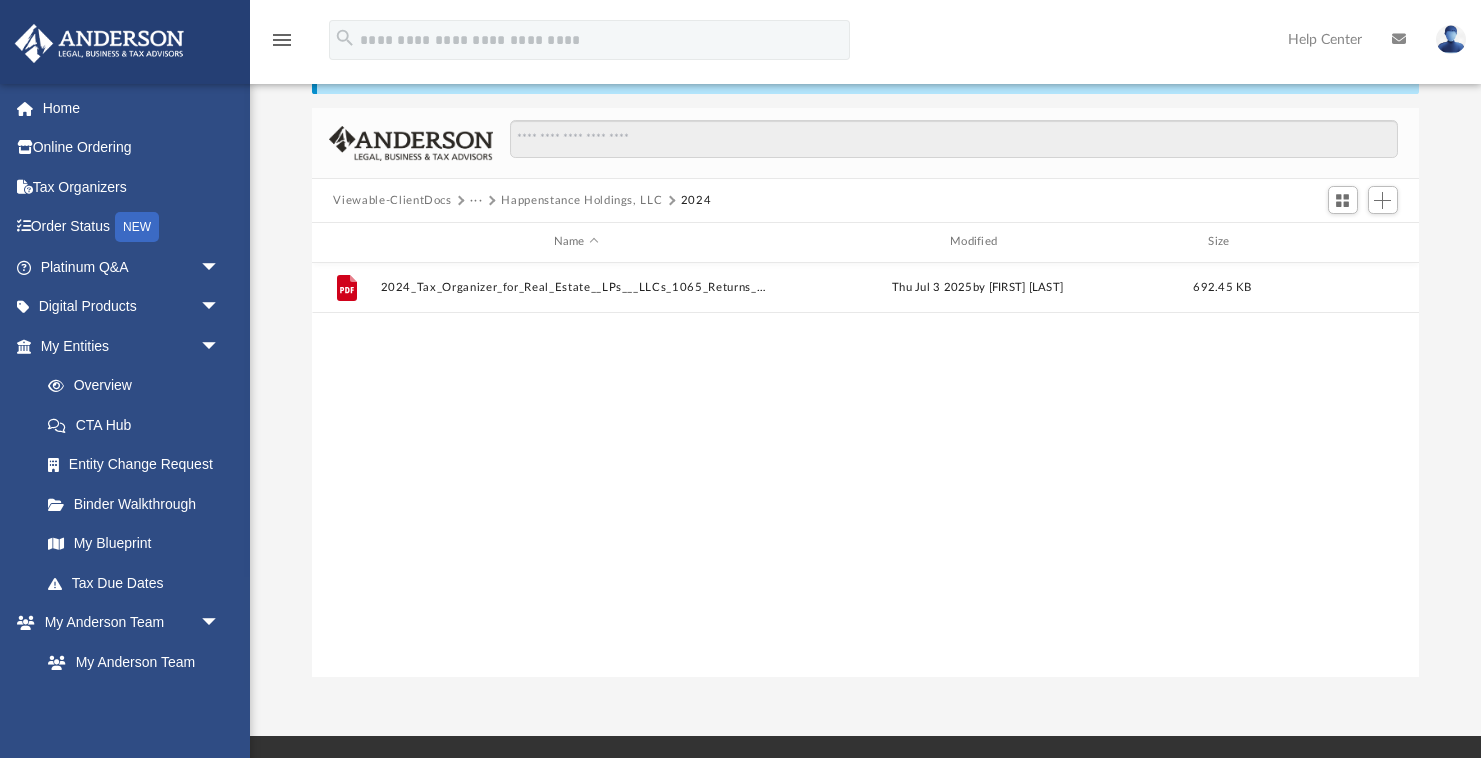 click on "Viewable-ClientDocs" at bounding box center (392, 201) 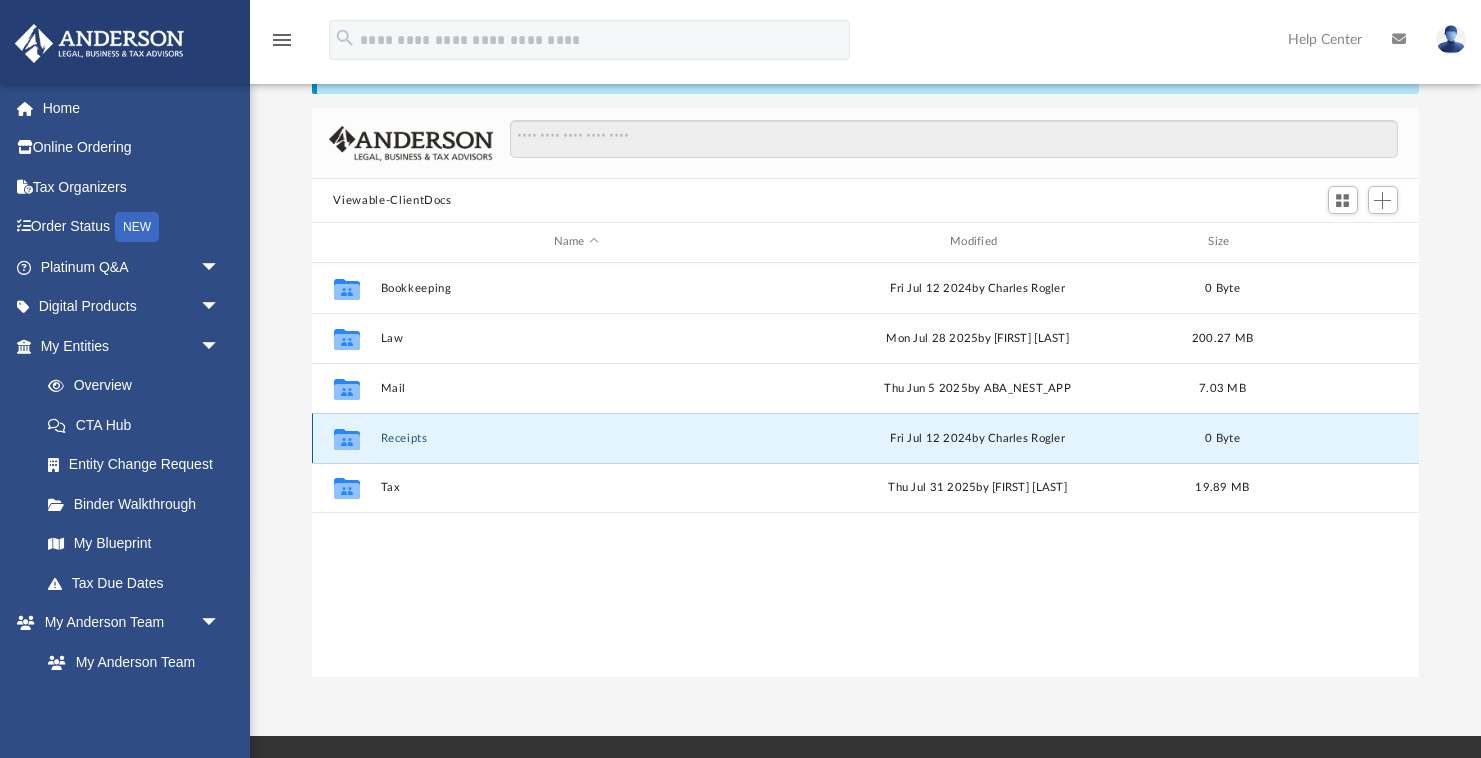 click on "Receipts" at bounding box center (576, 438) 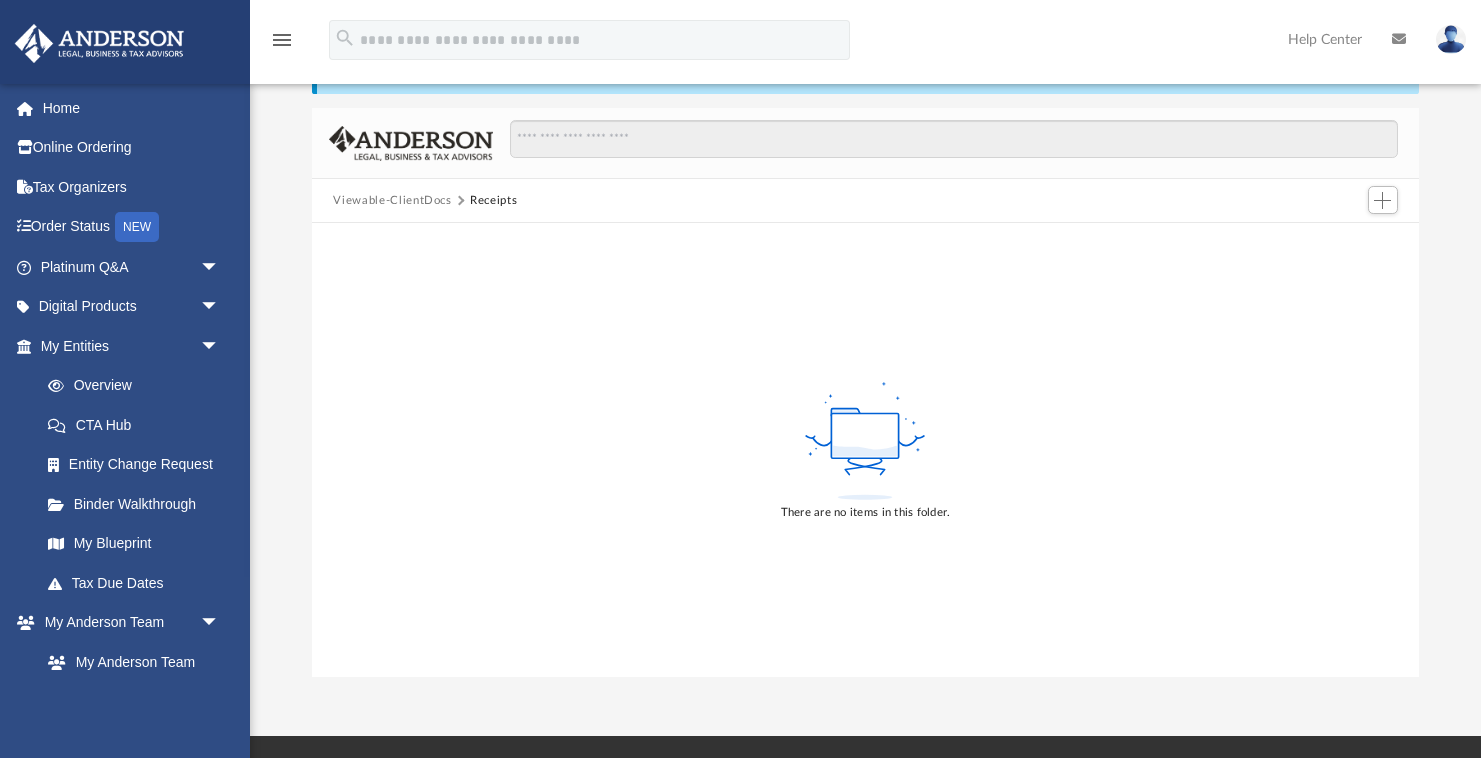 click on "Viewable-ClientDocs" at bounding box center [392, 201] 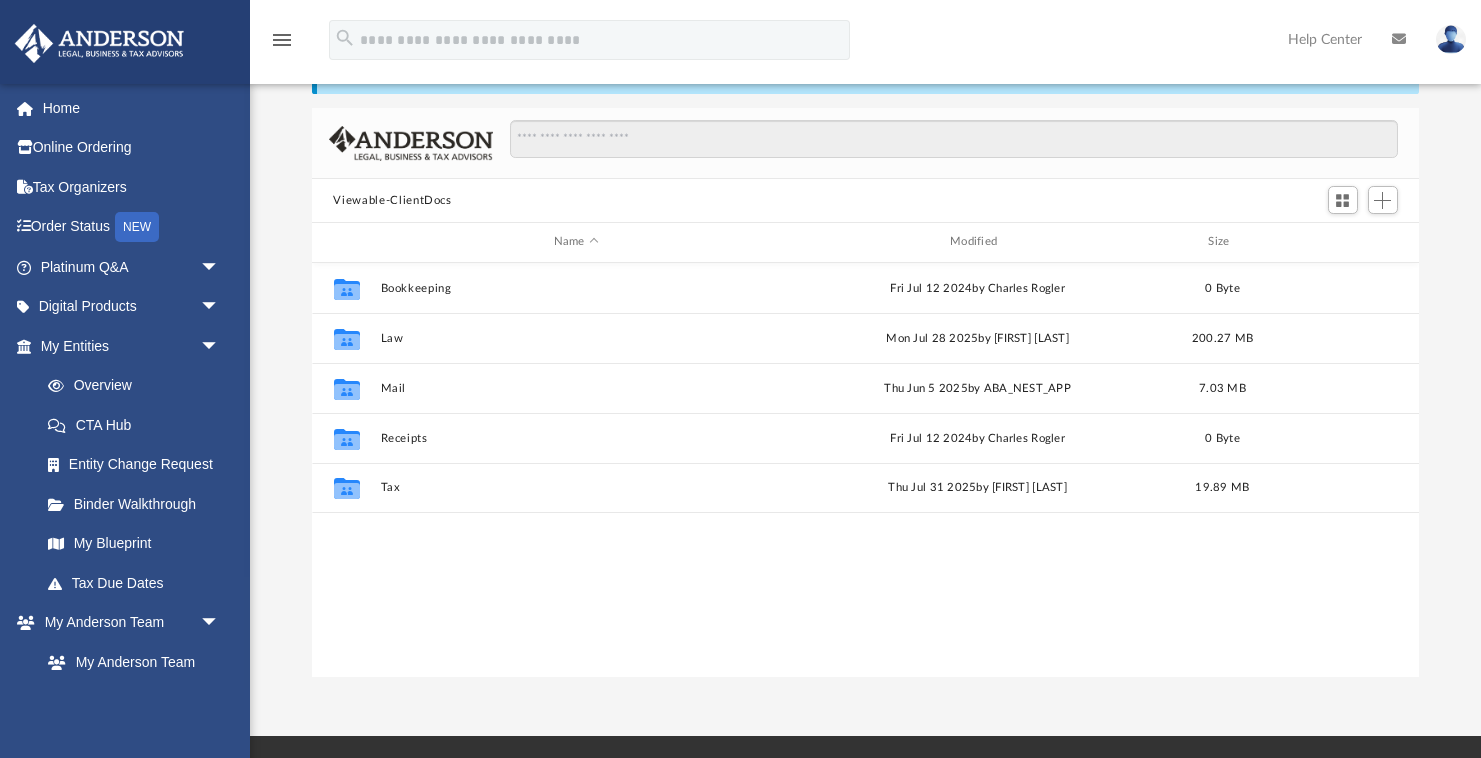 scroll, scrollTop: 1, scrollLeft: 1, axis: both 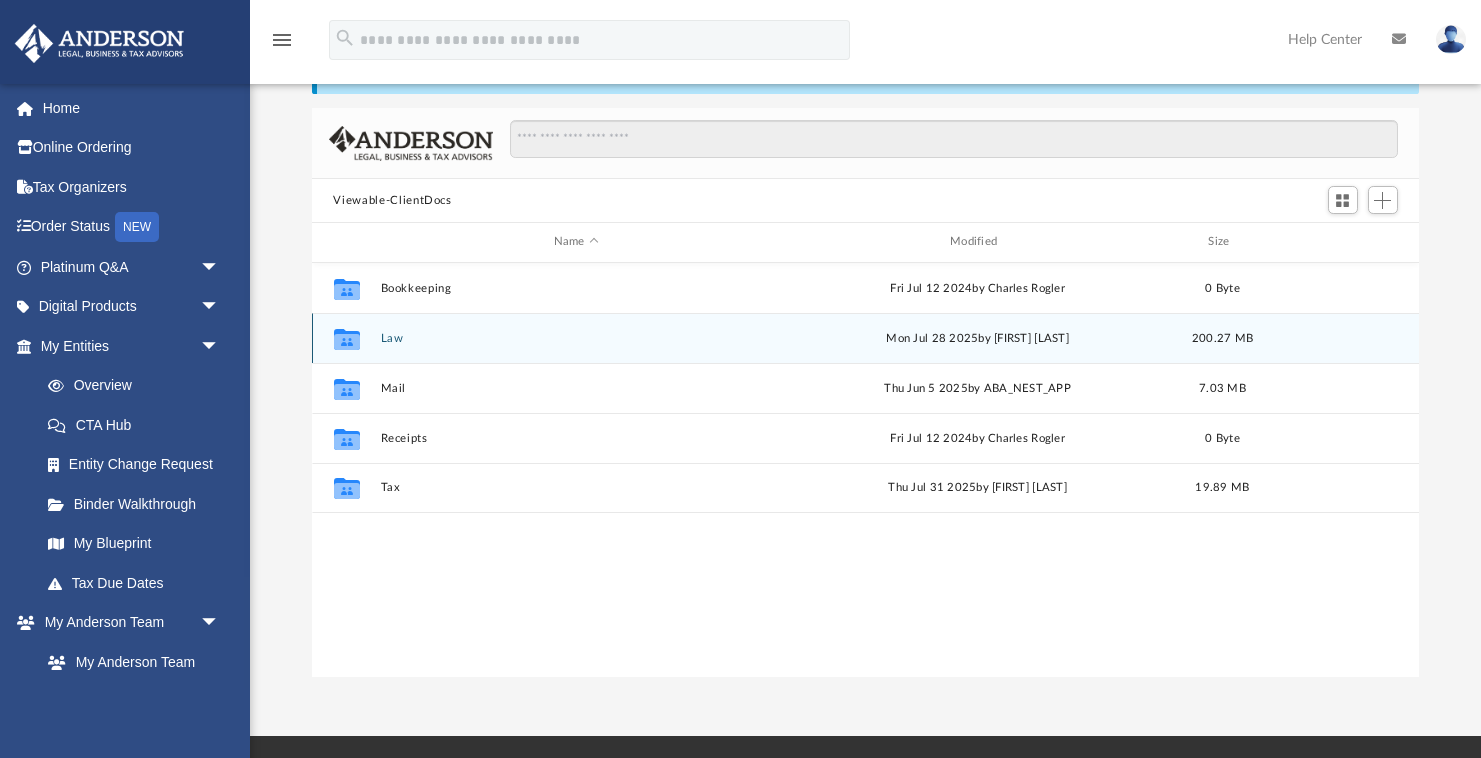click on "Law" at bounding box center [576, 338] 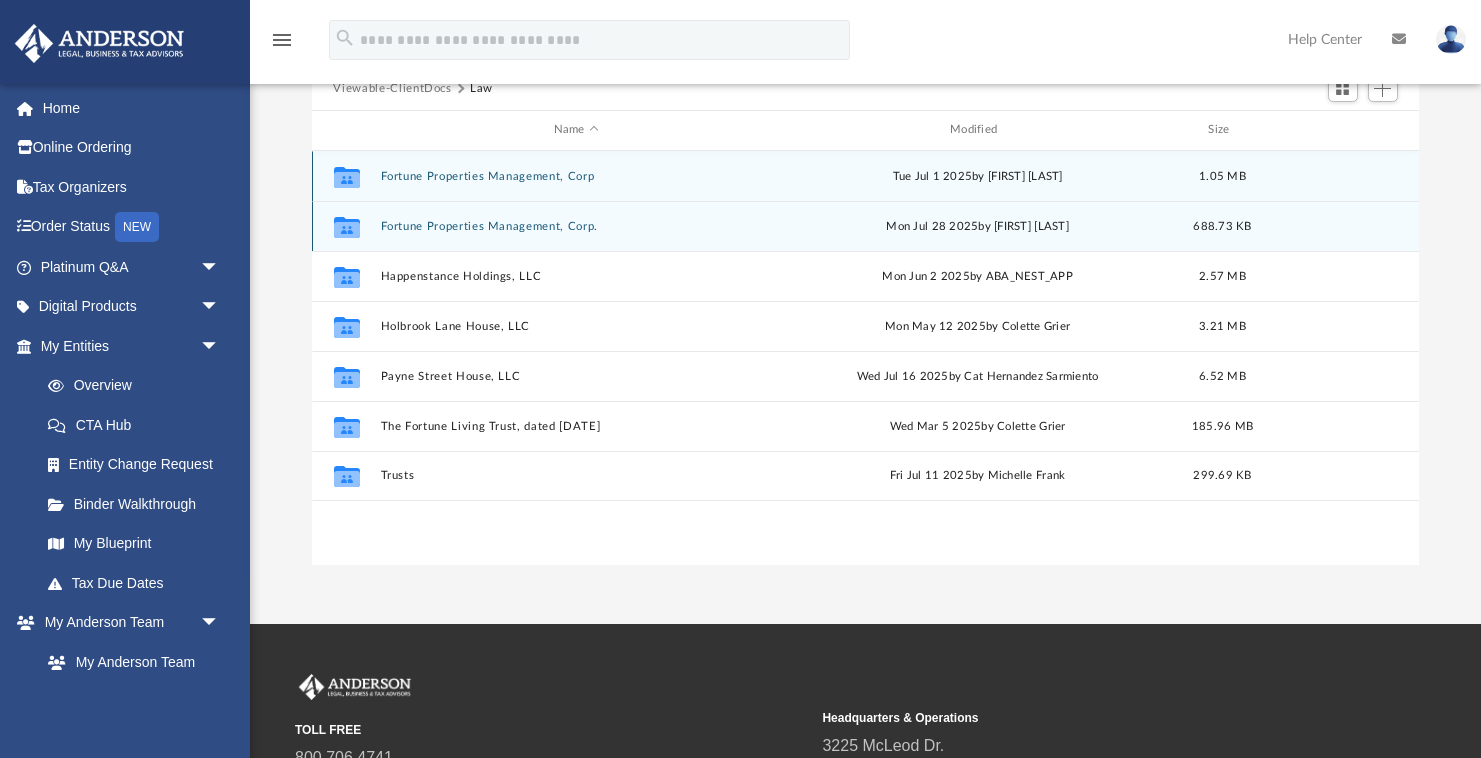 scroll, scrollTop: 203, scrollLeft: 0, axis: vertical 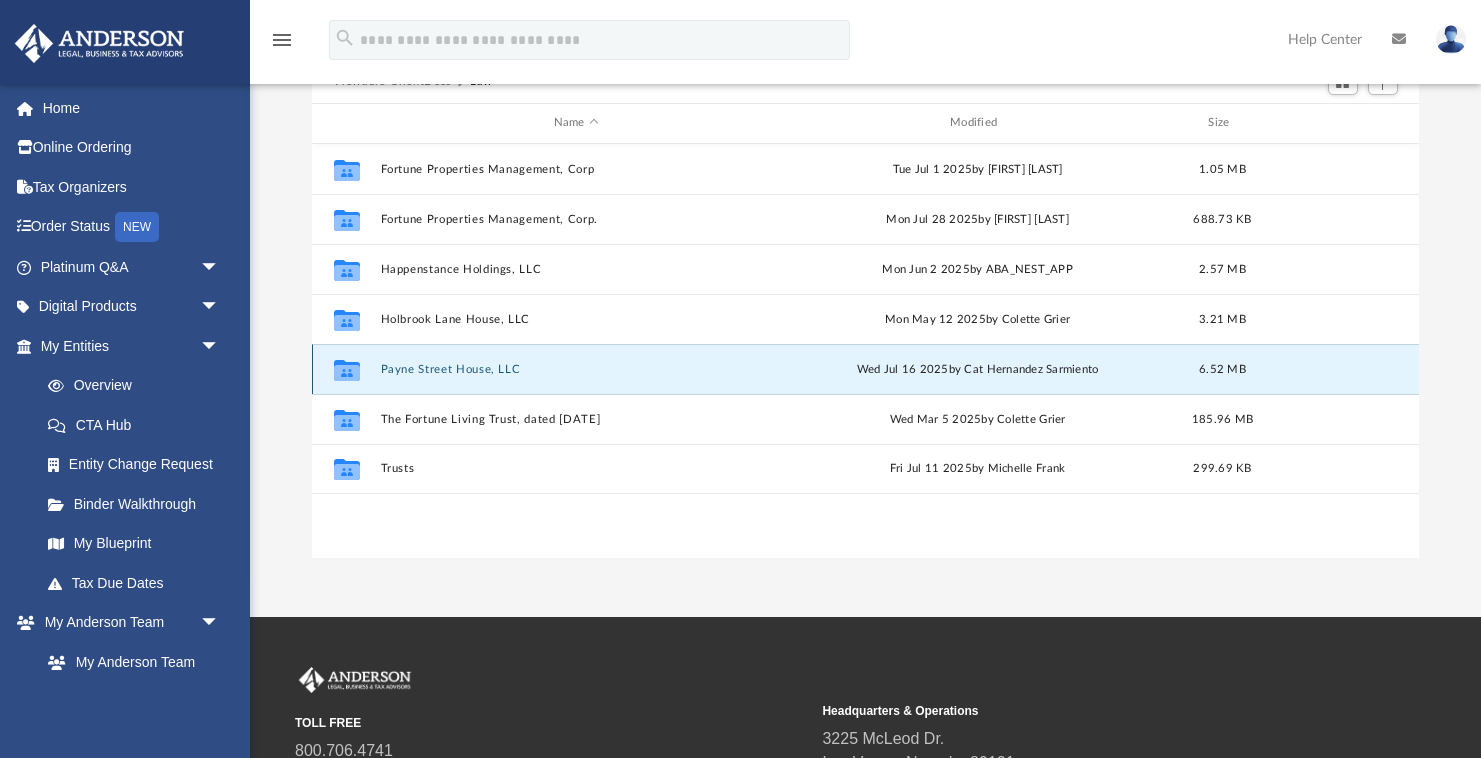 click on "Payne Street House, LLC" at bounding box center [576, 369] 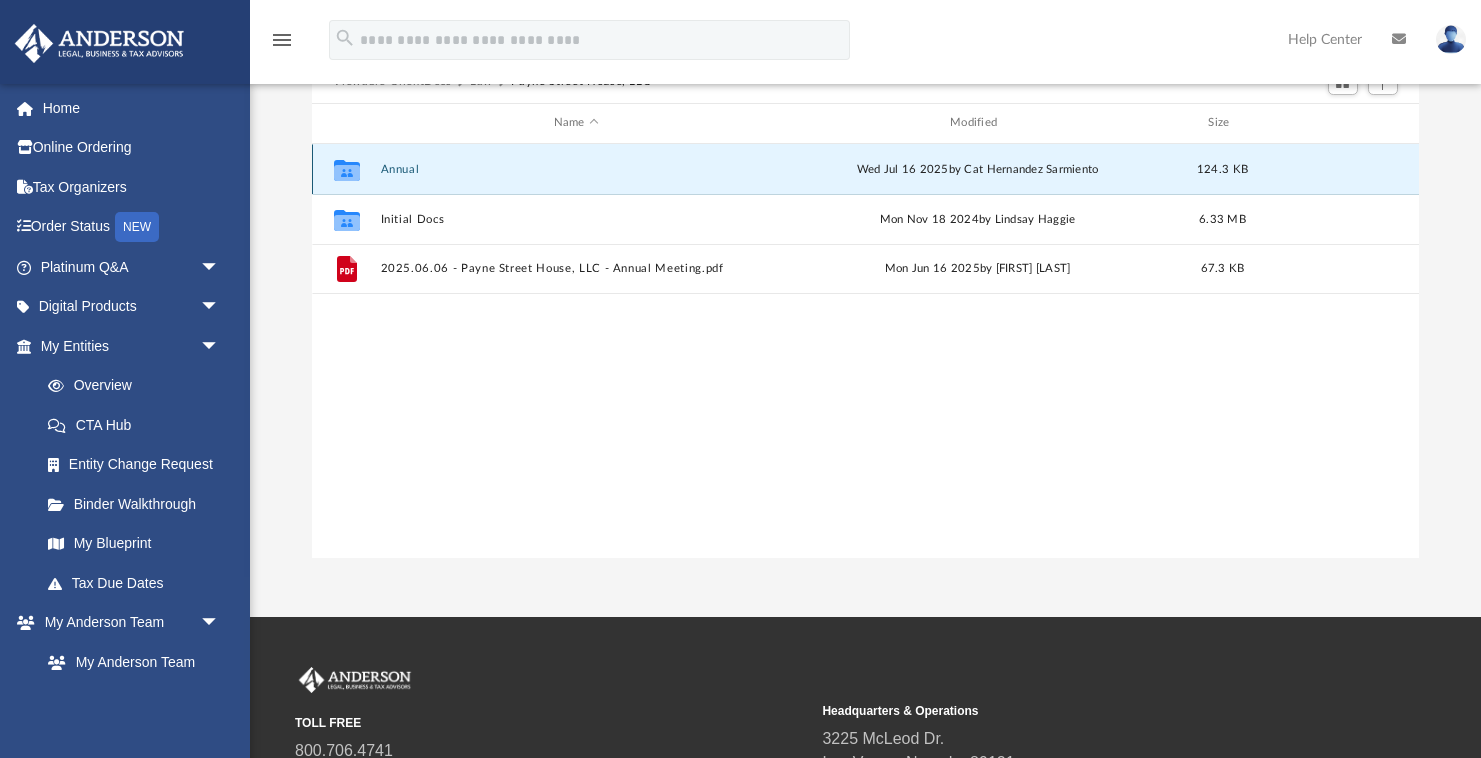 click on "Annual" at bounding box center (576, 169) 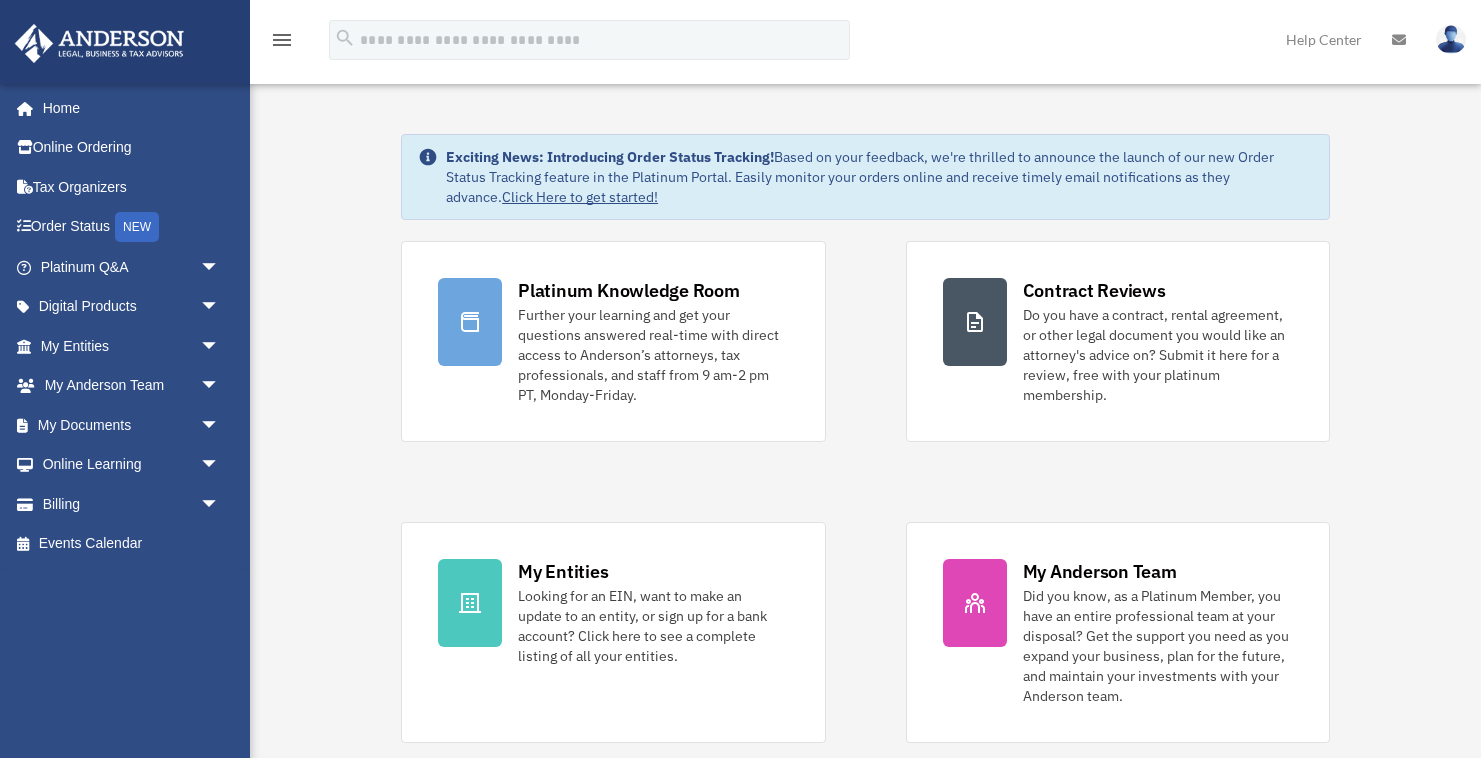 scroll, scrollTop: 0, scrollLeft: 0, axis: both 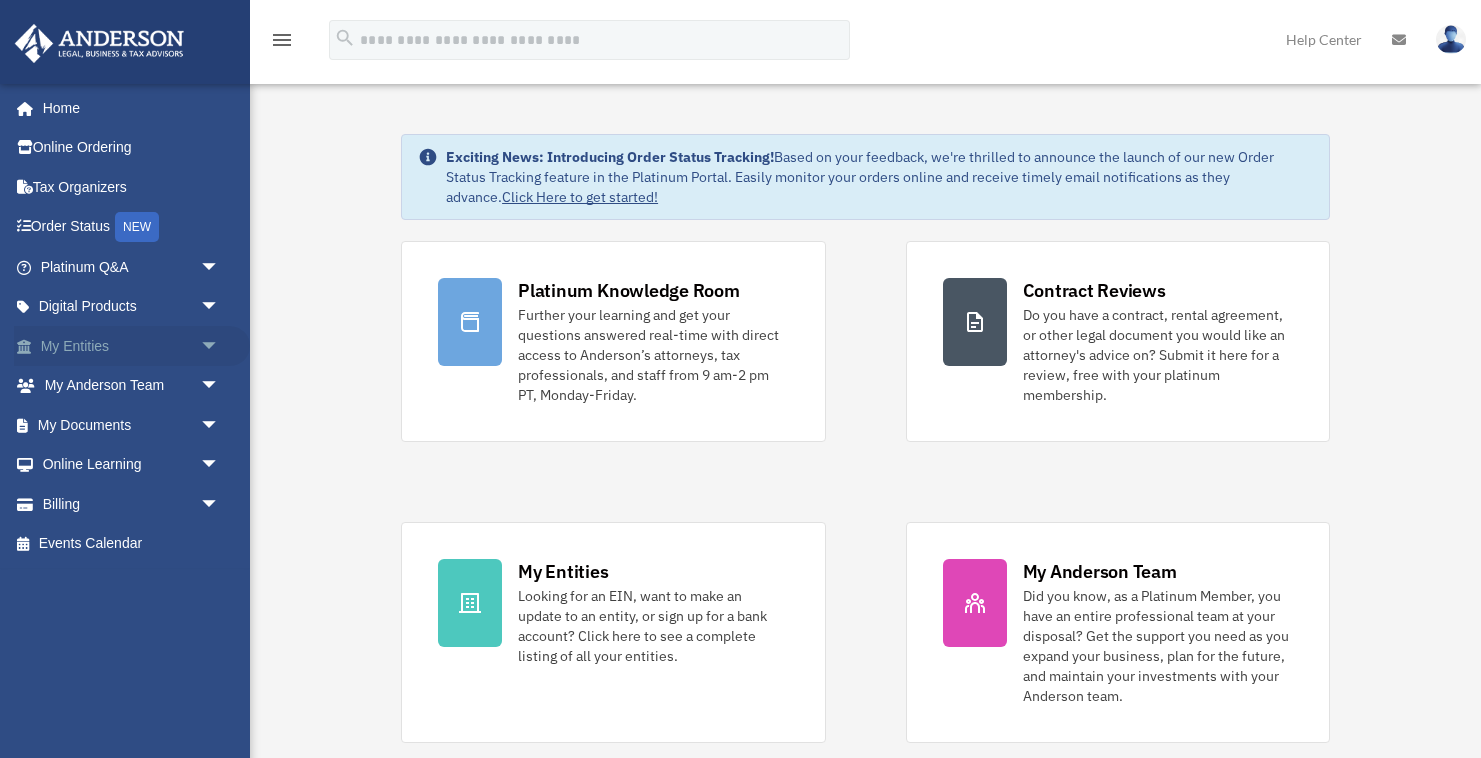 click on "arrow_drop_down" at bounding box center (220, 346) 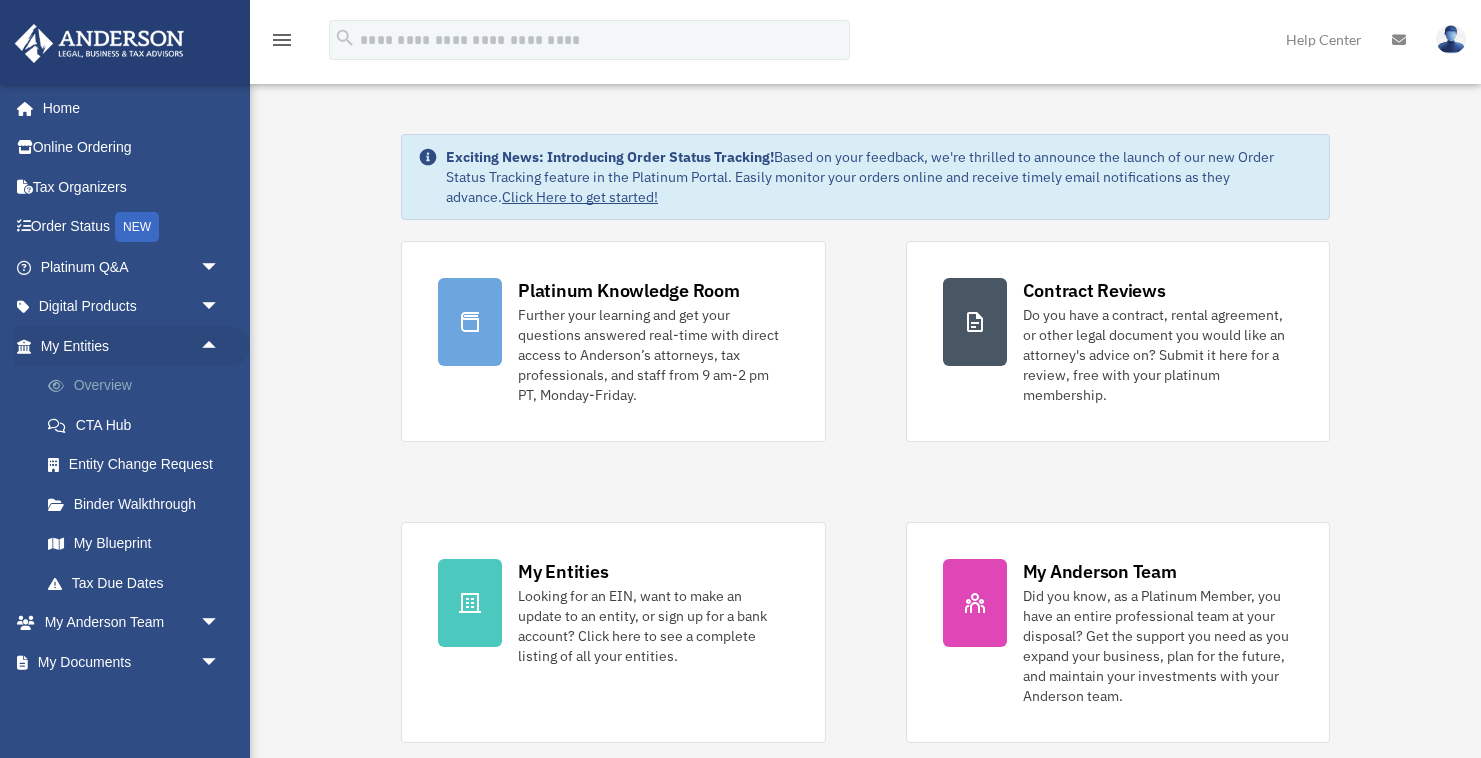 click on "Overview" at bounding box center [139, 386] 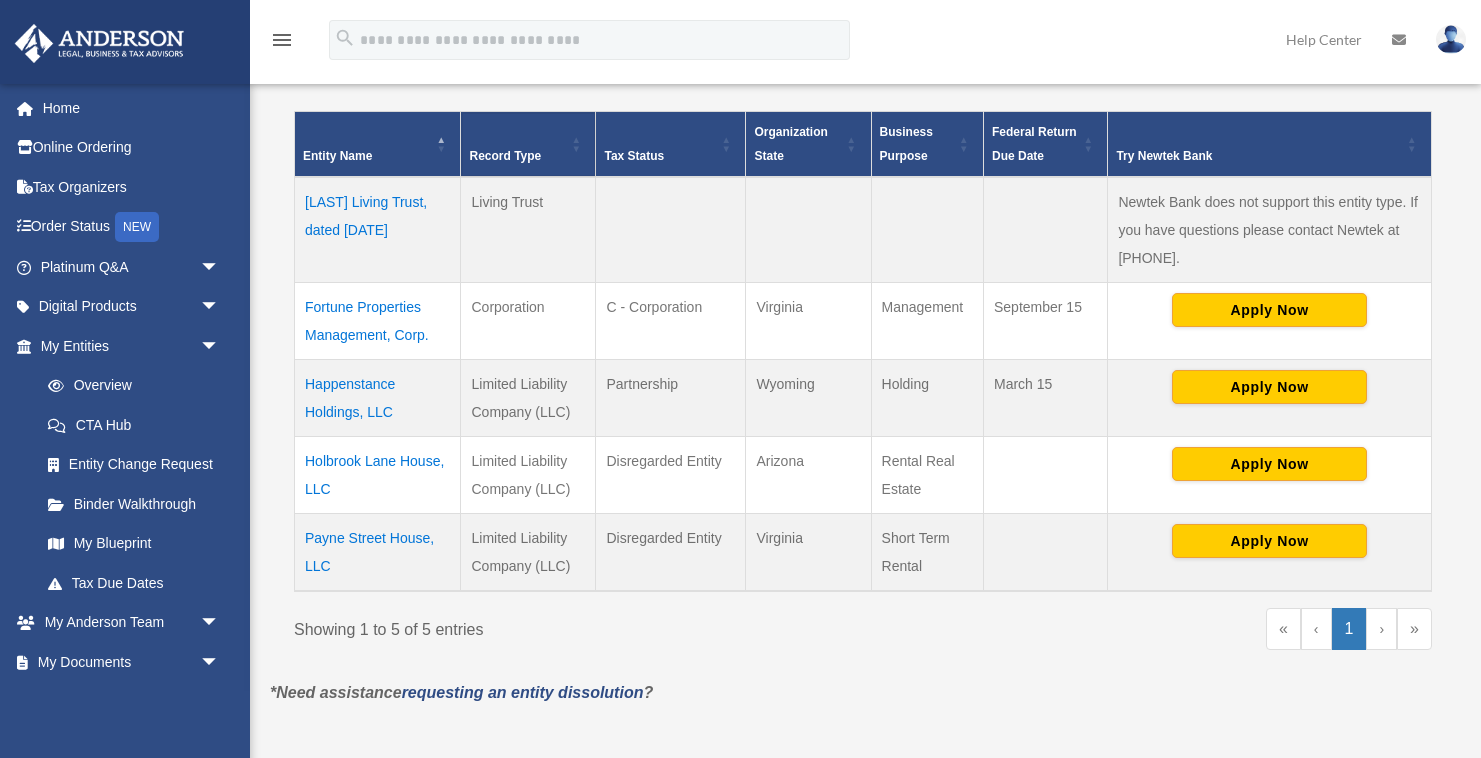scroll, scrollTop: 395, scrollLeft: 0, axis: vertical 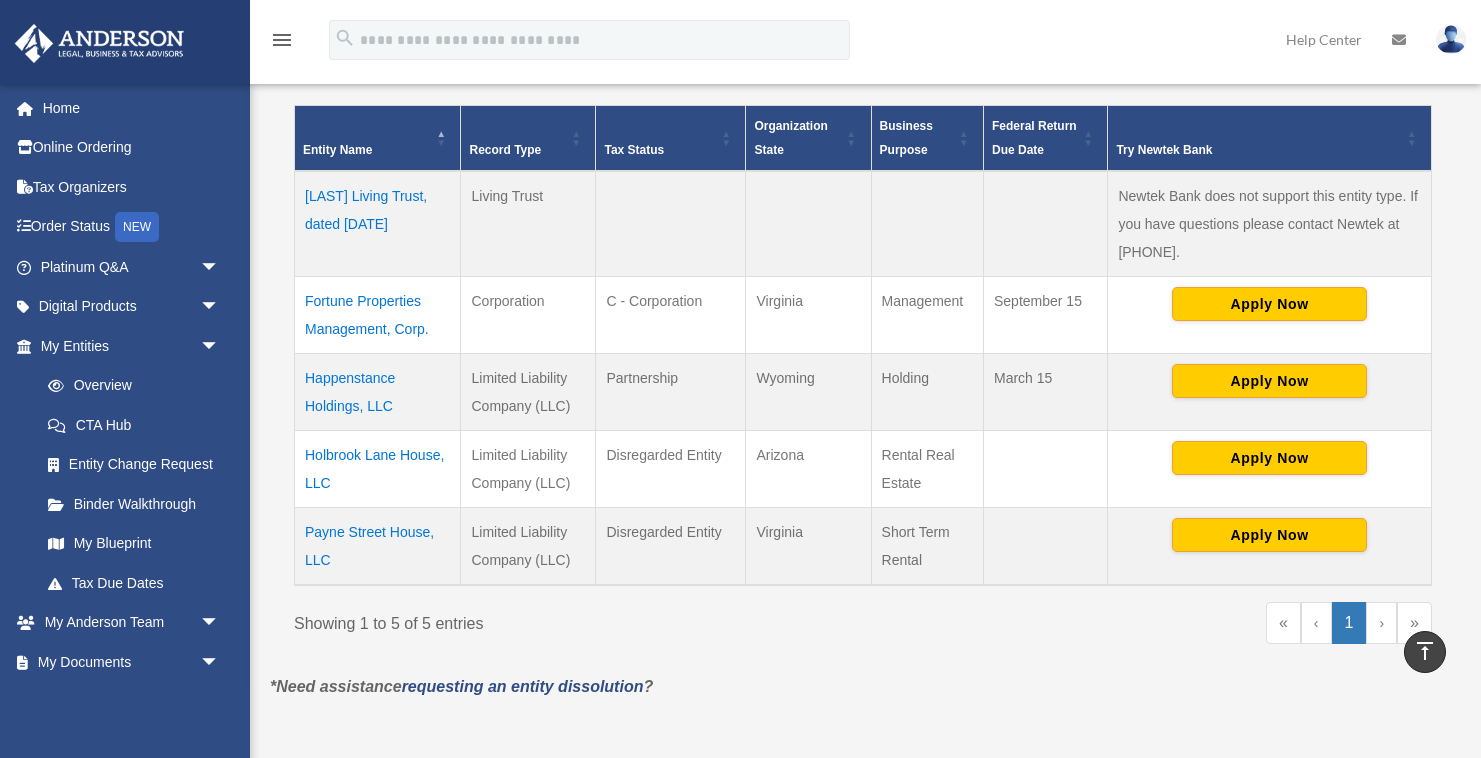 click on "Happenstance Holdings, LLC" at bounding box center [378, 392] 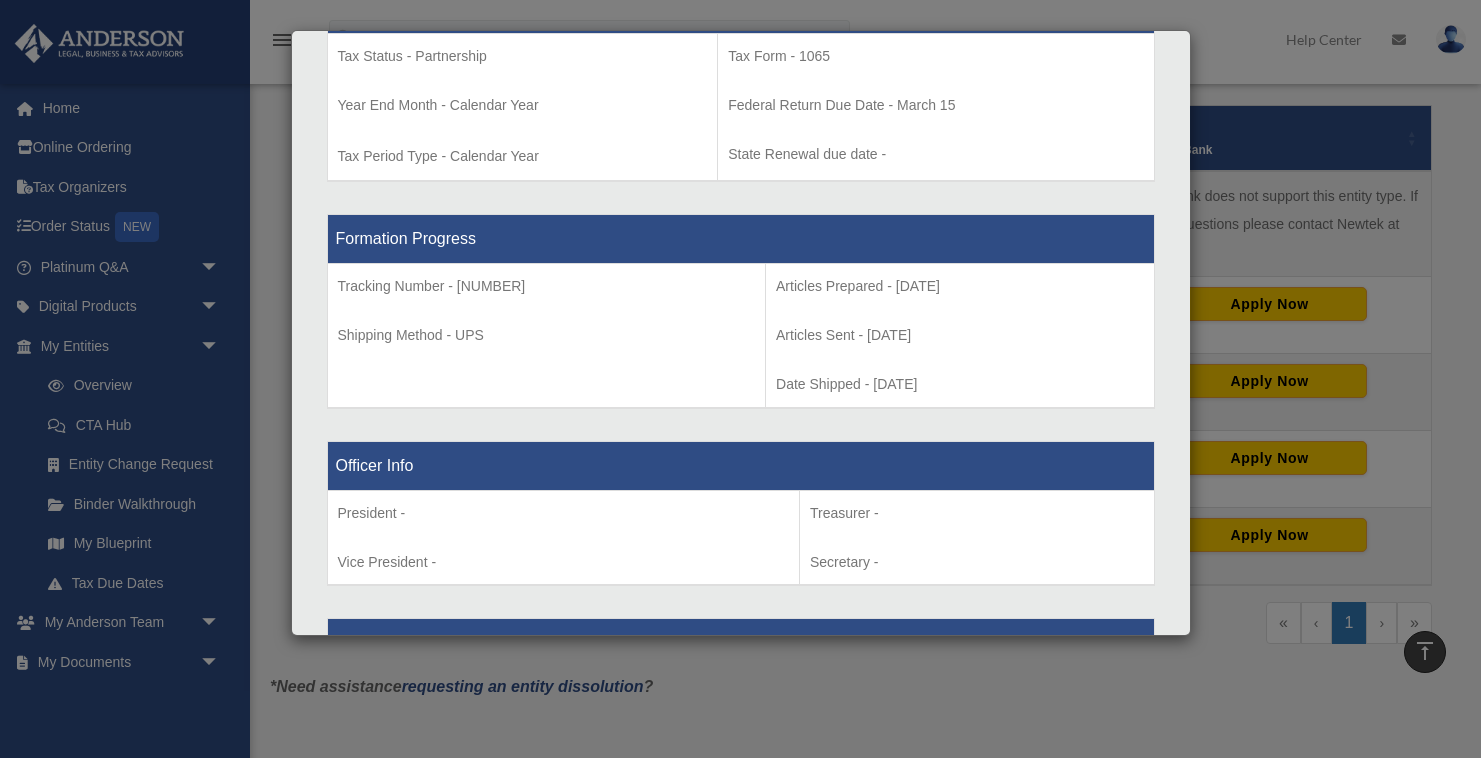 scroll, scrollTop: 0, scrollLeft: 0, axis: both 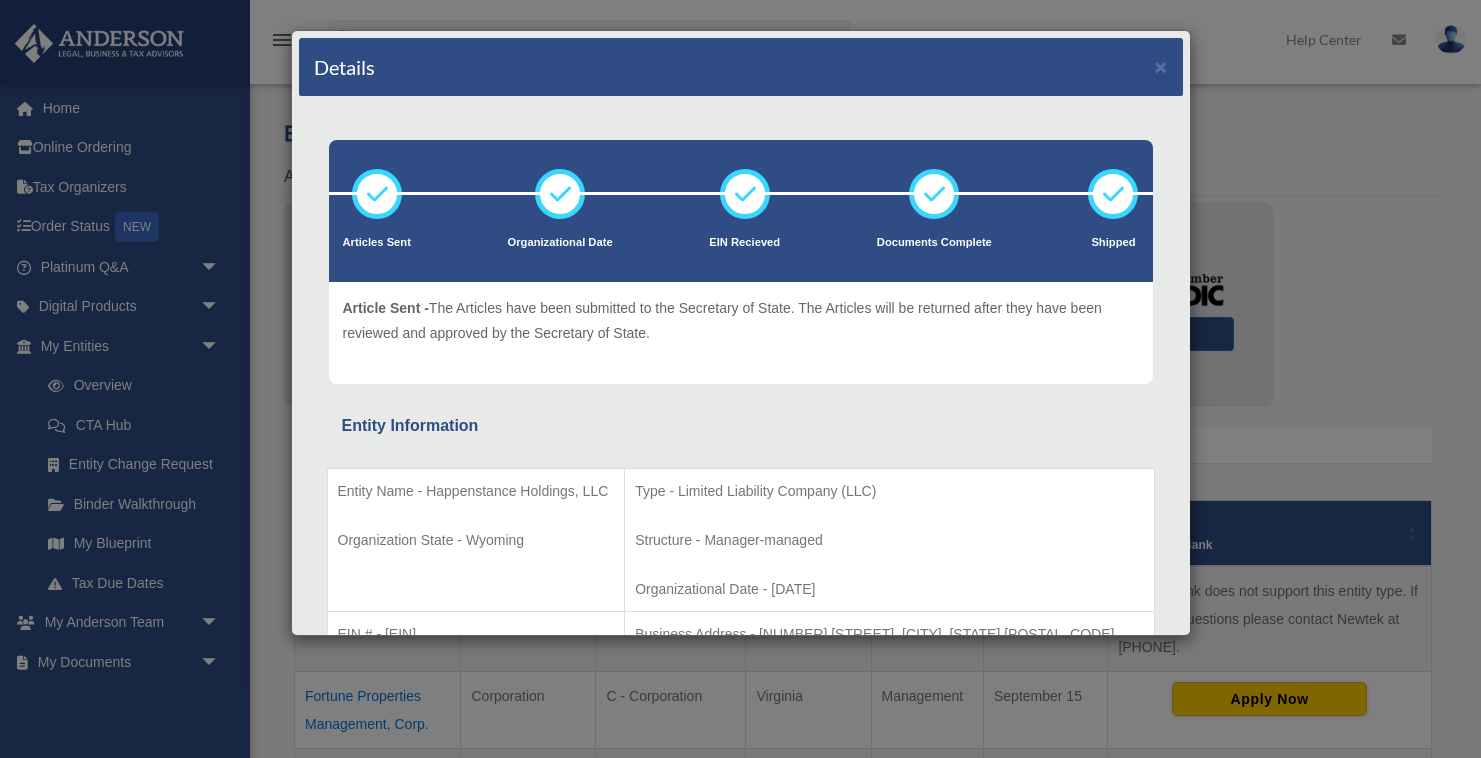 click on "Details
×" at bounding box center (741, 67) 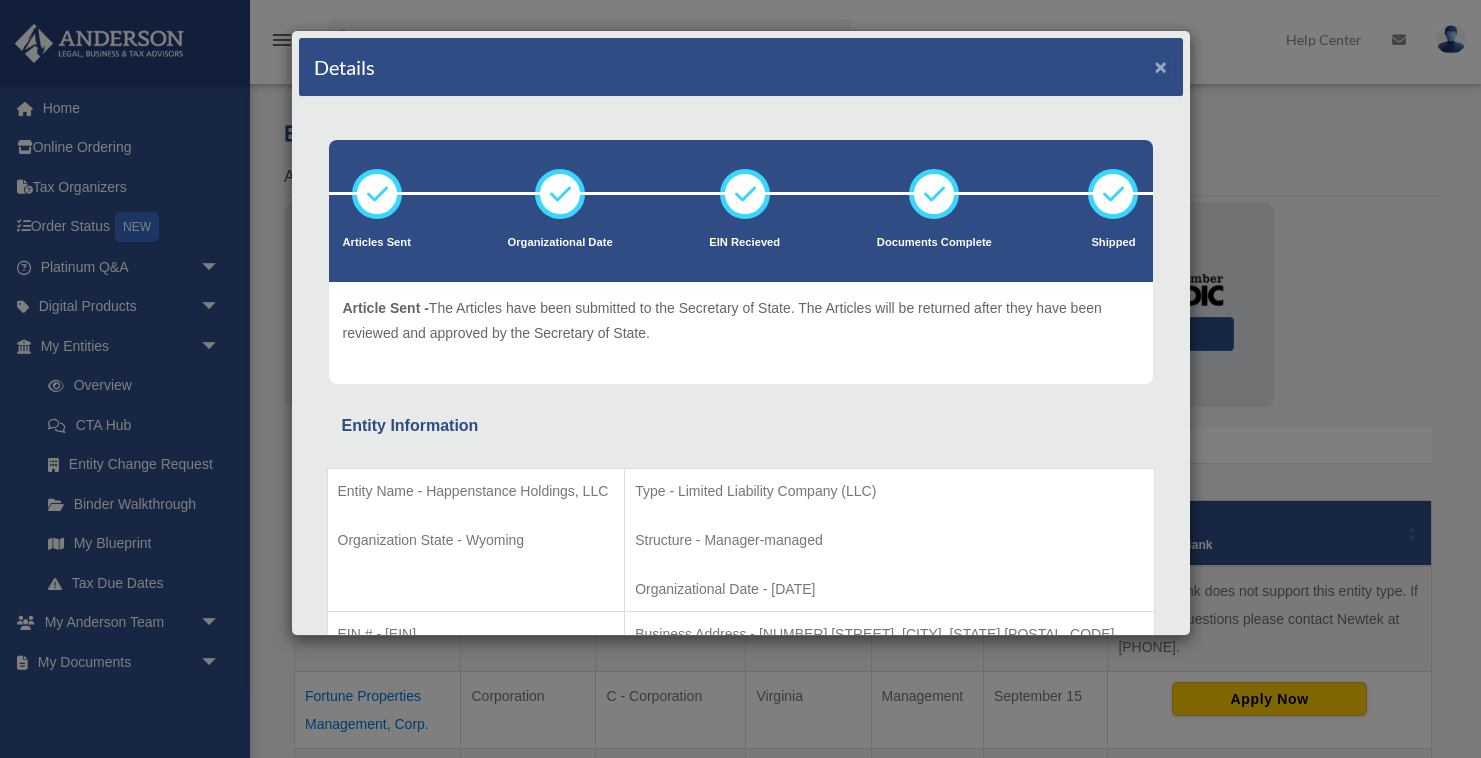click on "×" at bounding box center (1161, 66) 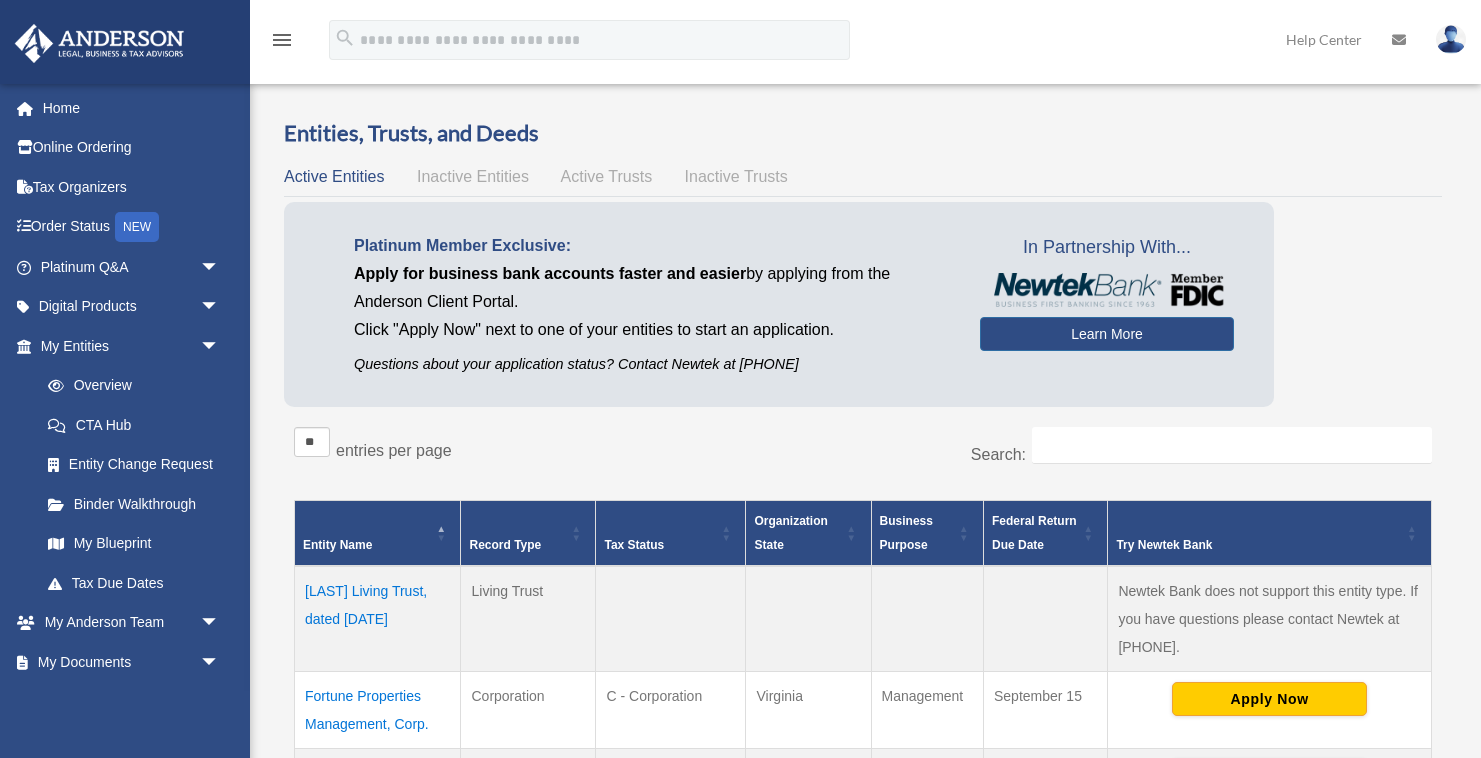 scroll, scrollTop: 20, scrollLeft: 0, axis: vertical 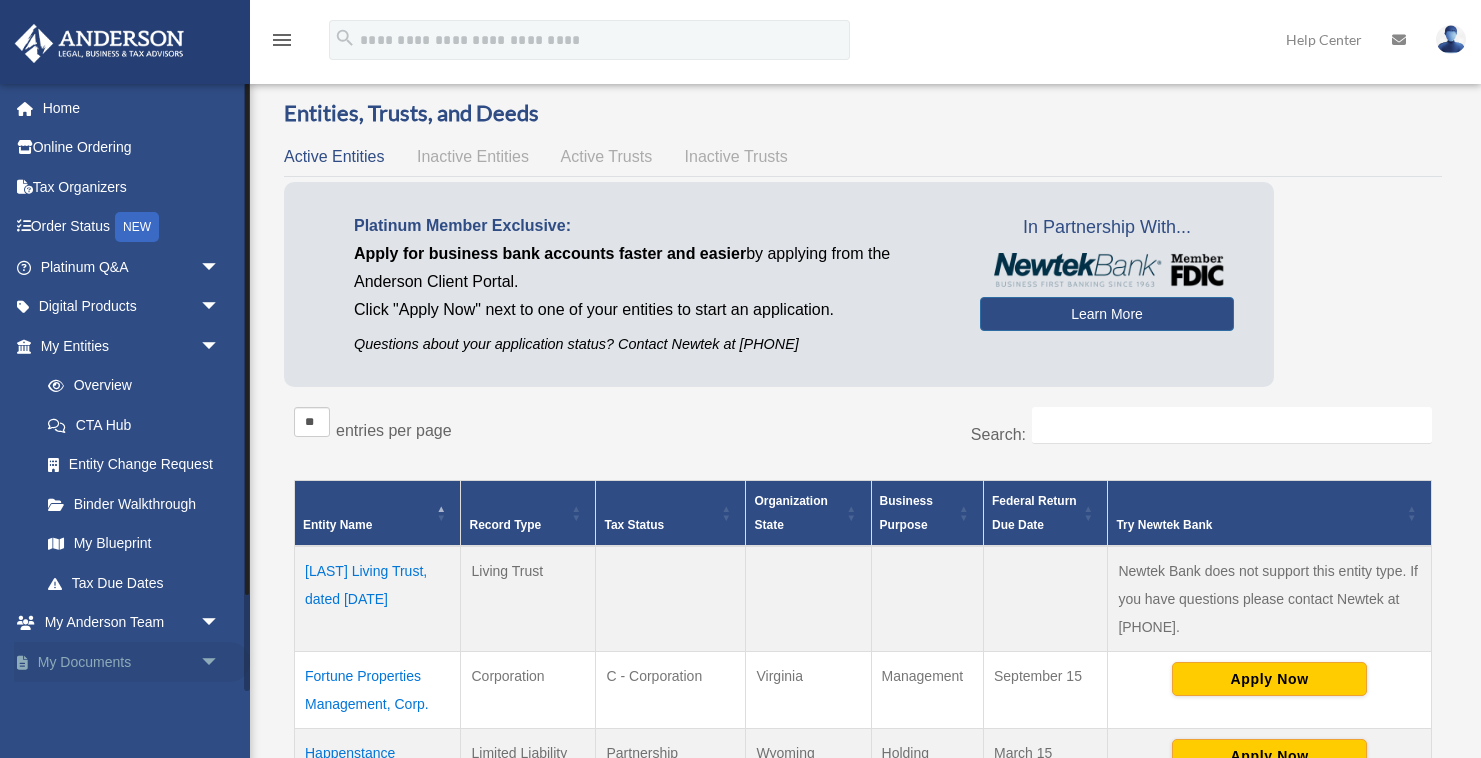 click on "arrow_drop_down" at bounding box center (220, 662) 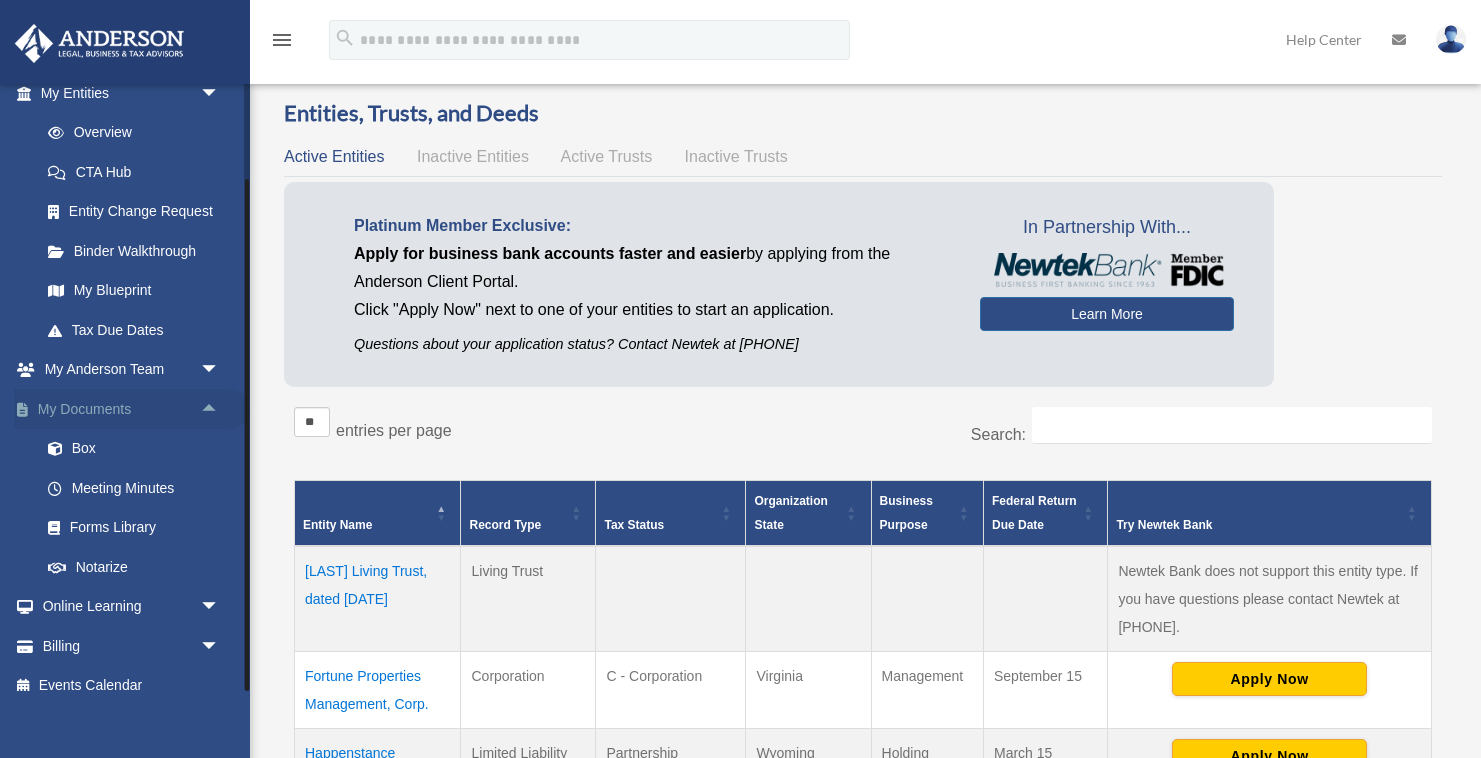 scroll, scrollTop: 272, scrollLeft: 0, axis: vertical 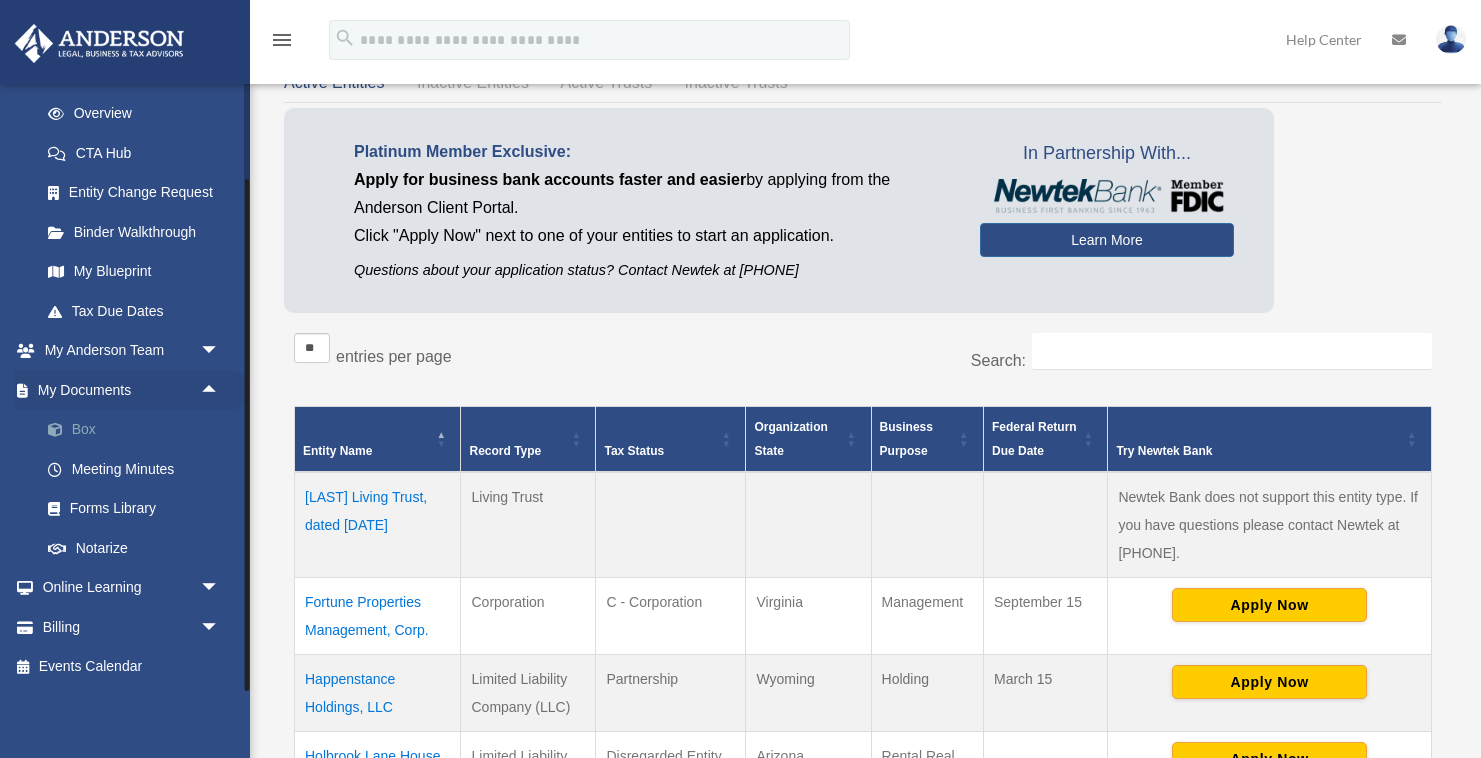 click on "Box" at bounding box center [139, 430] 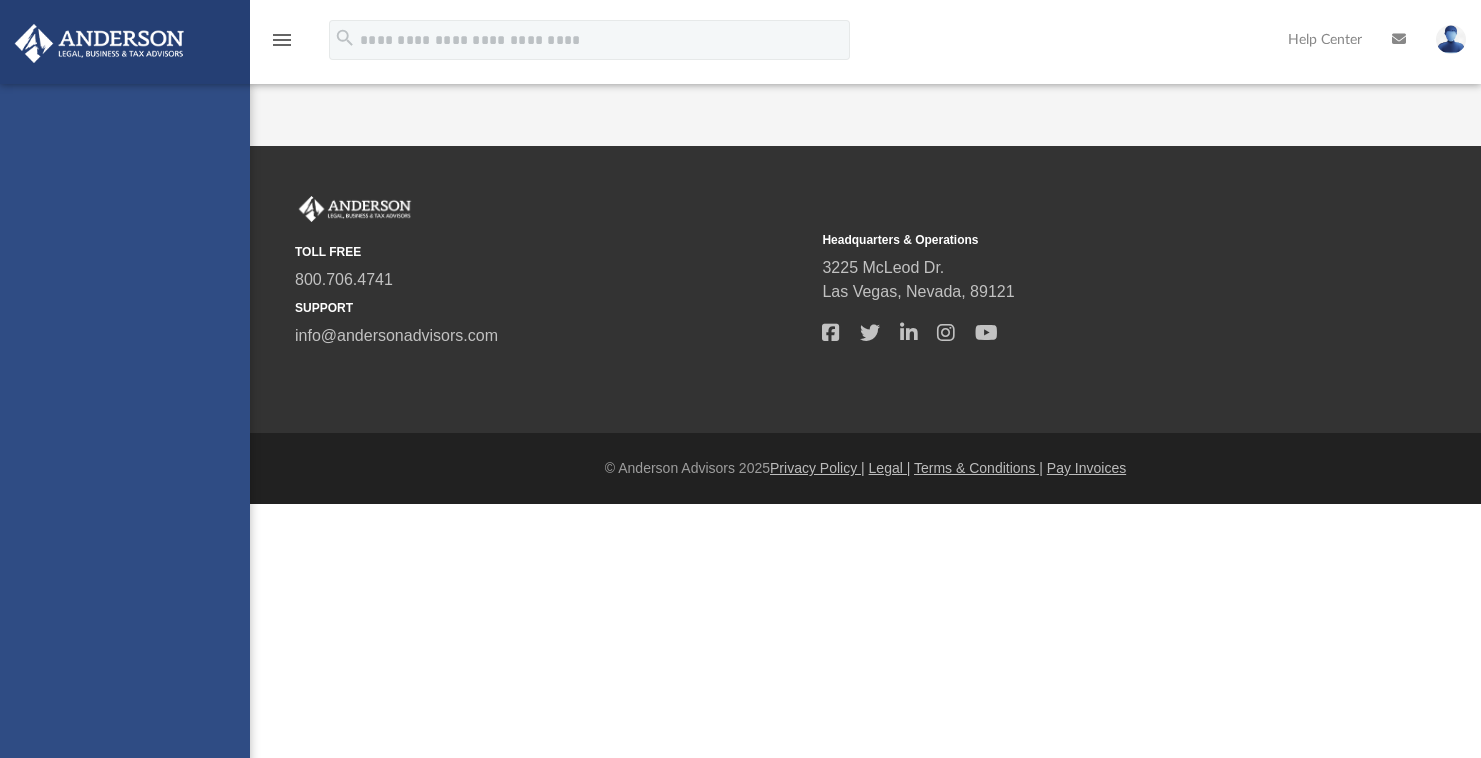 scroll, scrollTop: 0, scrollLeft: 0, axis: both 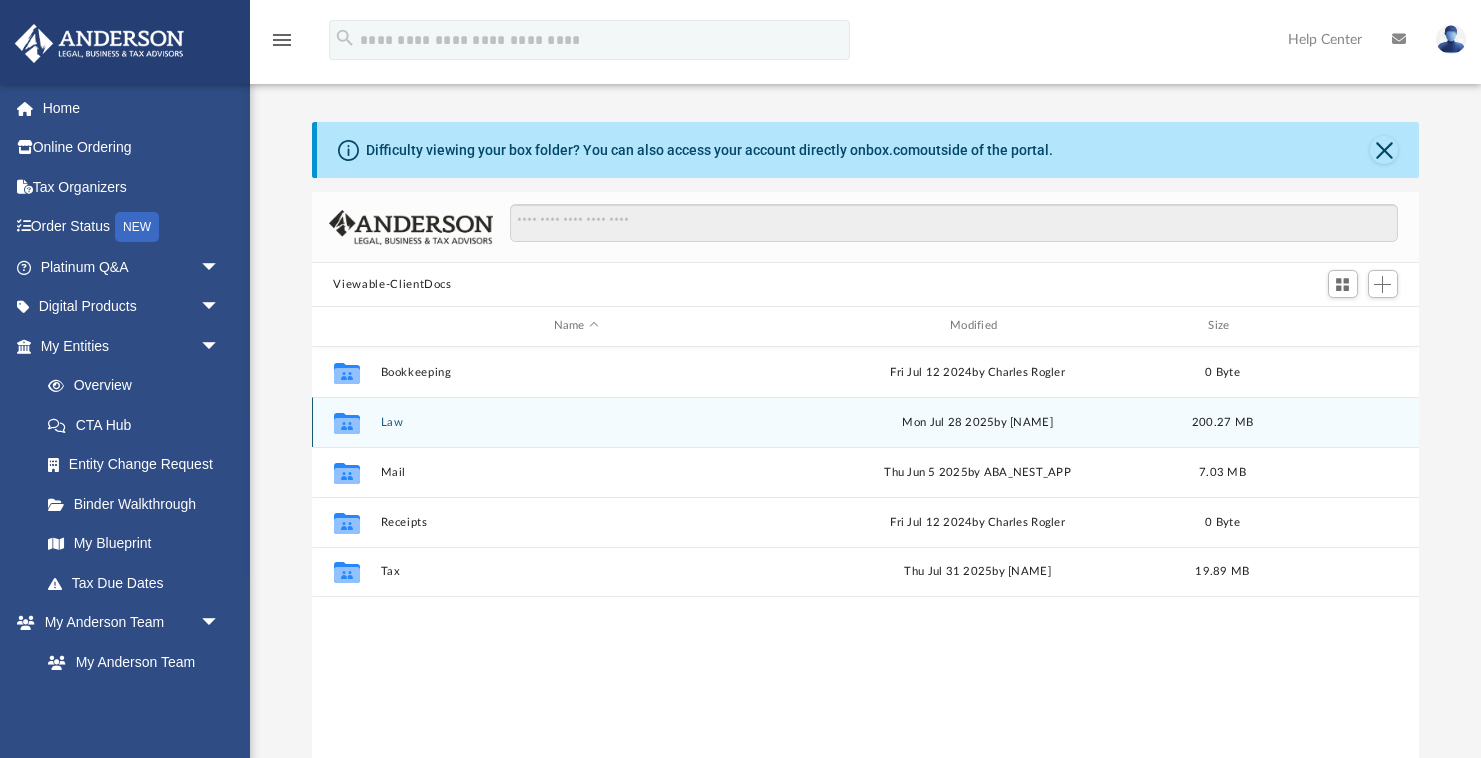 click on "Law" at bounding box center [576, 422] 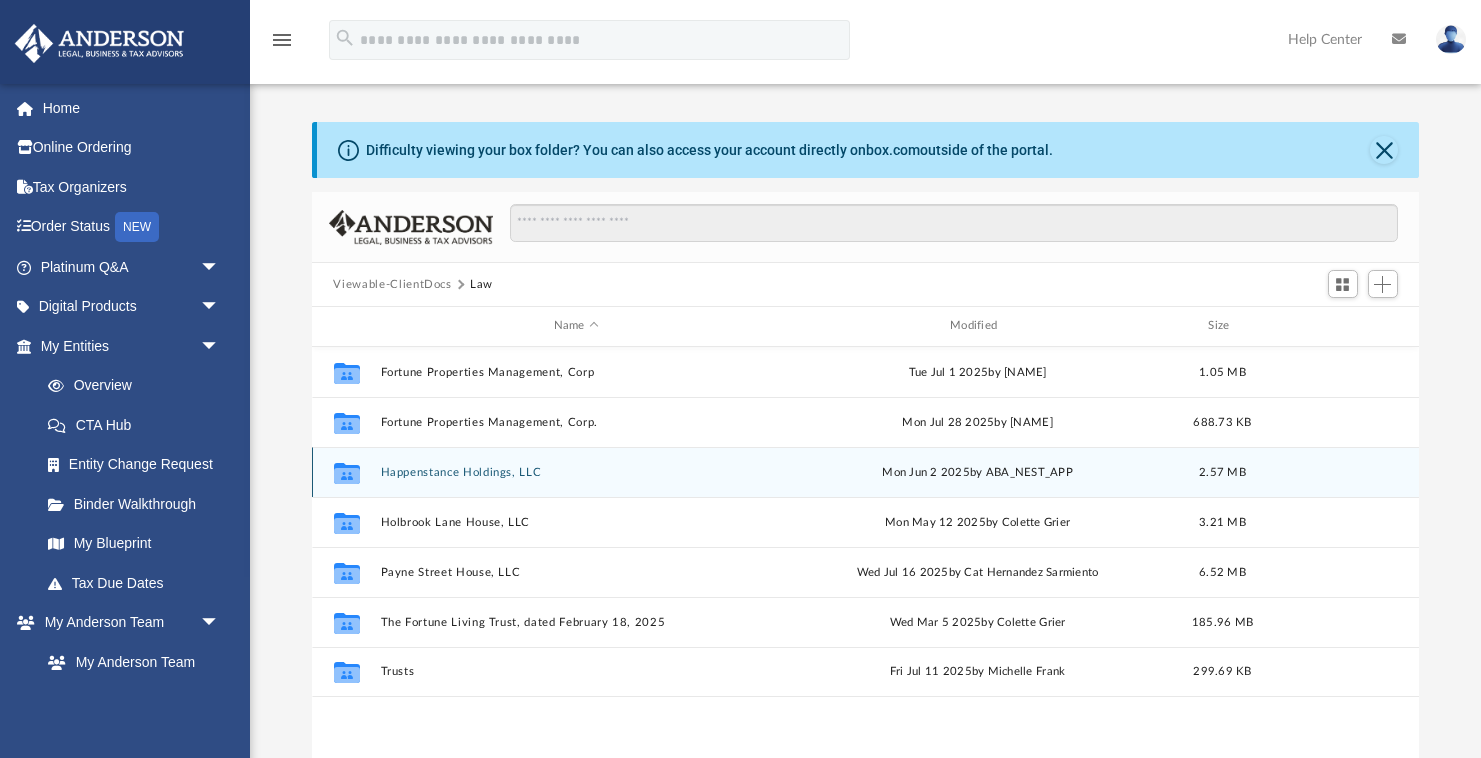 click on "Happenstance Holdings, LLC" at bounding box center [576, 472] 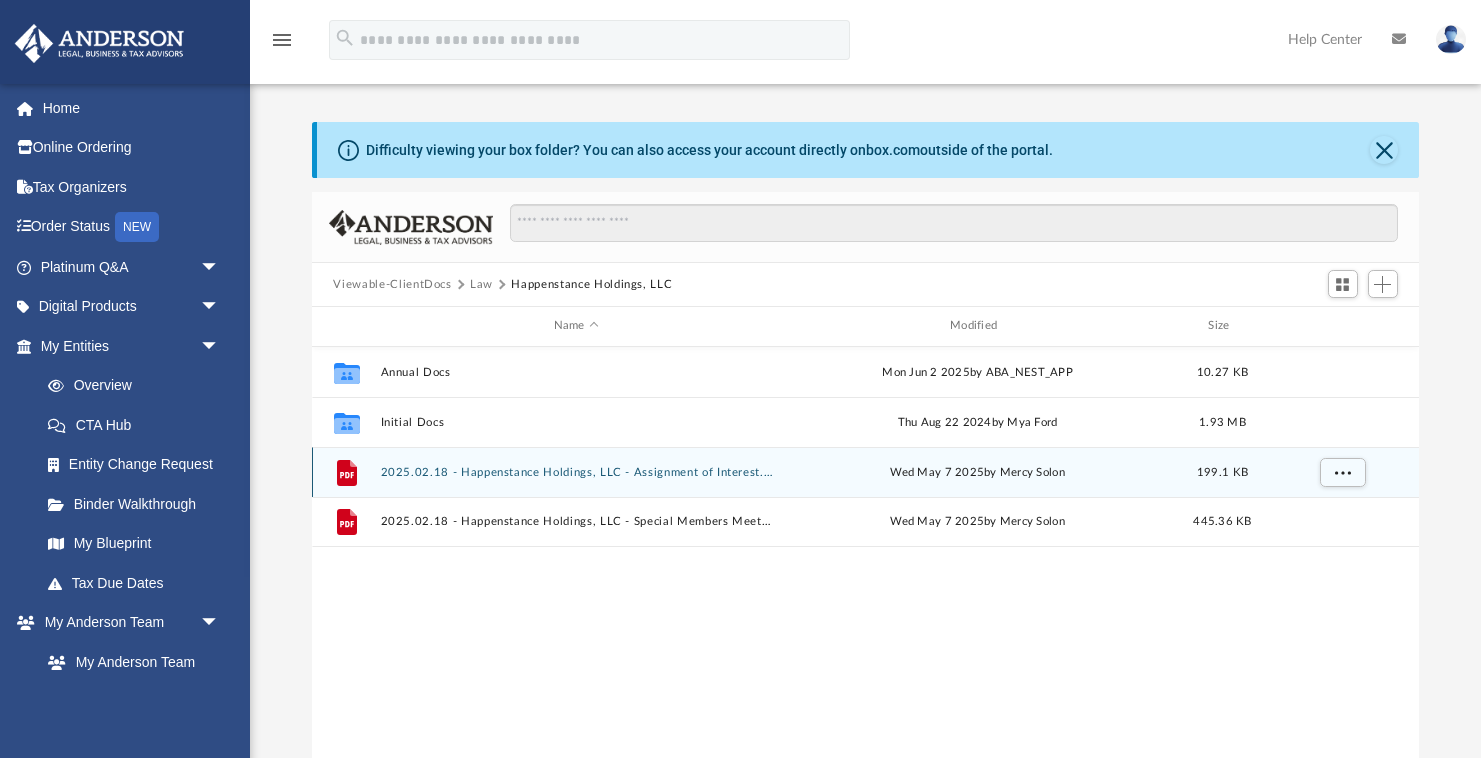 click on "[DATE] - Happenstance Holdings, LLC - Assignment of Interest.pdf" at bounding box center (576, 472) 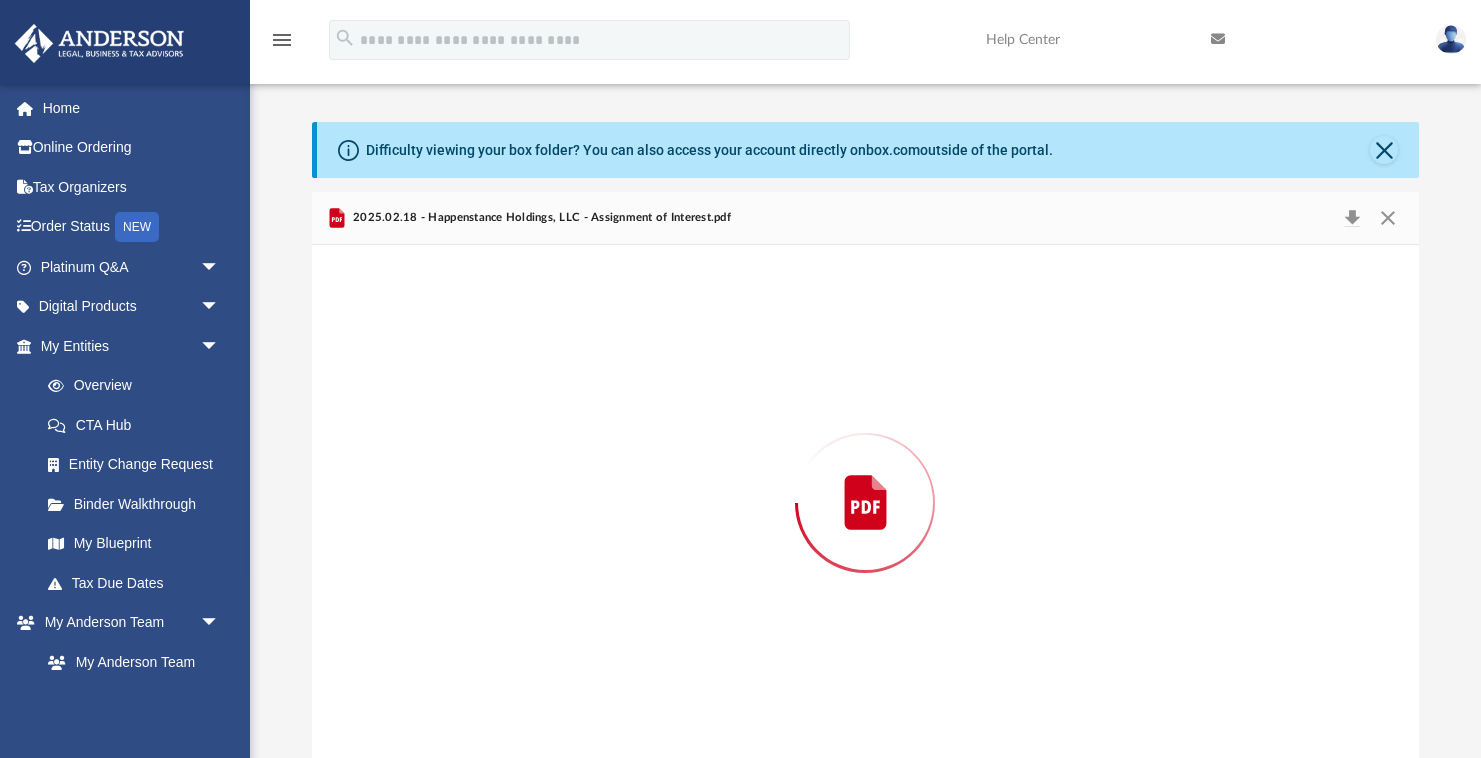 scroll, scrollTop: 3, scrollLeft: 0, axis: vertical 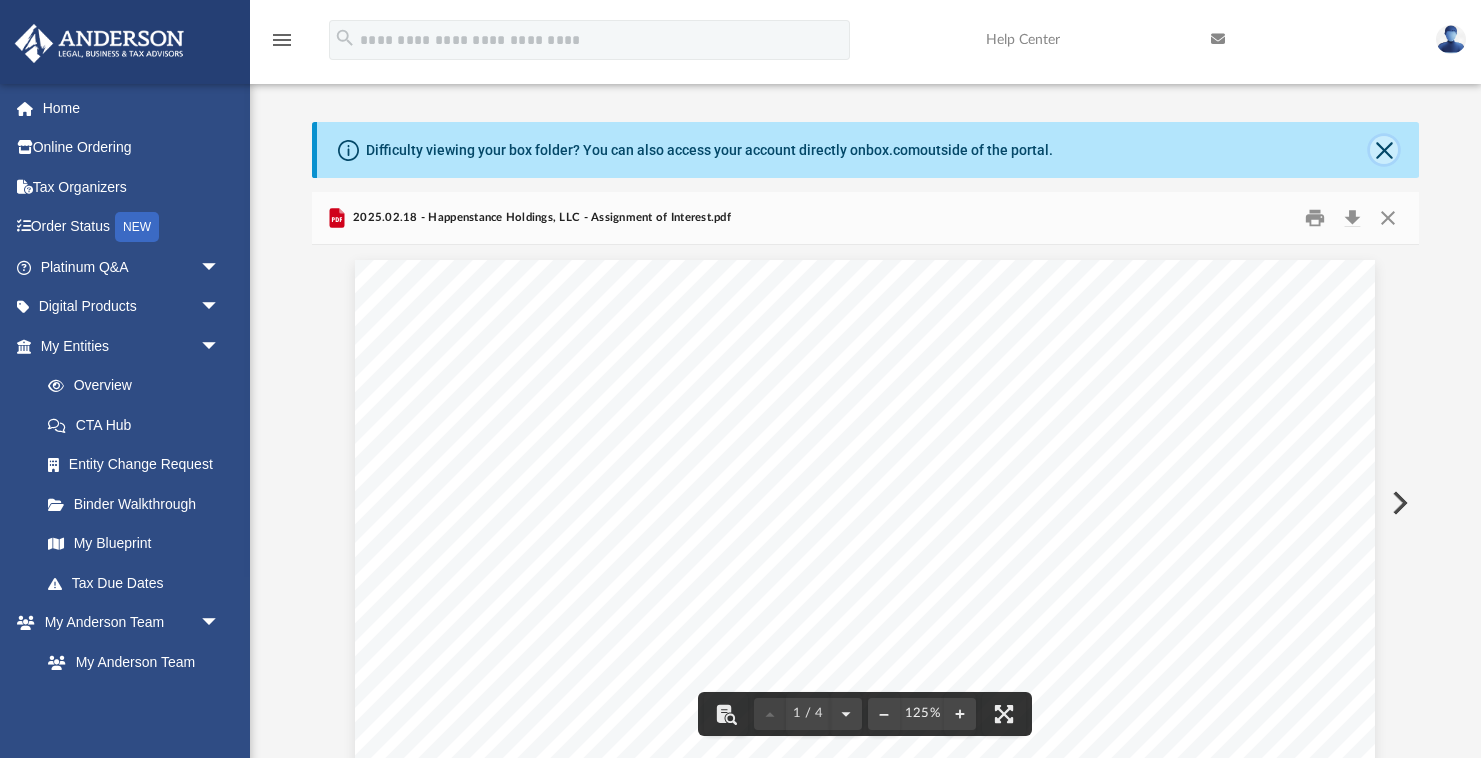 click 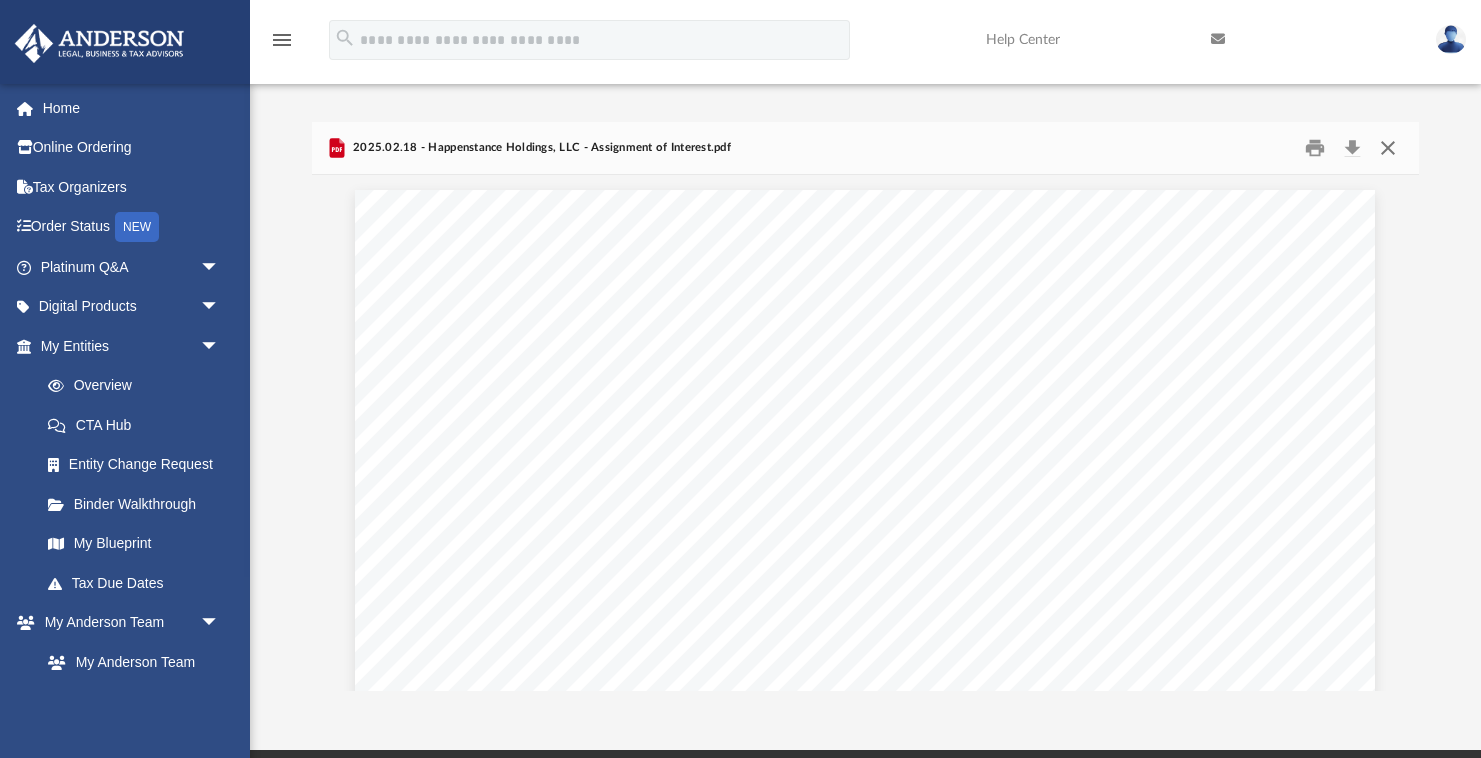 click at bounding box center [1388, 148] 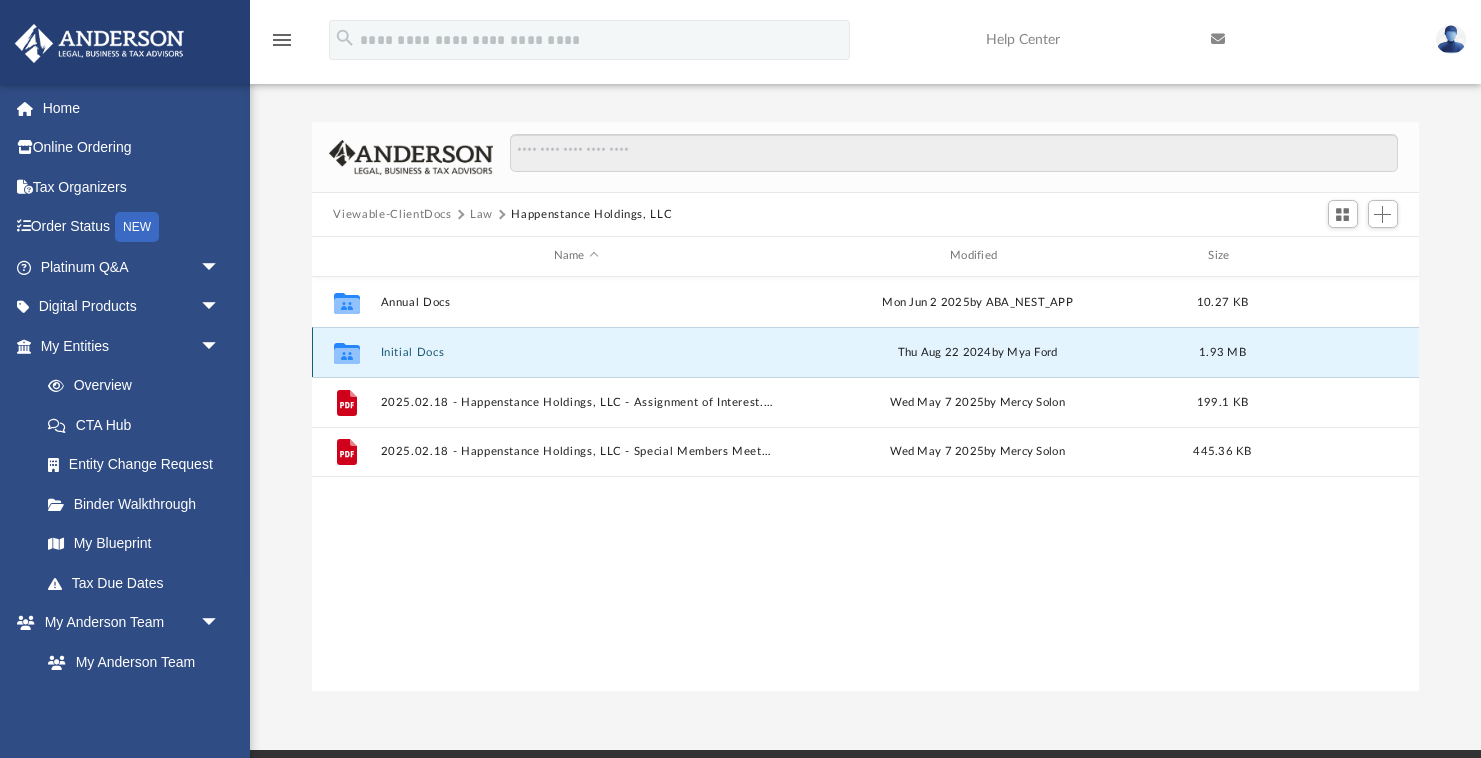 click on "Initial Docs" at bounding box center [576, 352] 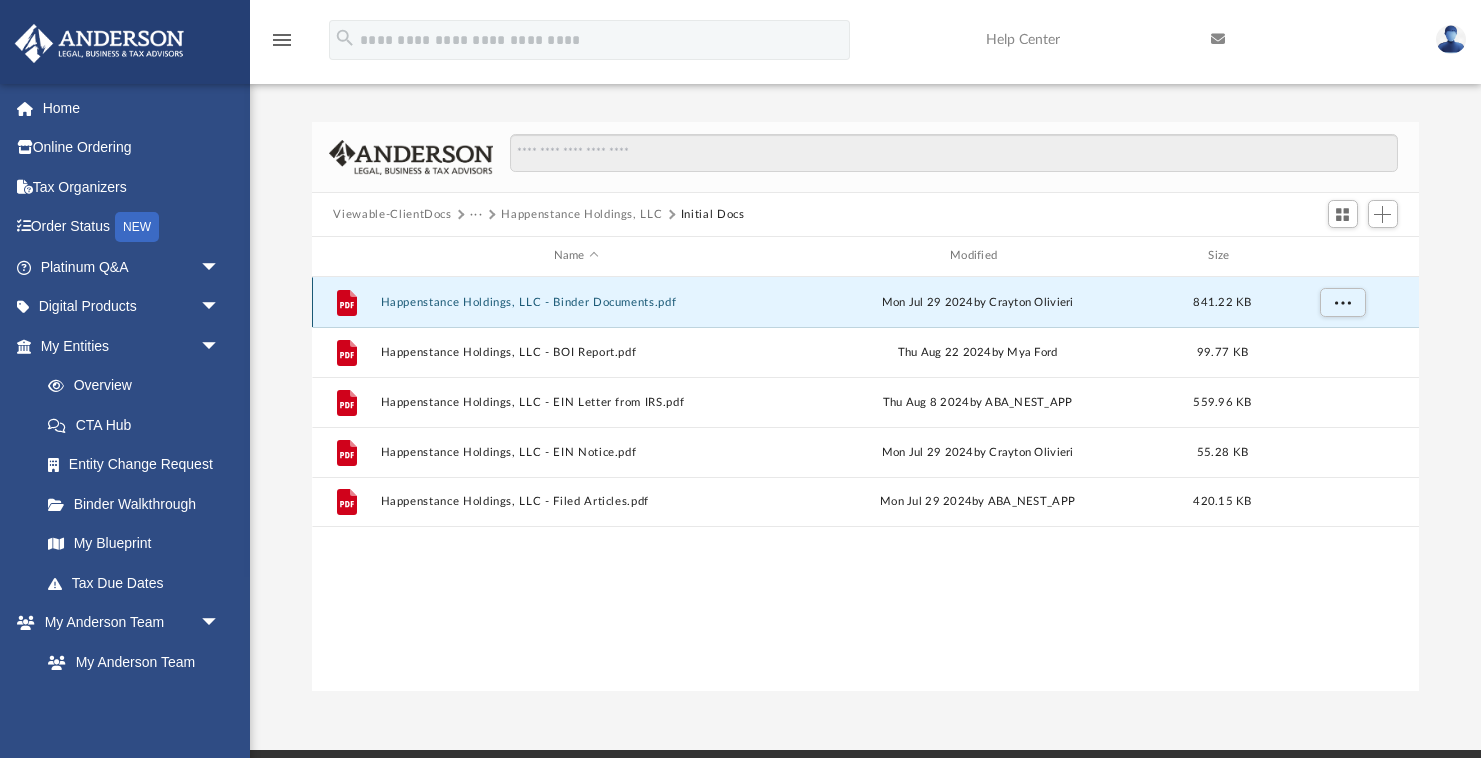 click on "Happenstance Holdings, LLC - Binder Documents.pdf" at bounding box center (576, 302) 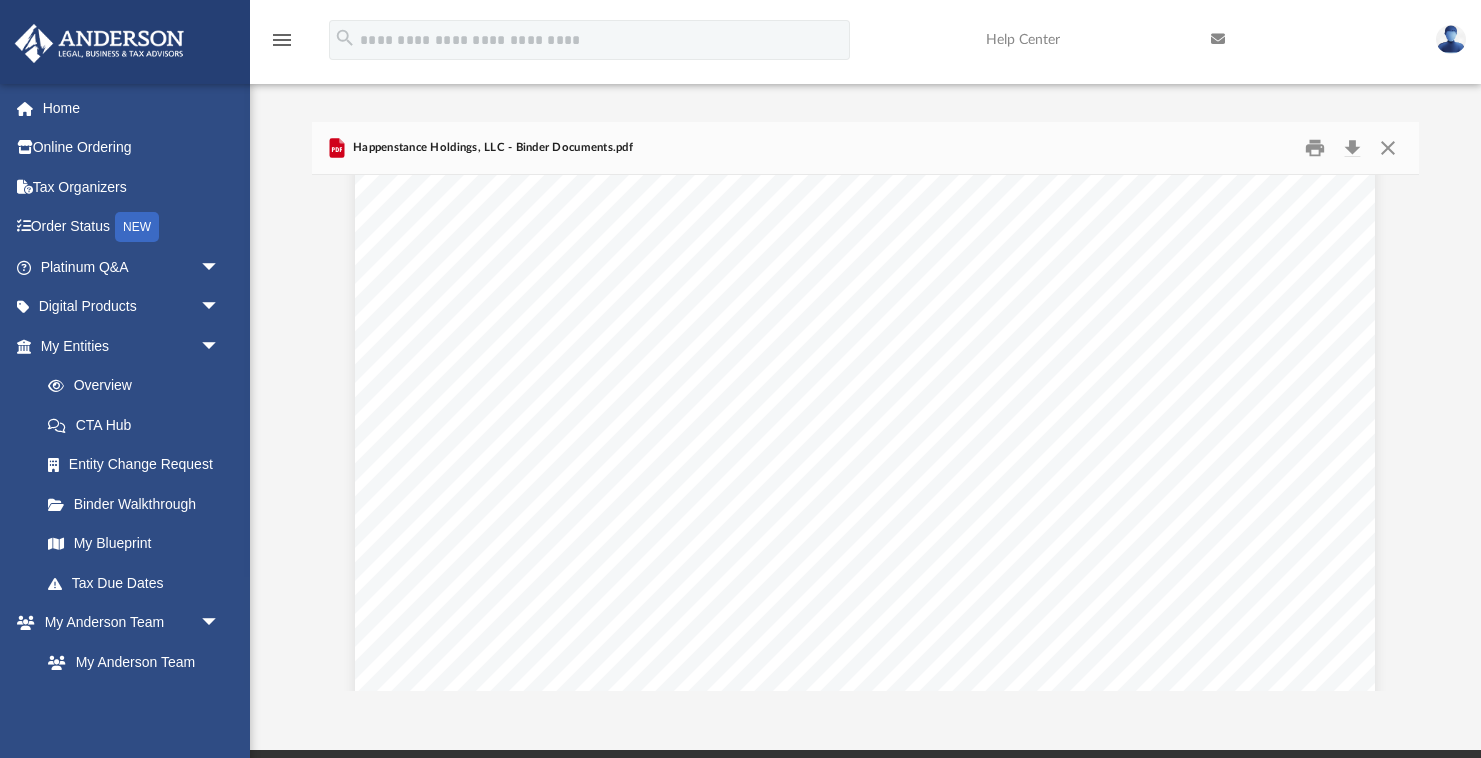 scroll, scrollTop: 86368, scrollLeft: 0, axis: vertical 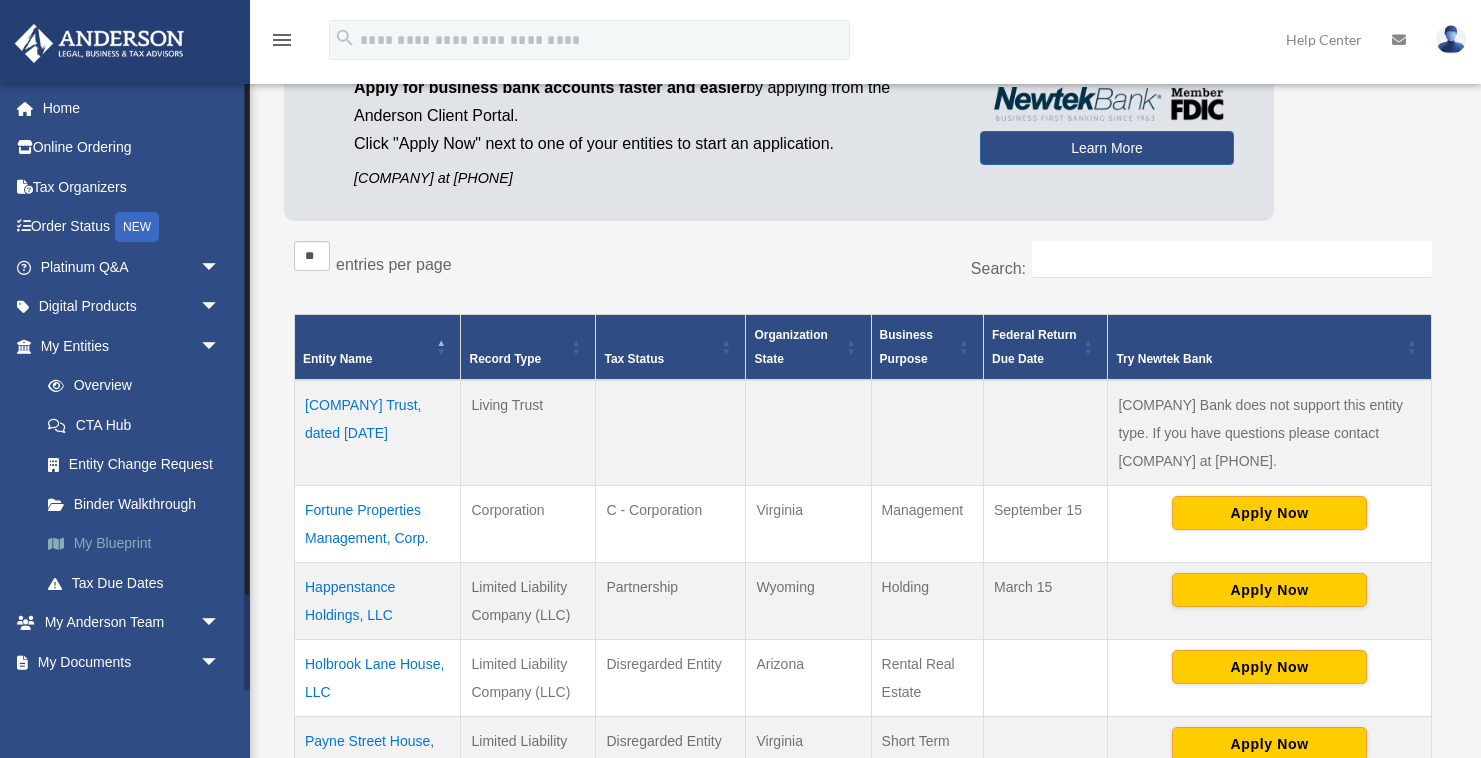 click on "My Blueprint" at bounding box center [139, 544] 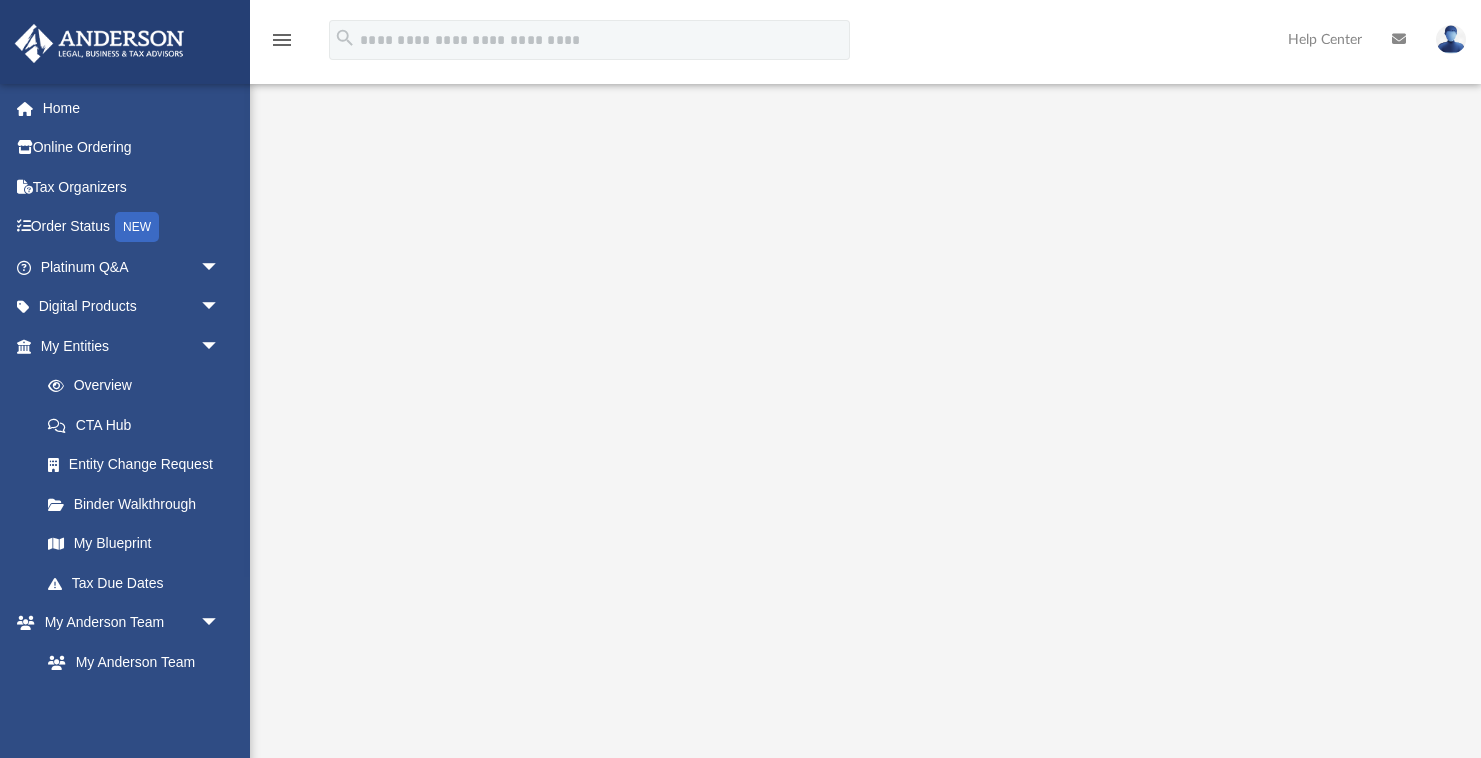 scroll, scrollTop: 220, scrollLeft: 0, axis: vertical 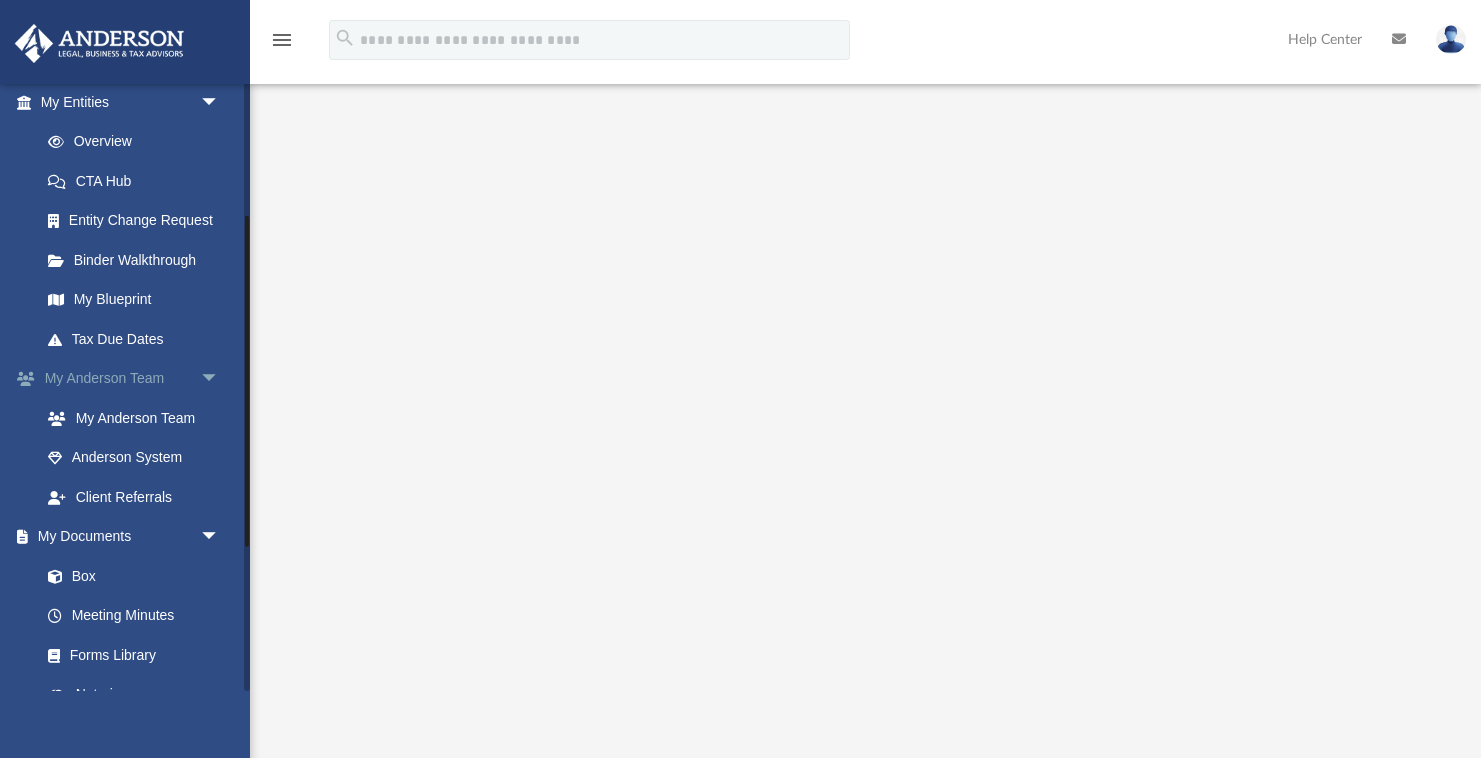 click on "arrow_drop_down" at bounding box center (220, 379) 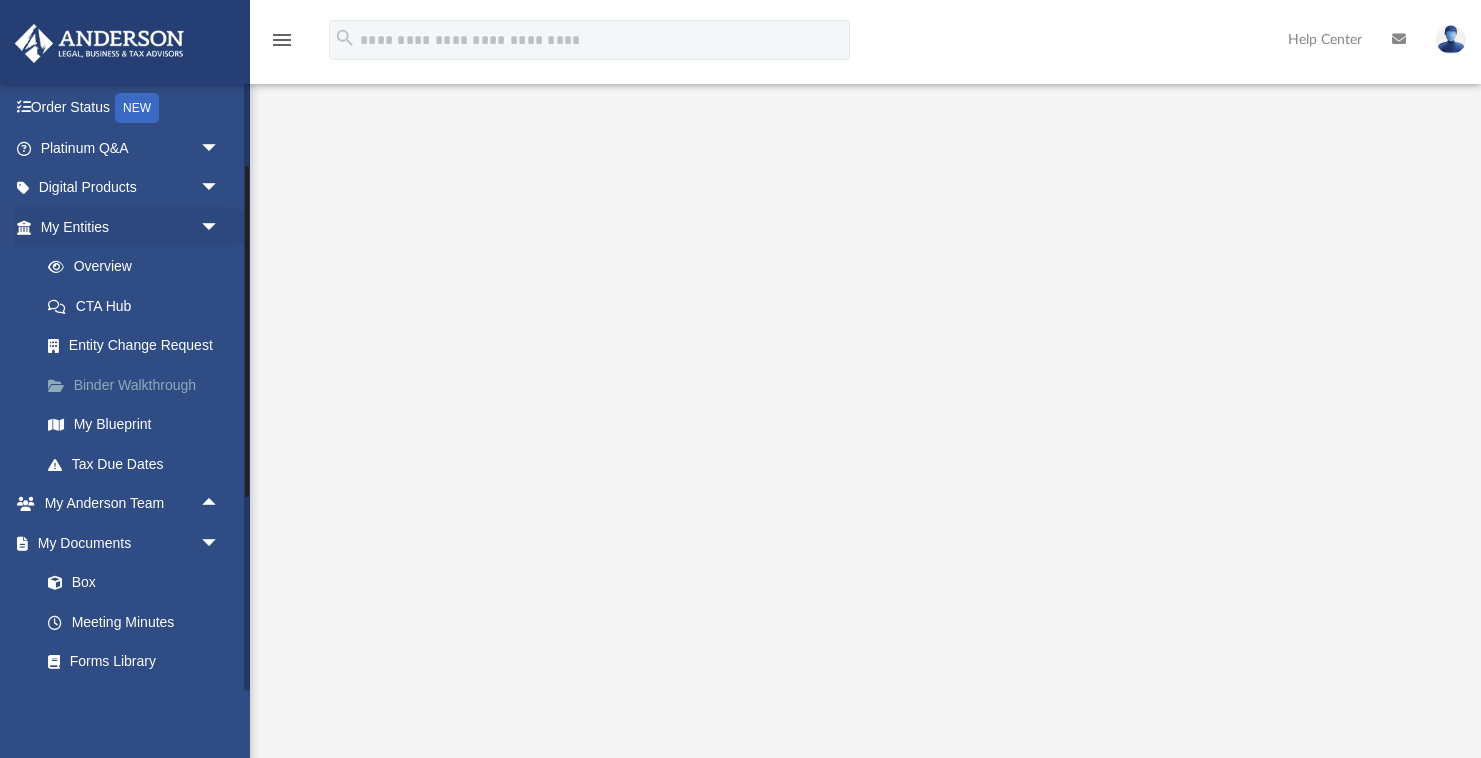 scroll, scrollTop: 117, scrollLeft: 0, axis: vertical 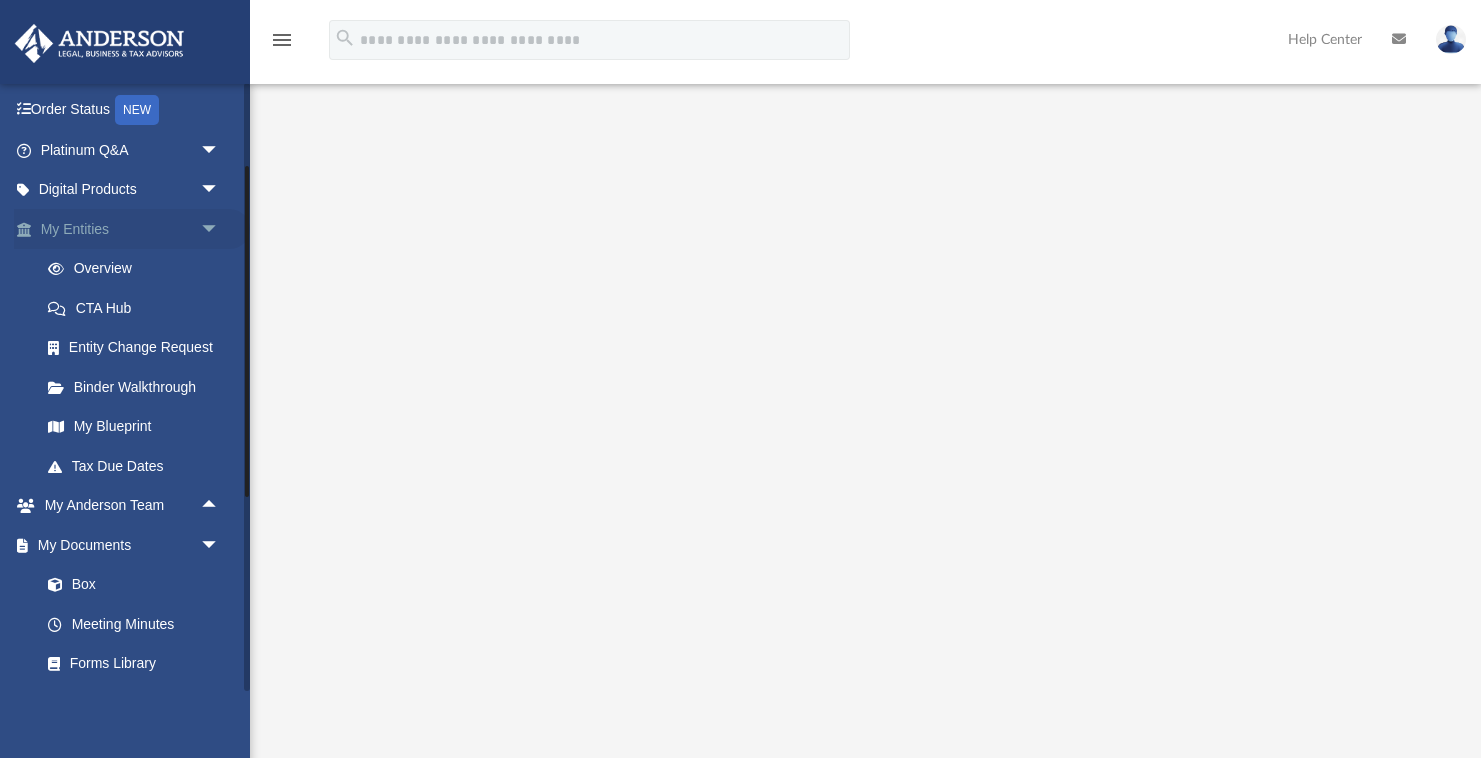 click on "arrow_drop_down" at bounding box center (220, 229) 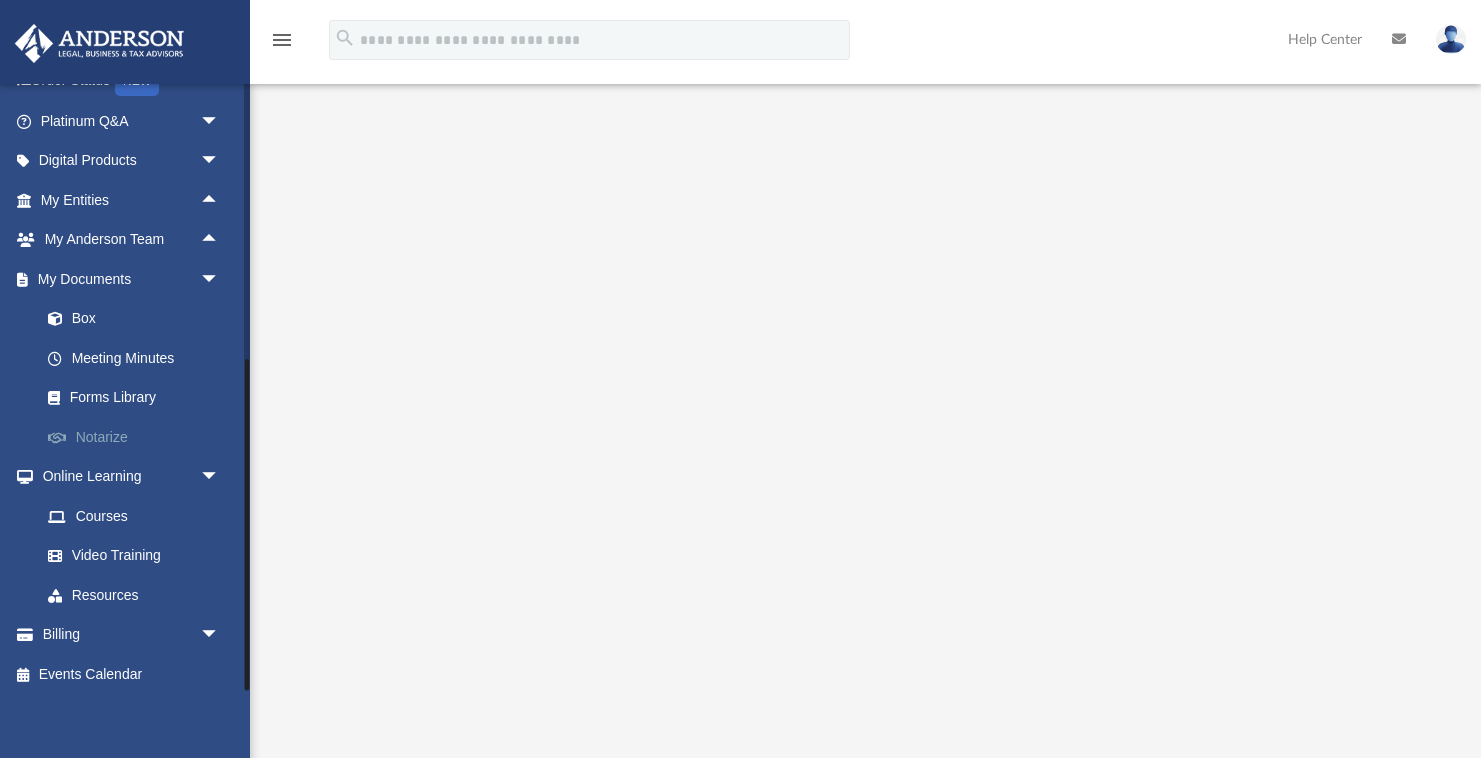 scroll, scrollTop: 153, scrollLeft: 0, axis: vertical 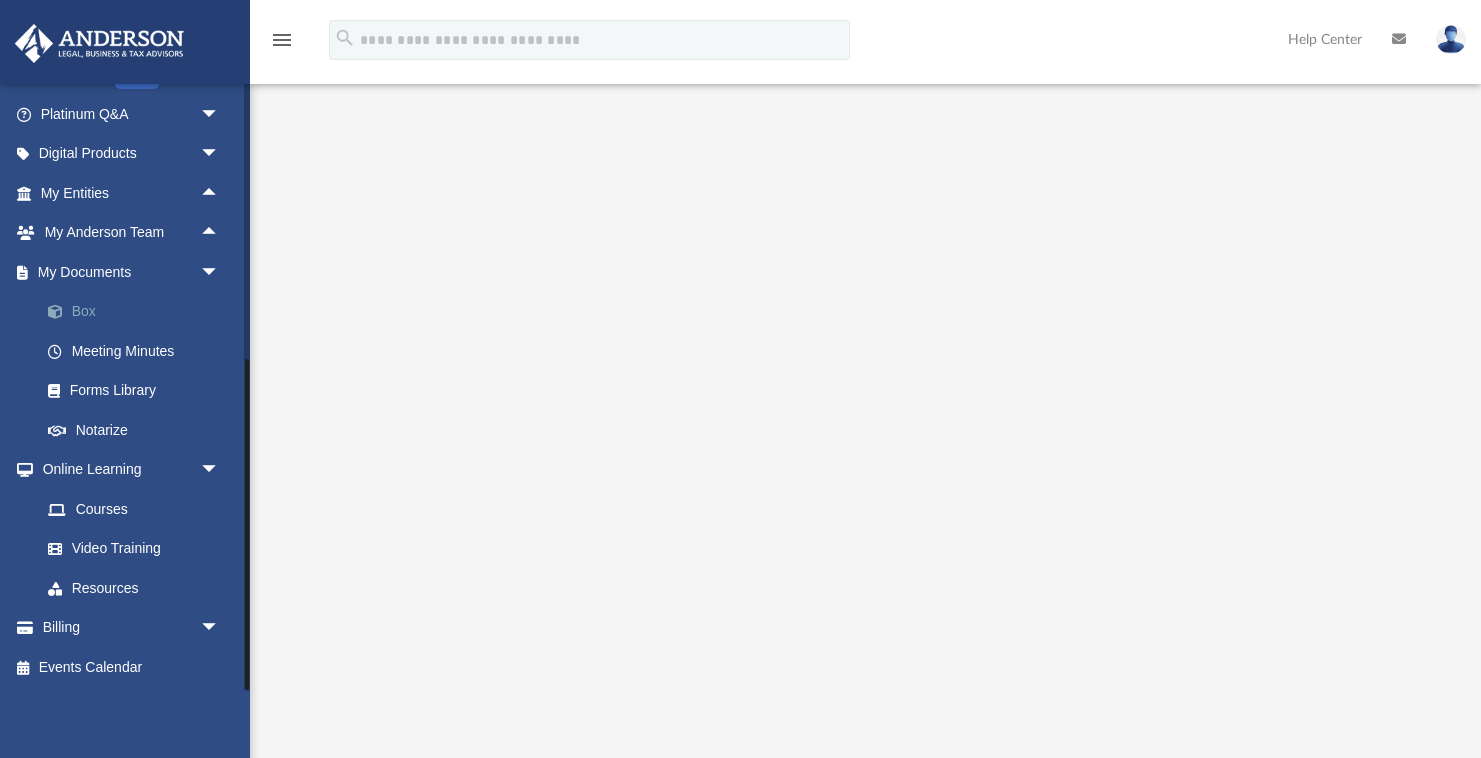 click on "Box" at bounding box center (139, 312) 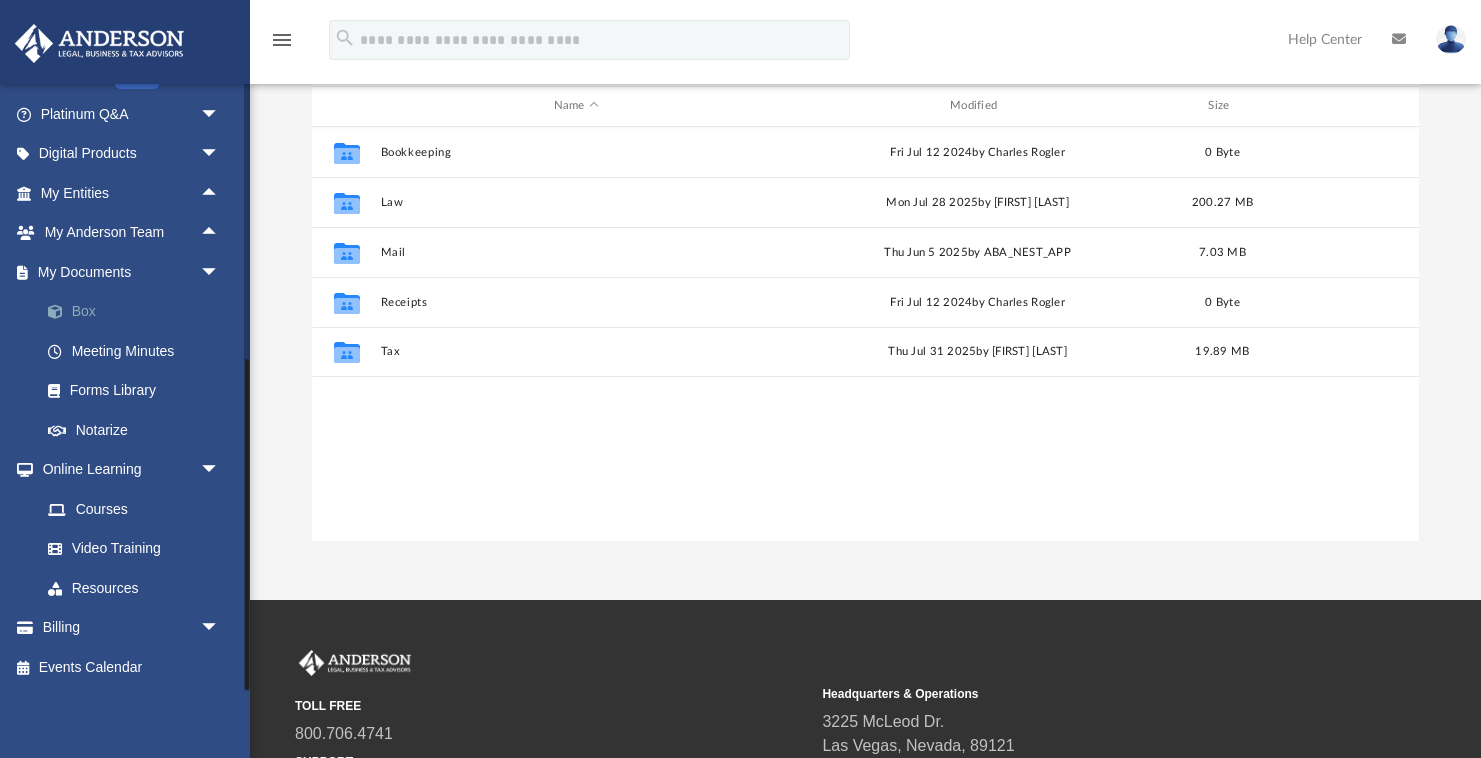 scroll, scrollTop: 1, scrollLeft: 1, axis: both 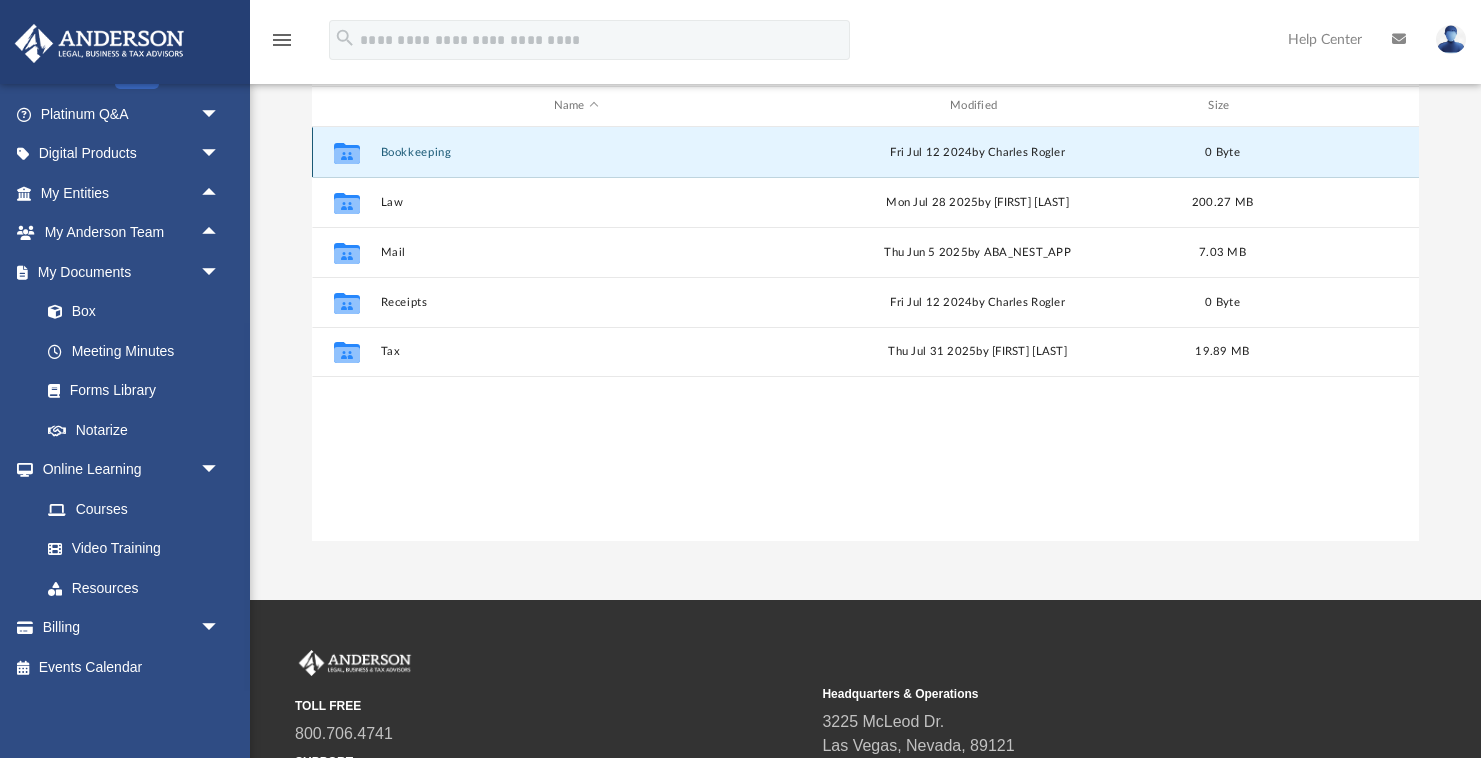 click on "Bookkeeping" at bounding box center [576, 152] 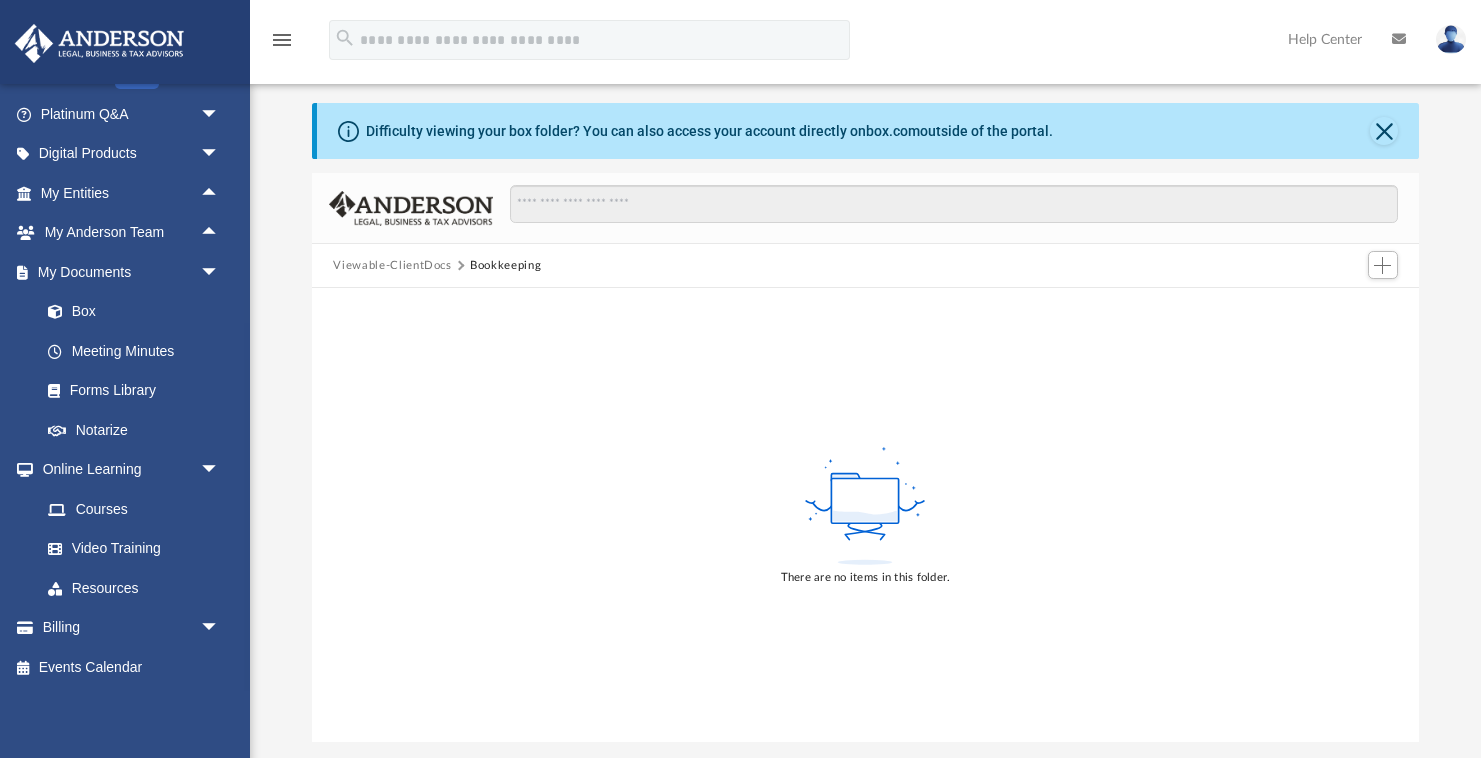 scroll, scrollTop: 14, scrollLeft: 0, axis: vertical 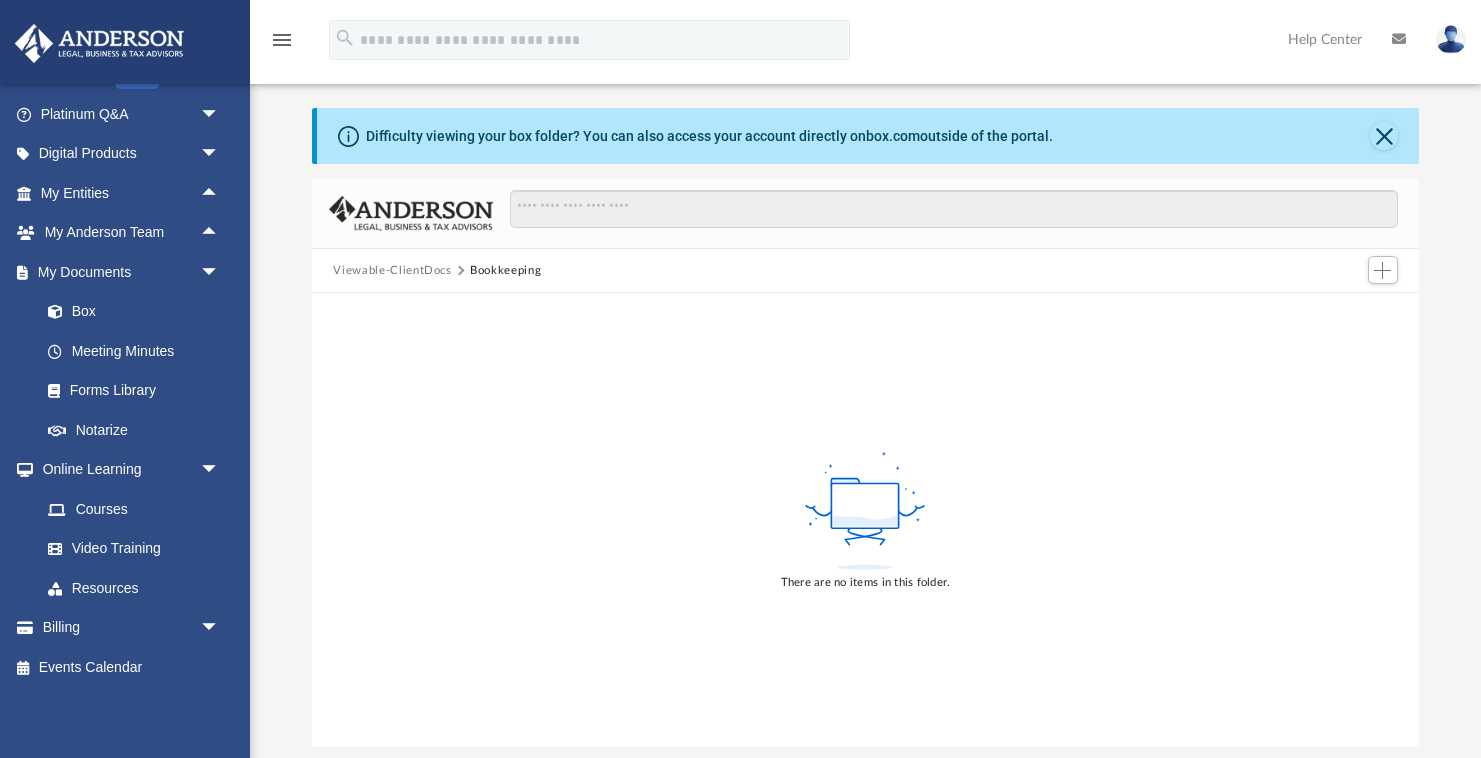 click on "Viewable-ClientDocs" at bounding box center [392, 271] 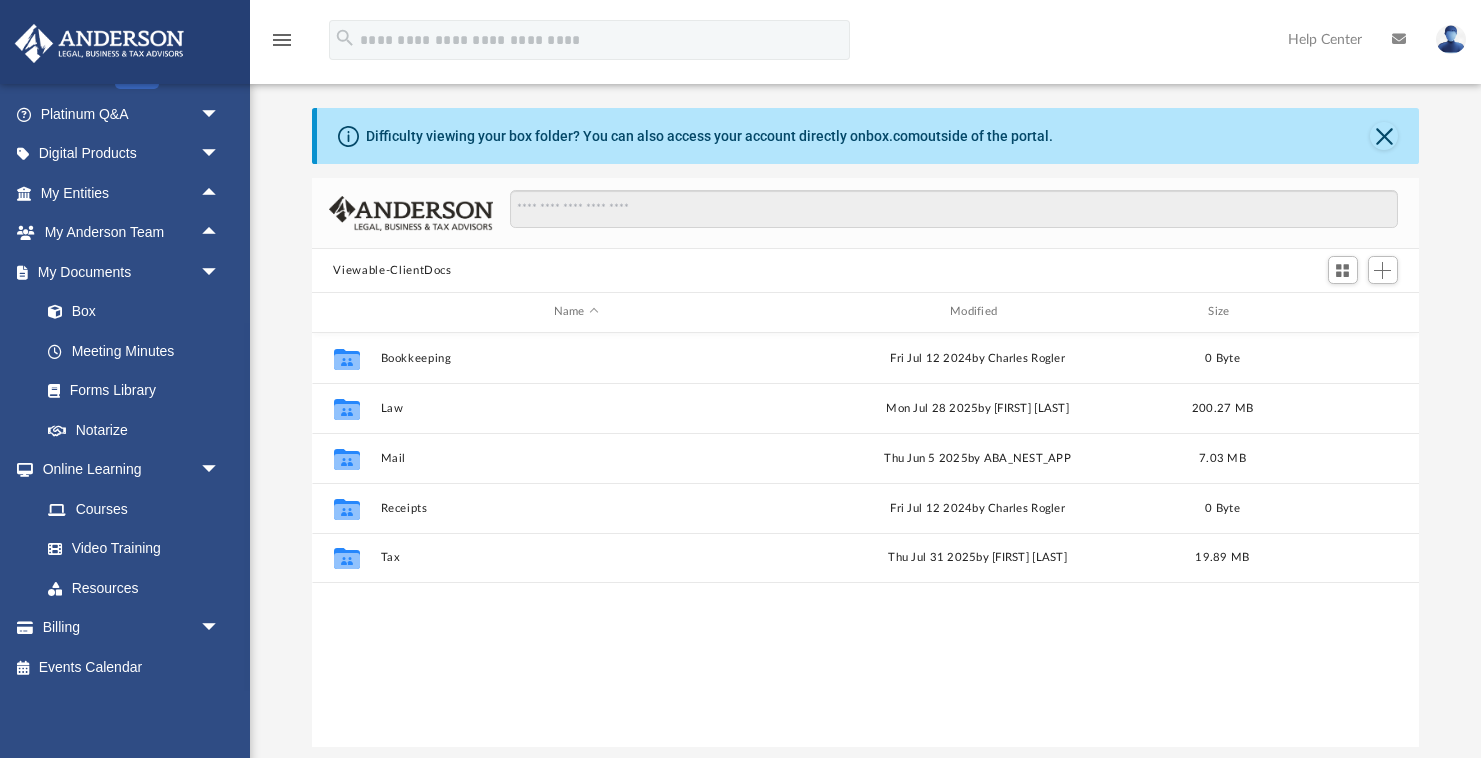 scroll, scrollTop: 1, scrollLeft: 1, axis: both 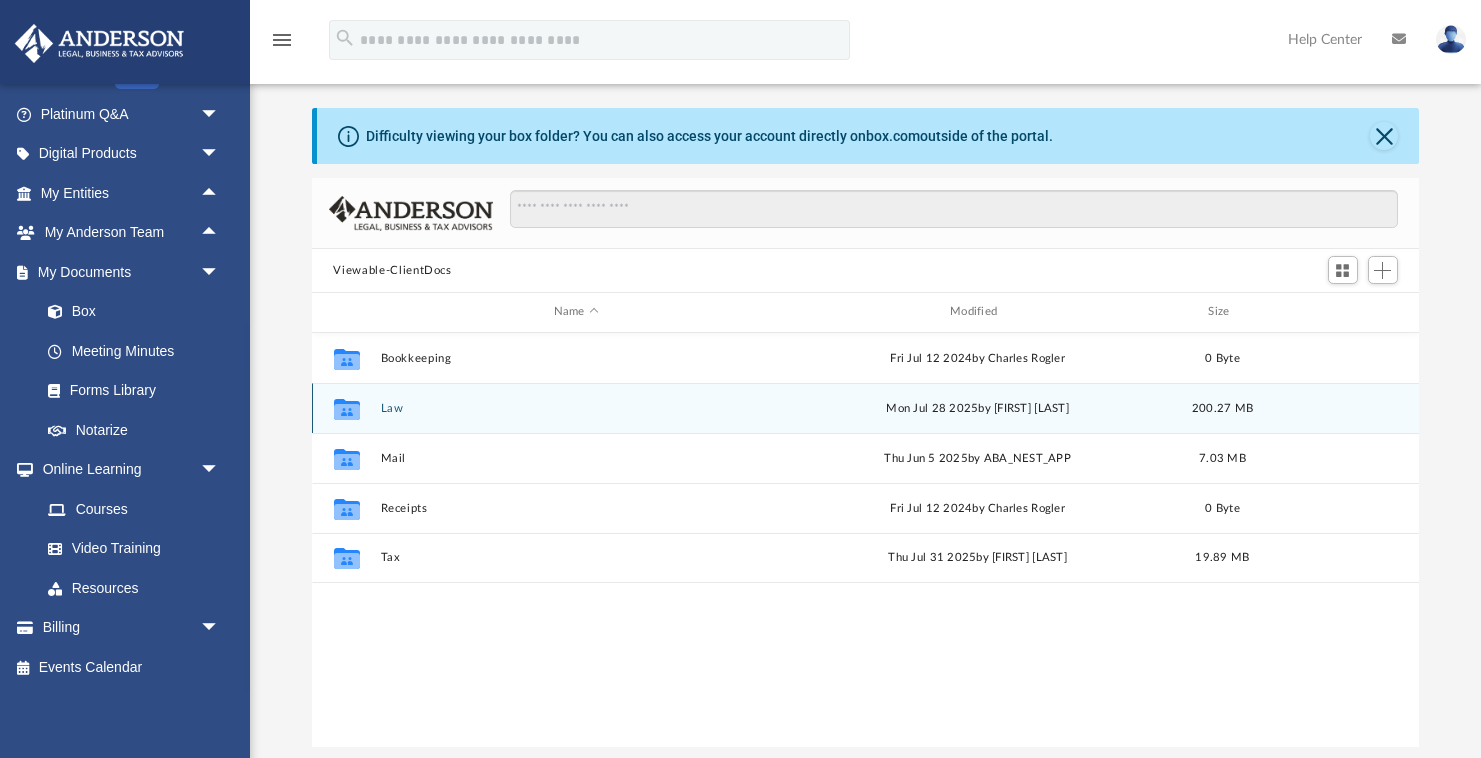 click on "Law" at bounding box center (576, 408) 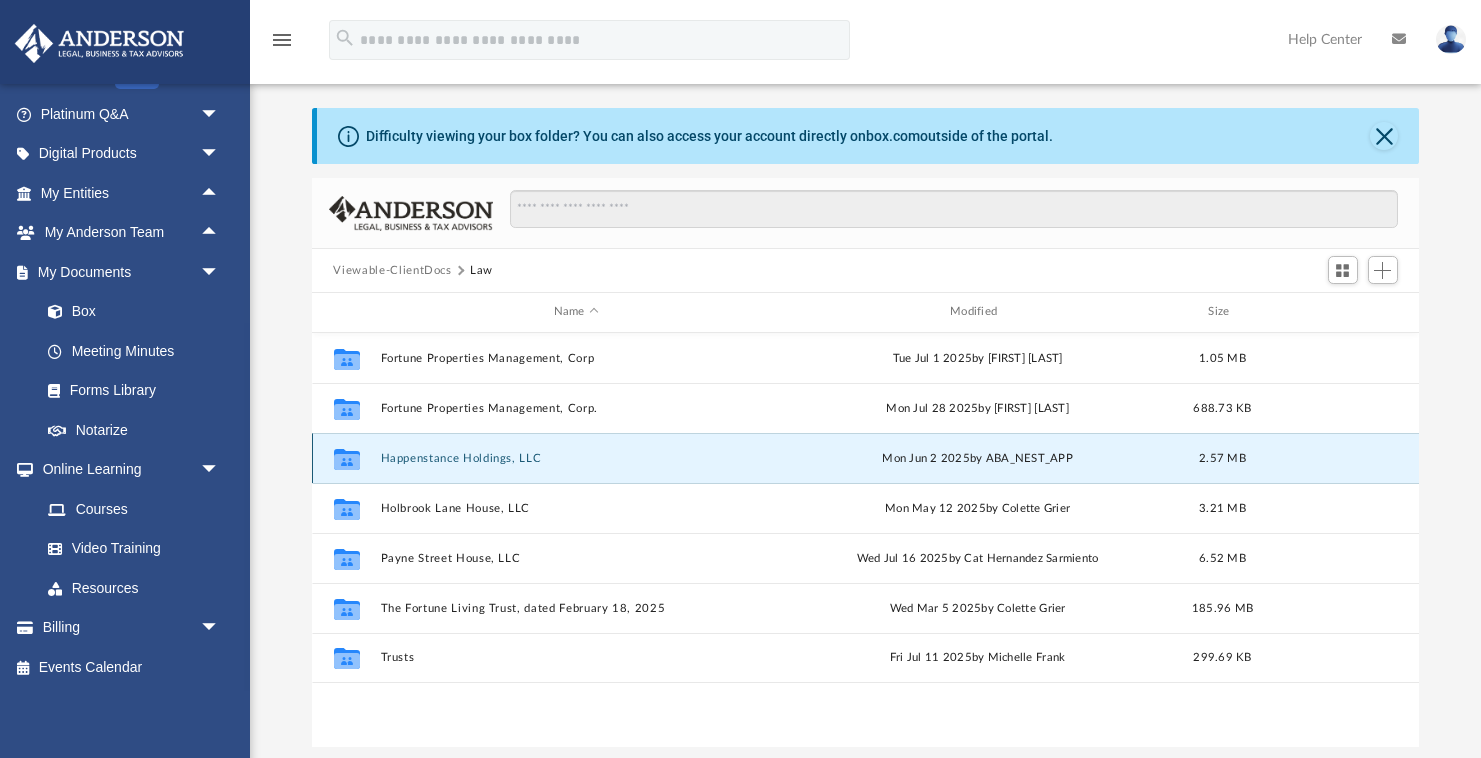 click on "Happenstance Holdings, LLC" at bounding box center [576, 458] 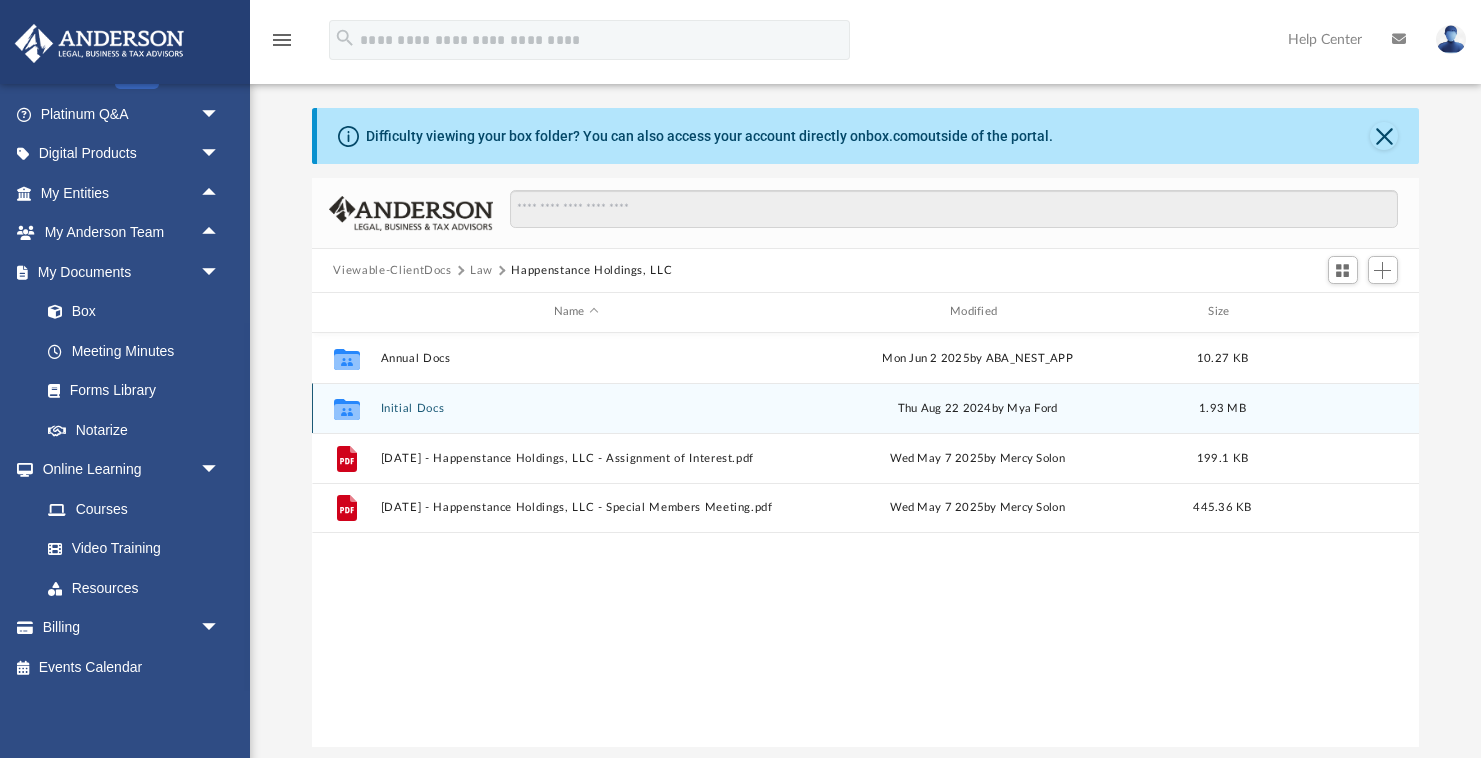 click on "Initial Docs" at bounding box center [576, 408] 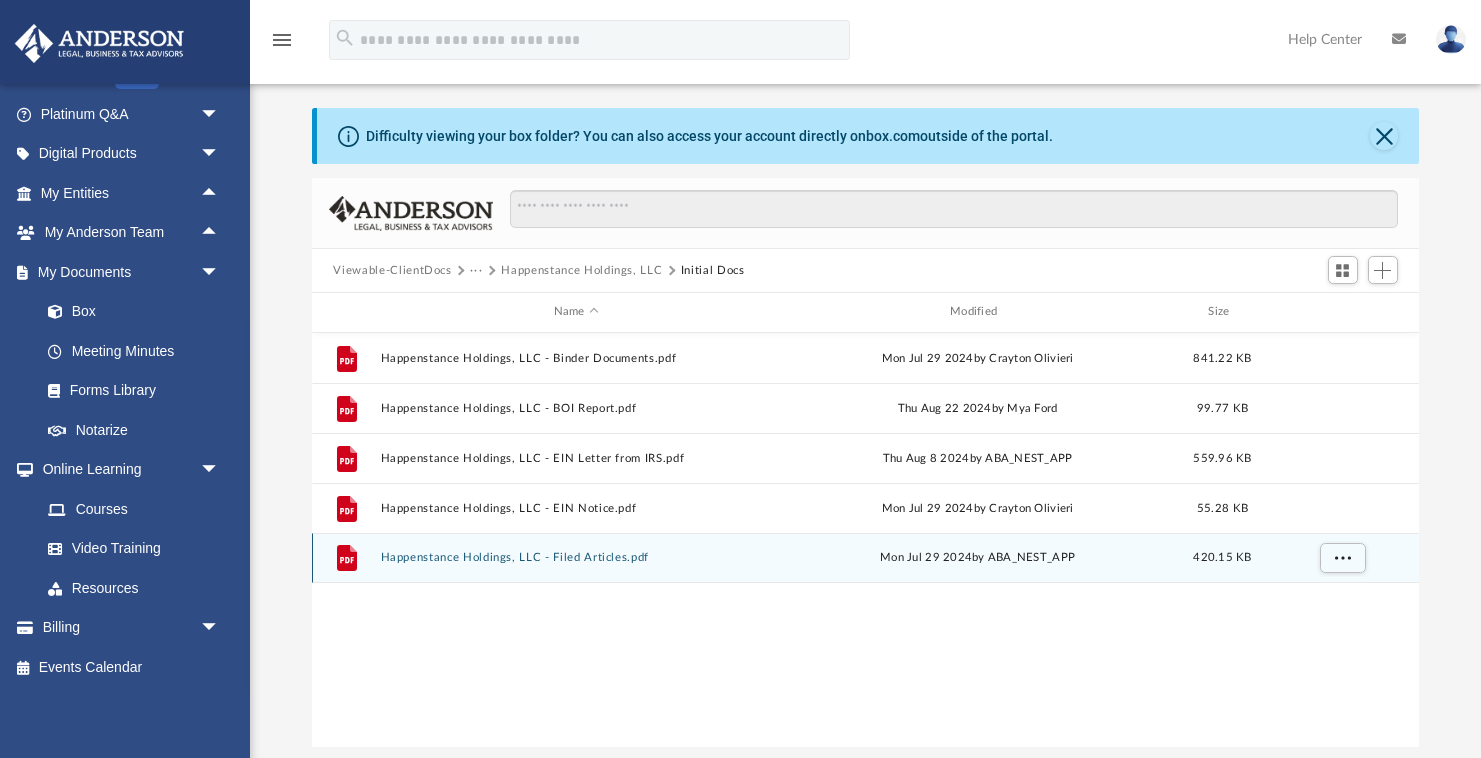 click on "Happenstance Holdings, LLC - Filed Articles.pdf" at bounding box center [576, 557] 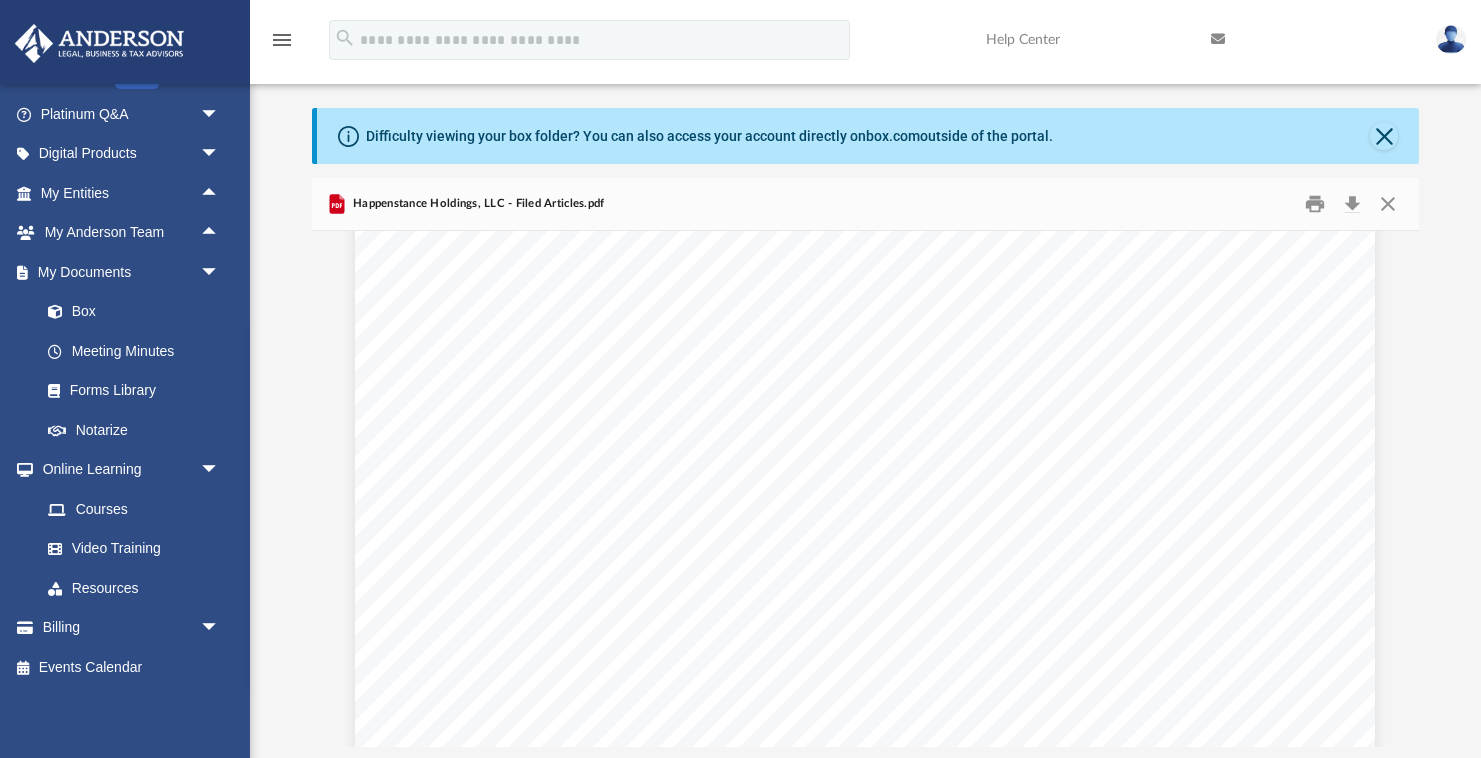 scroll, scrollTop: 4883, scrollLeft: 0, axis: vertical 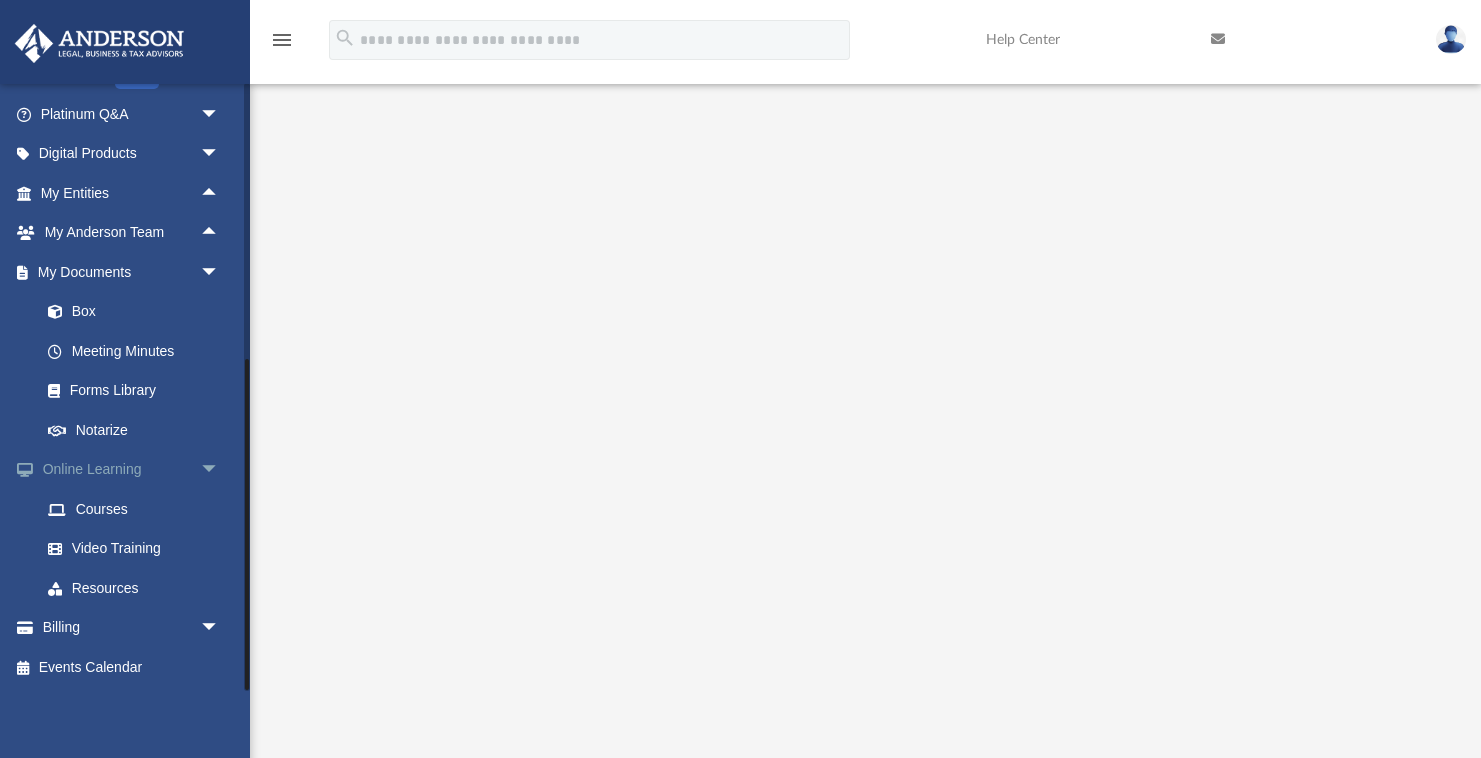 click on "arrow_drop_down" at bounding box center [220, 470] 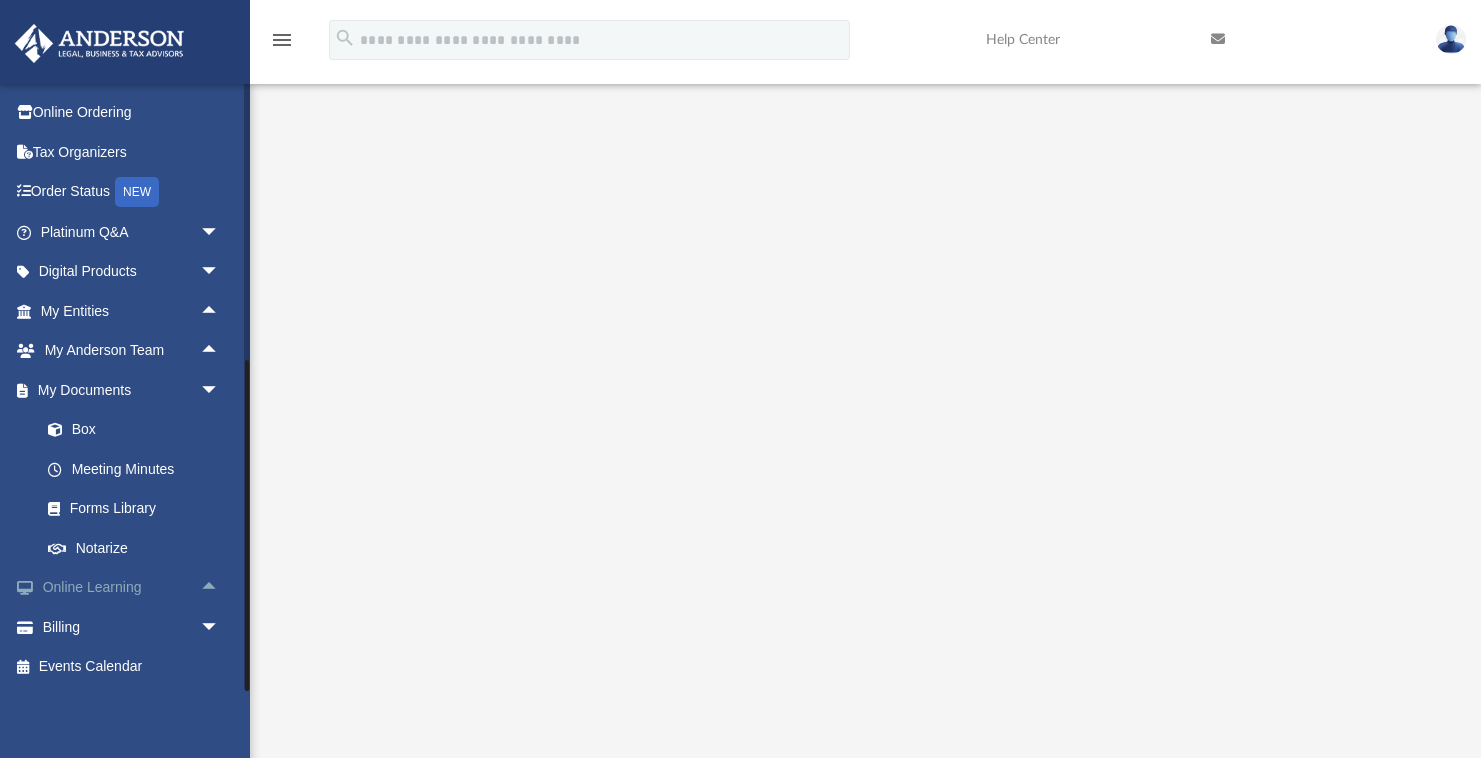 scroll, scrollTop: 35, scrollLeft: 0, axis: vertical 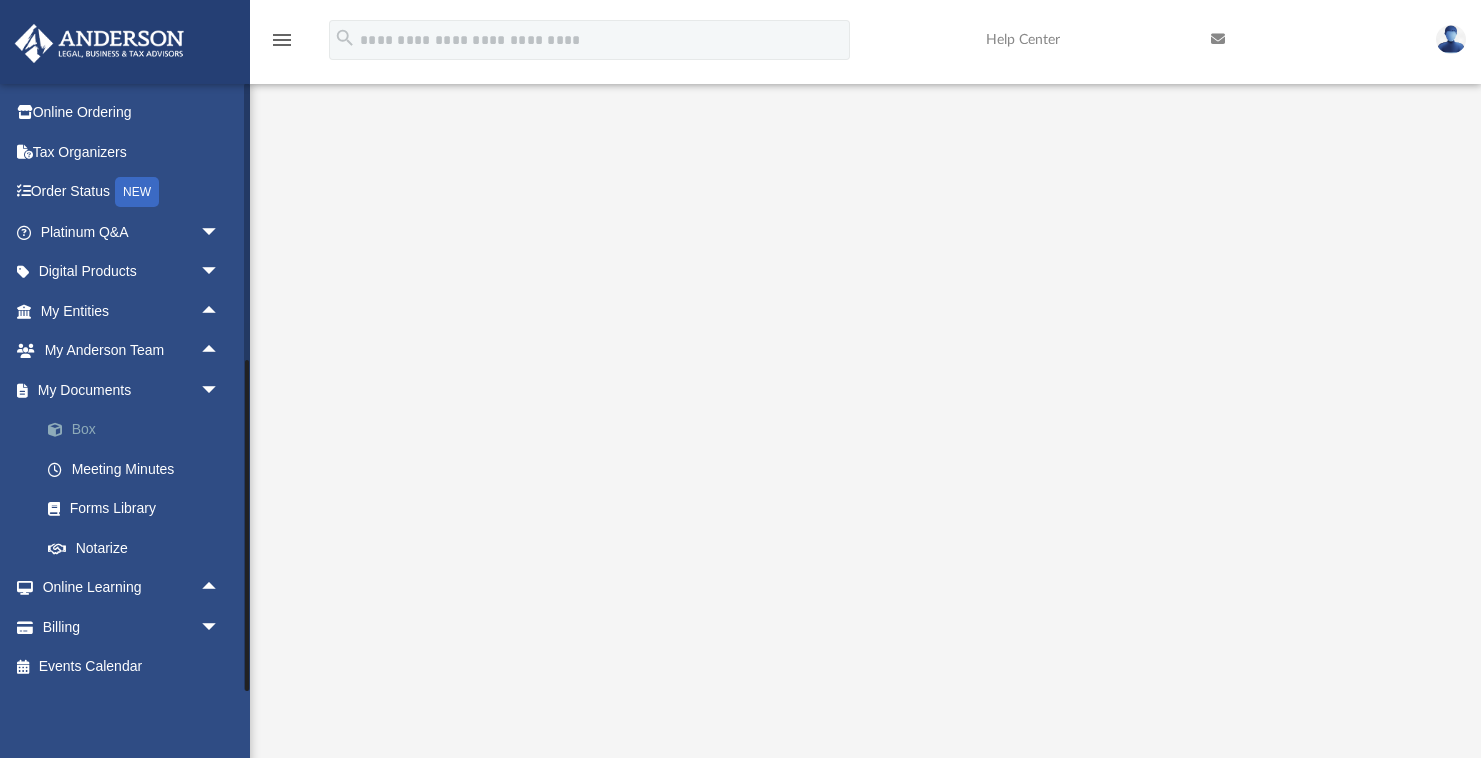 click on "Box" at bounding box center (139, 430) 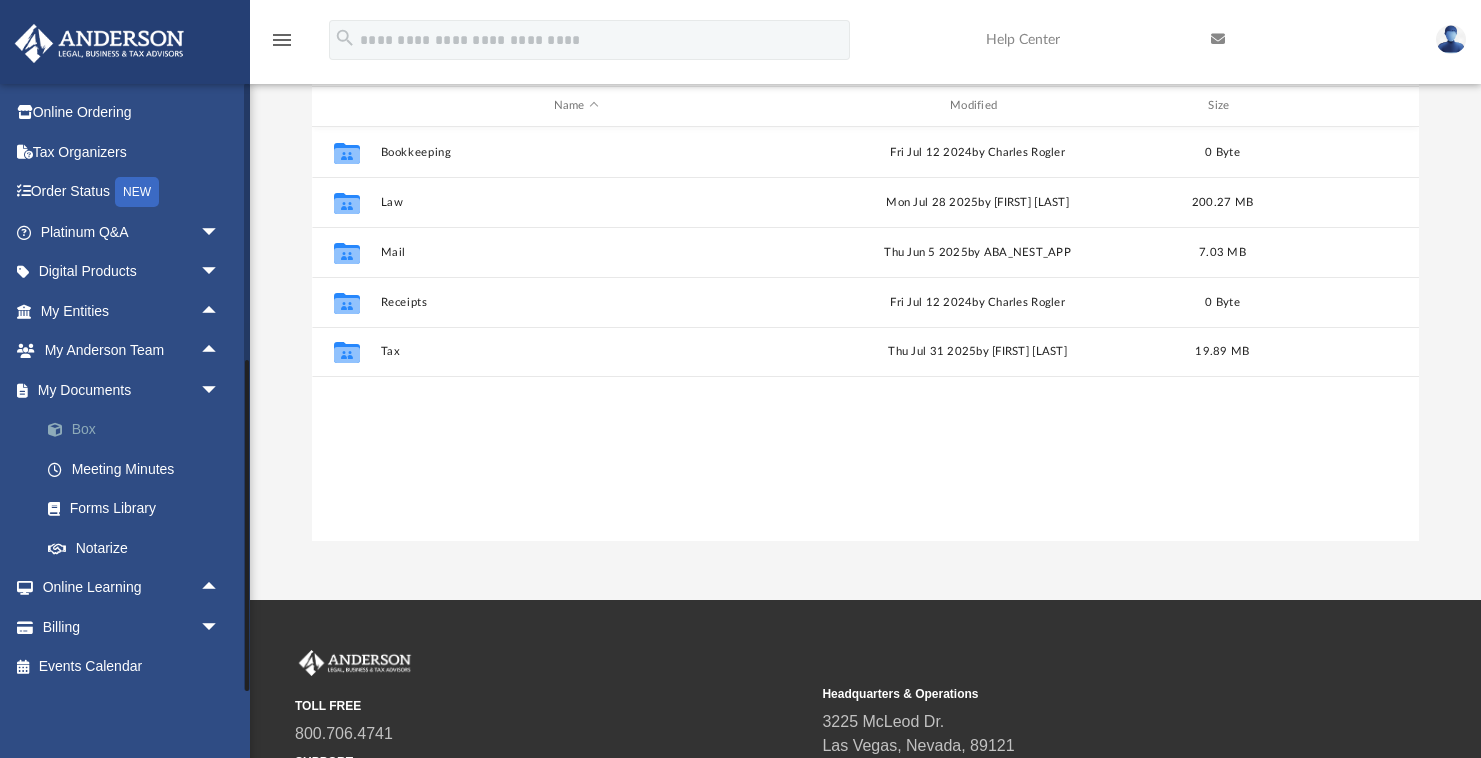 scroll, scrollTop: 1, scrollLeft: 1, axis: both 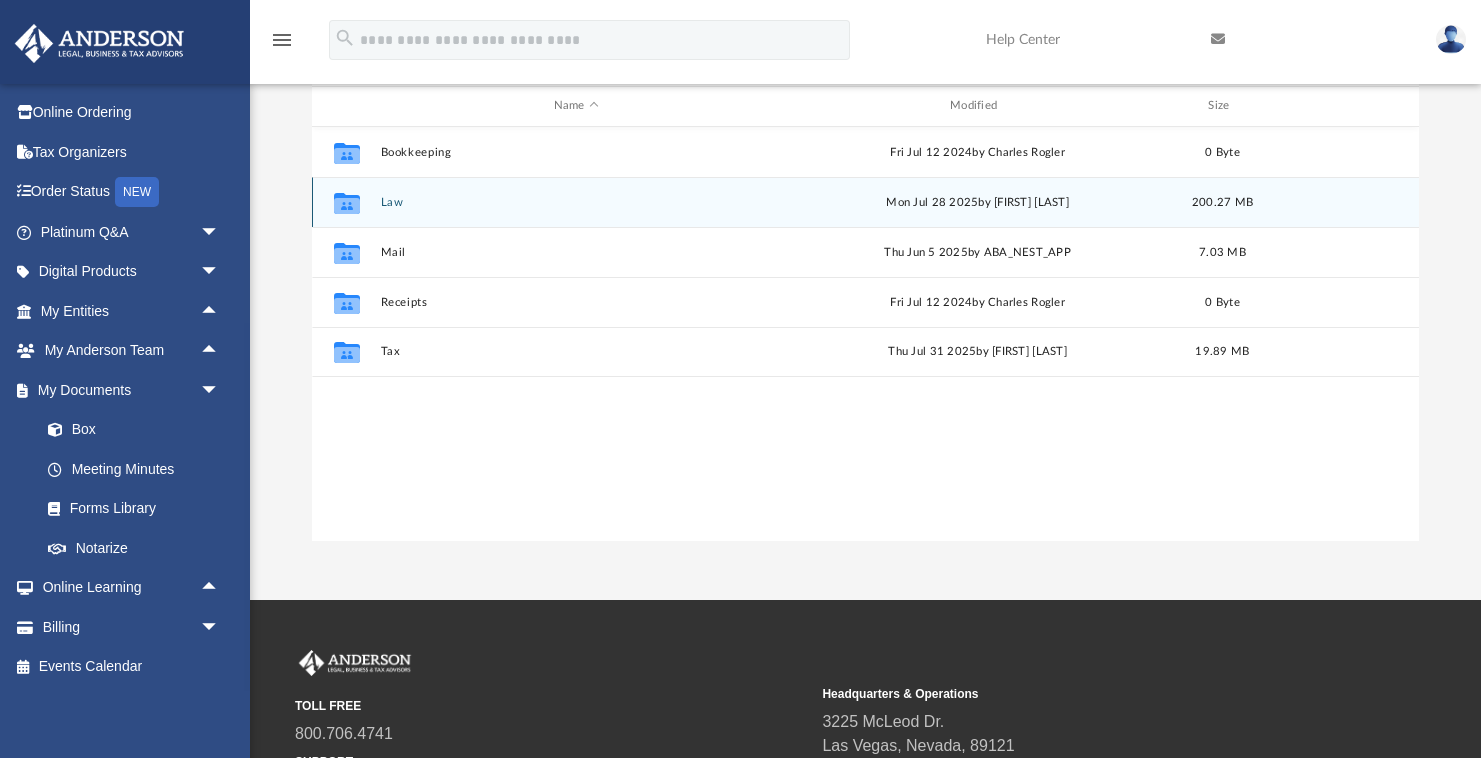 click on "Law" at bounding box center (576, 202) 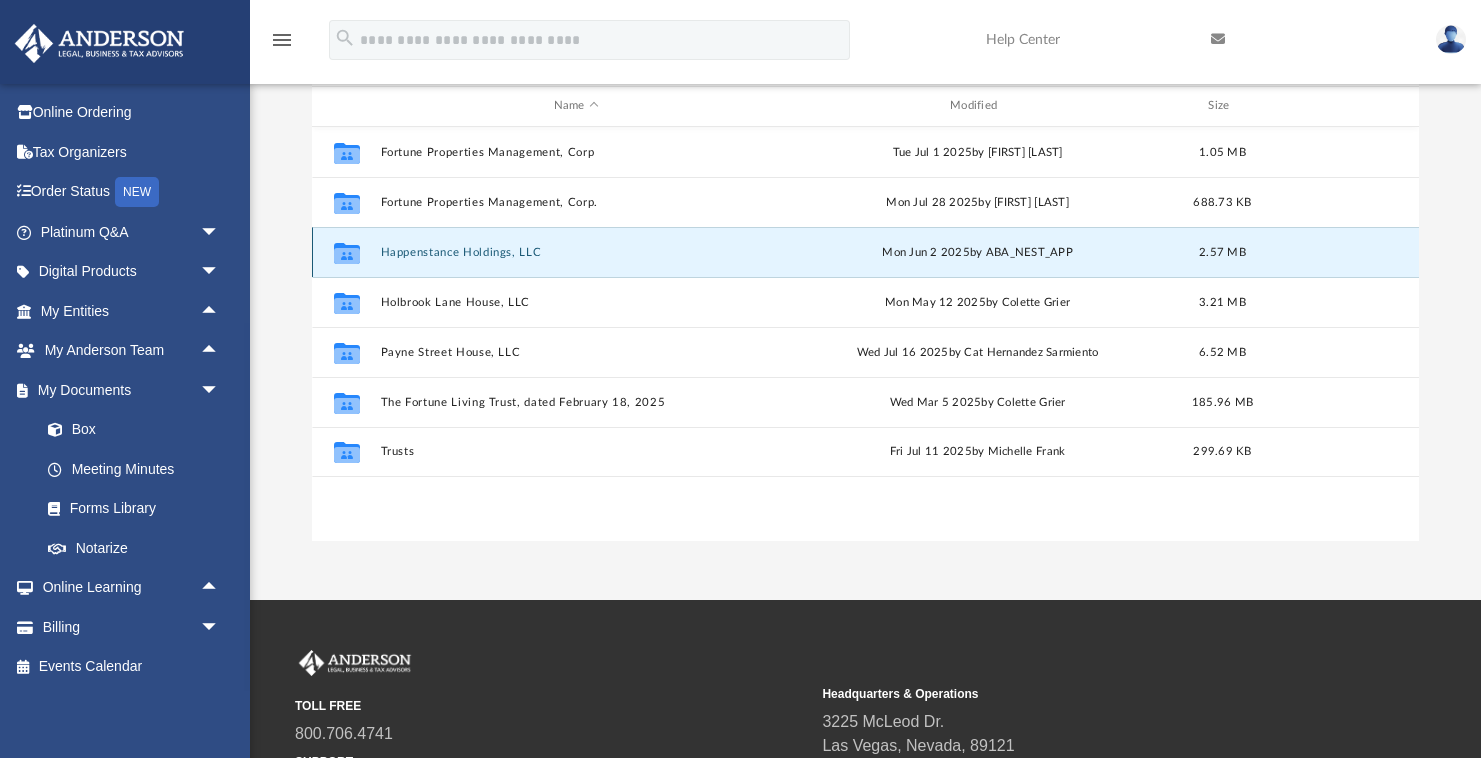 click on "Happenstance Holdings, LLC" at bounding box center (576, 252) 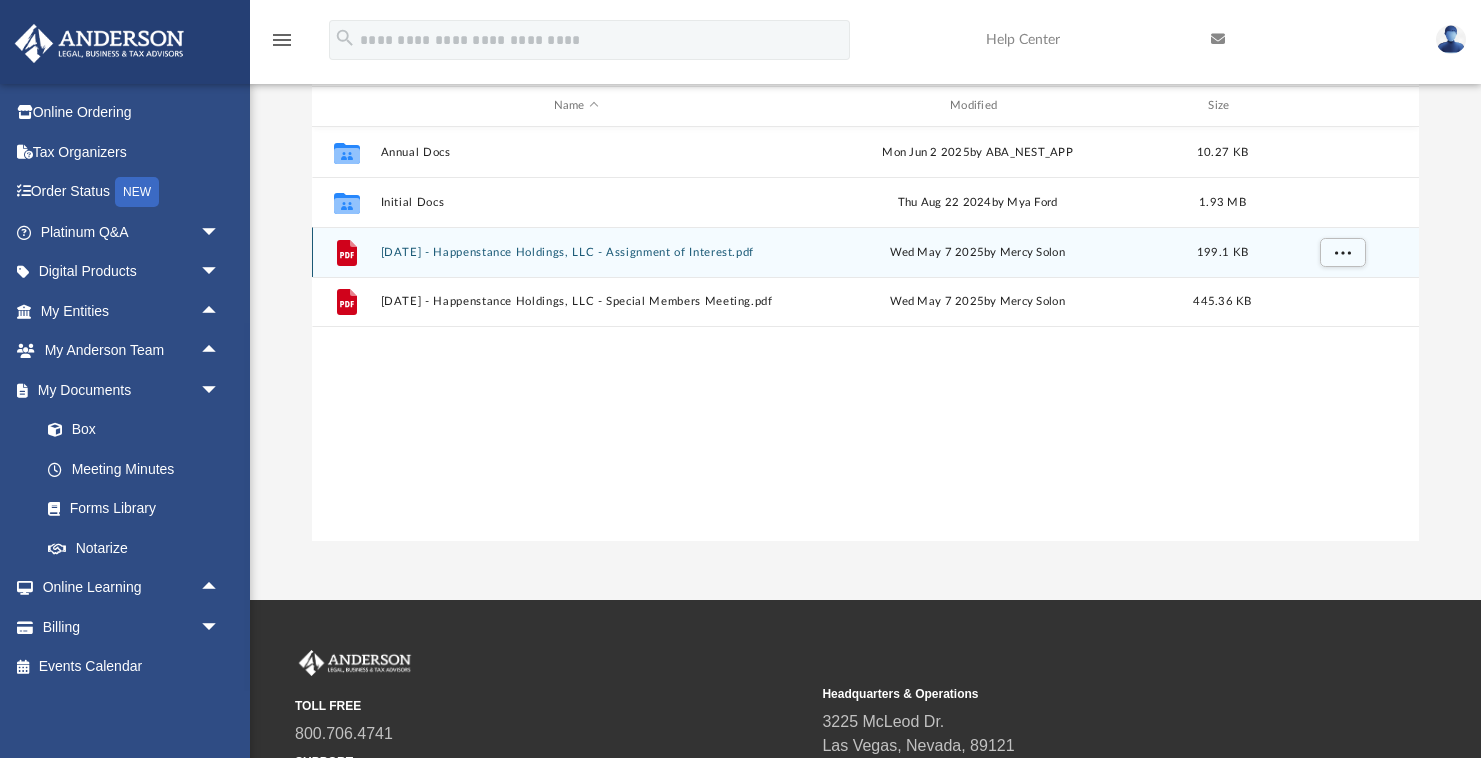 click on "[DATE] - Happenstance Holdings, LLC - Assignment of Interest.pdf" at bounding box center (576, 252) 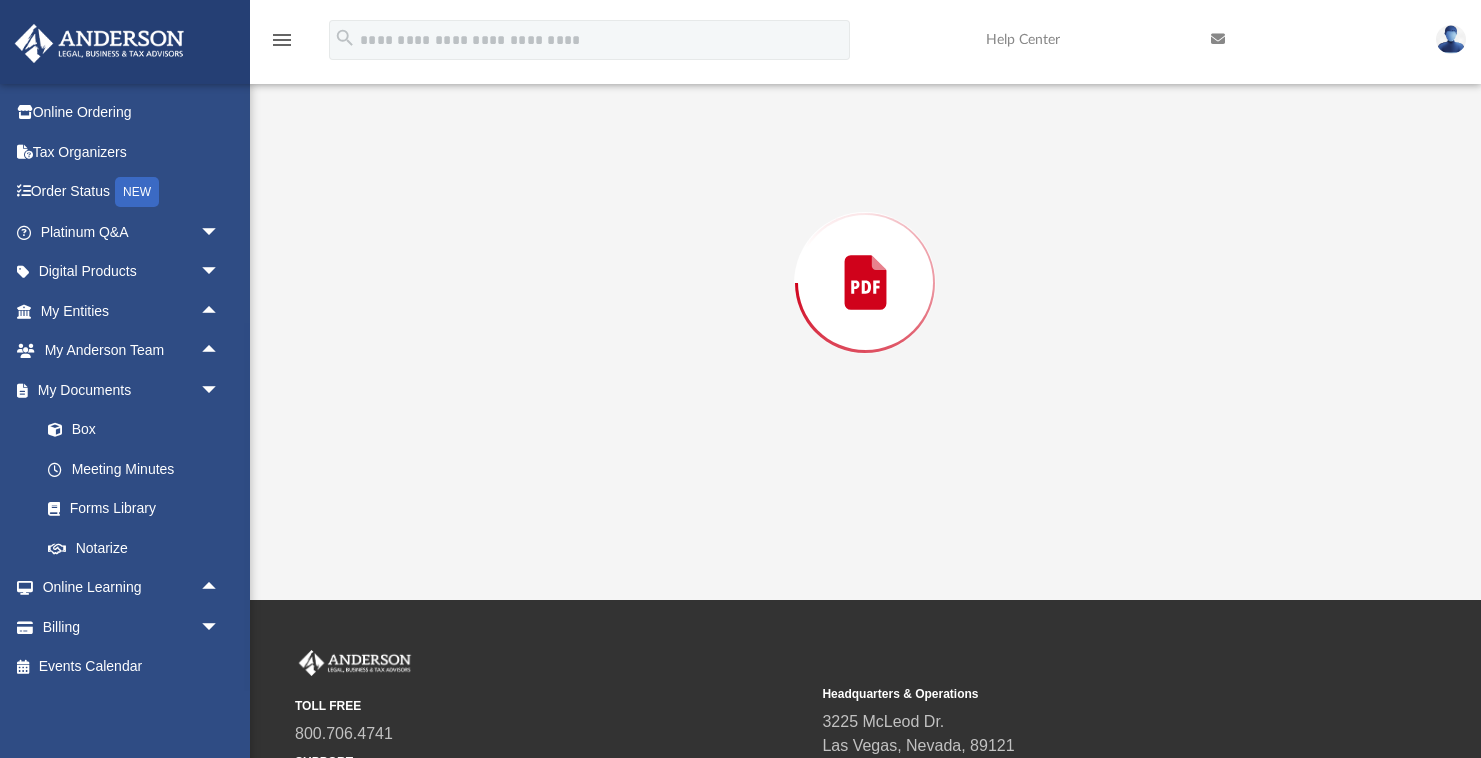 scroll, scrollTop: 192, scrollLeft: 0, axis: vertical 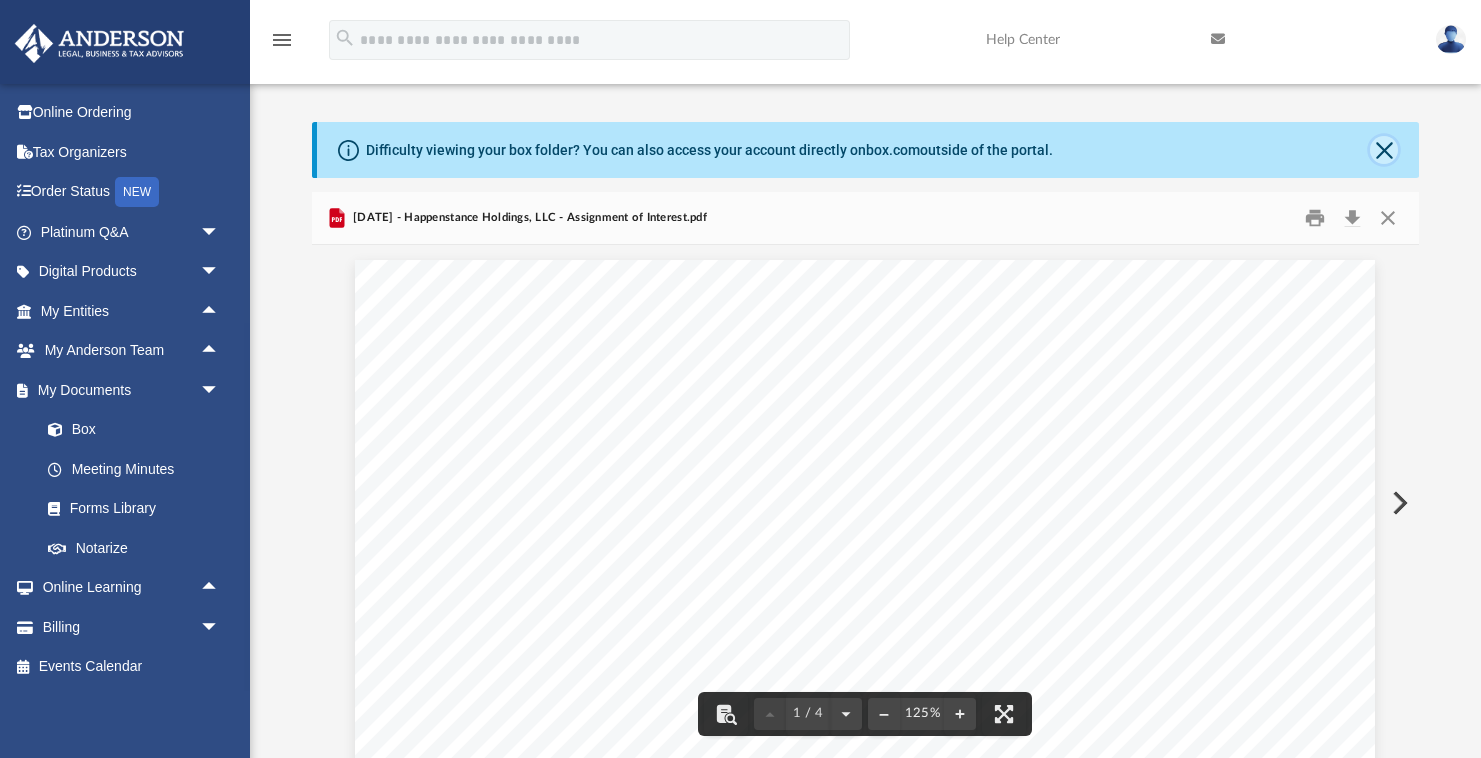 click 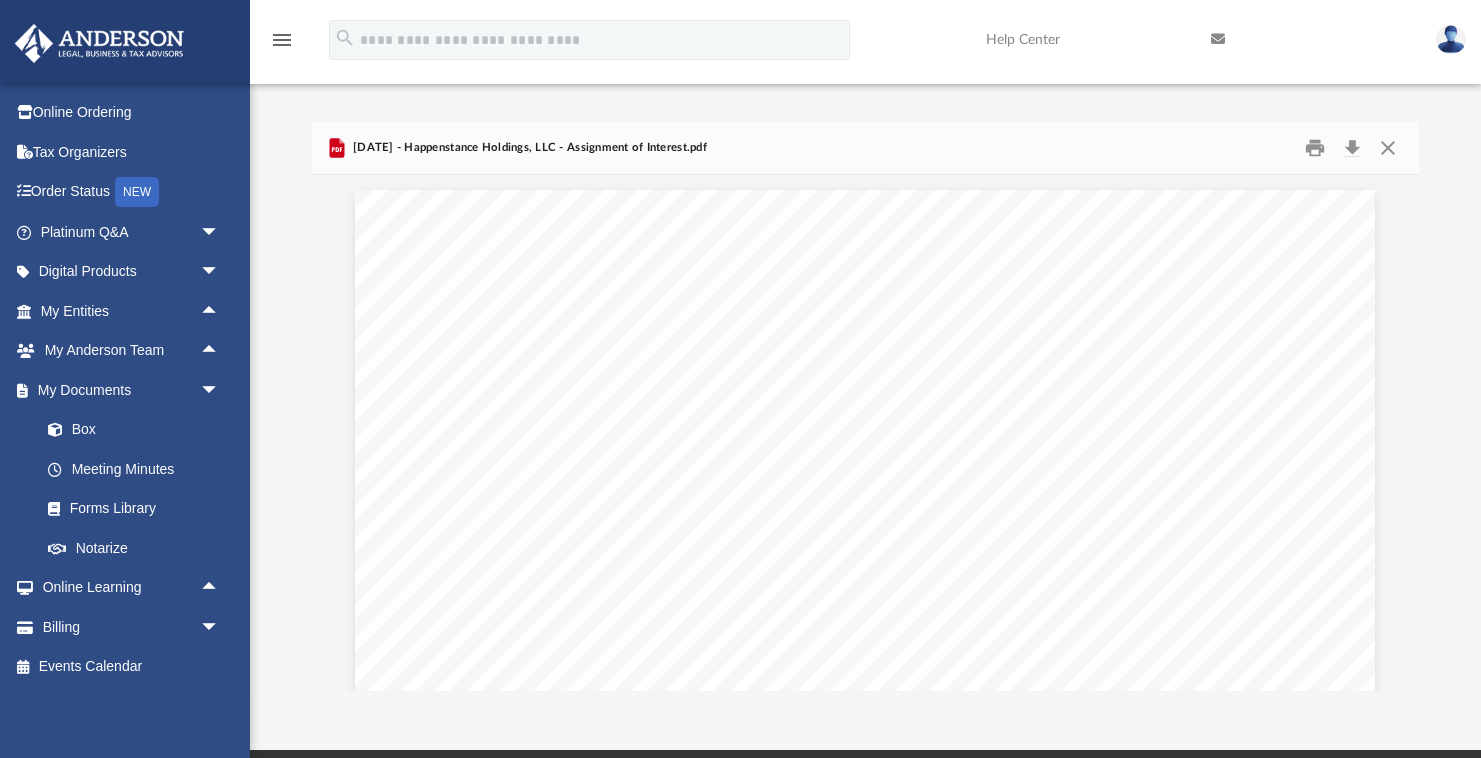 scroll, scrollTop: 220, scrollLeft: 0, axis: vertical 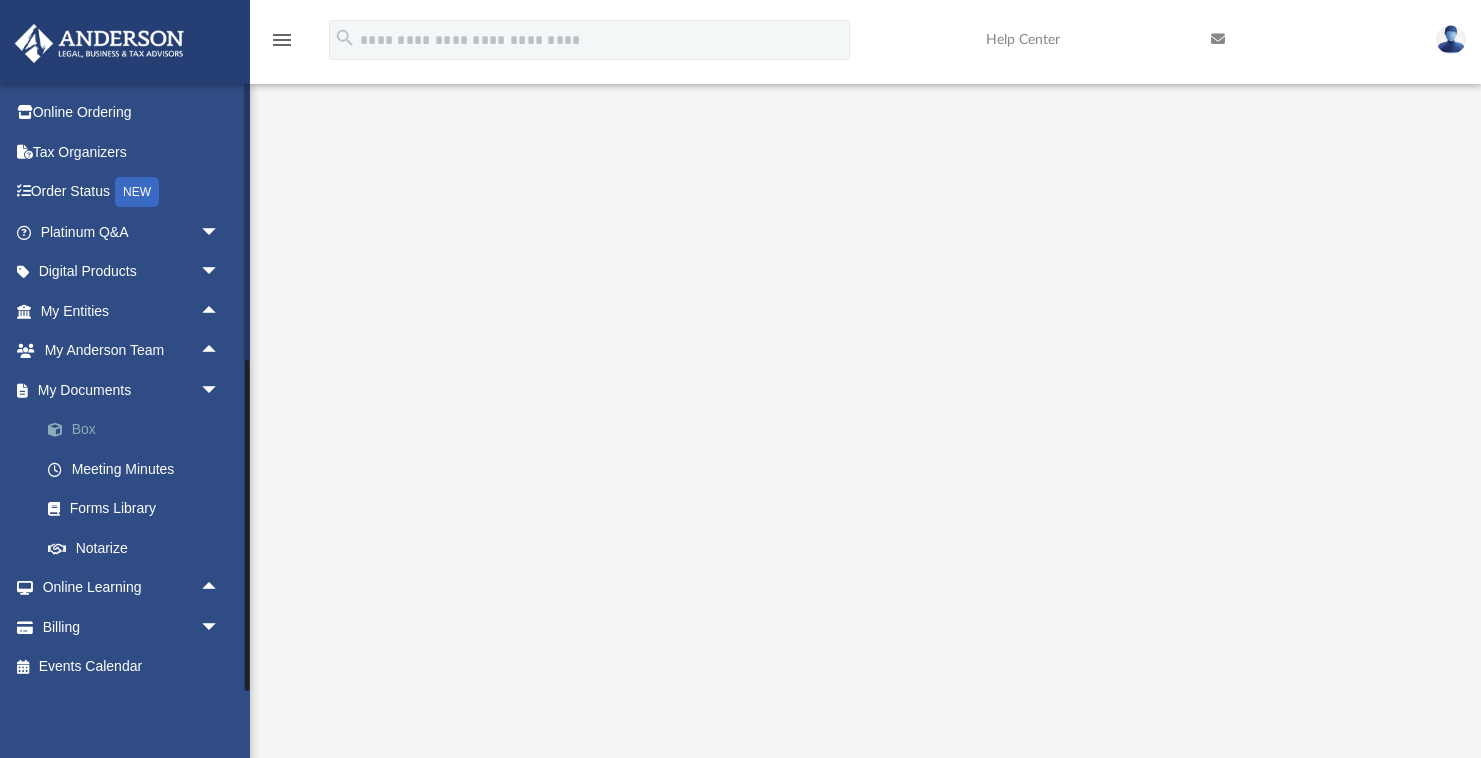 click on "Box" at bounding box center (139, 430) 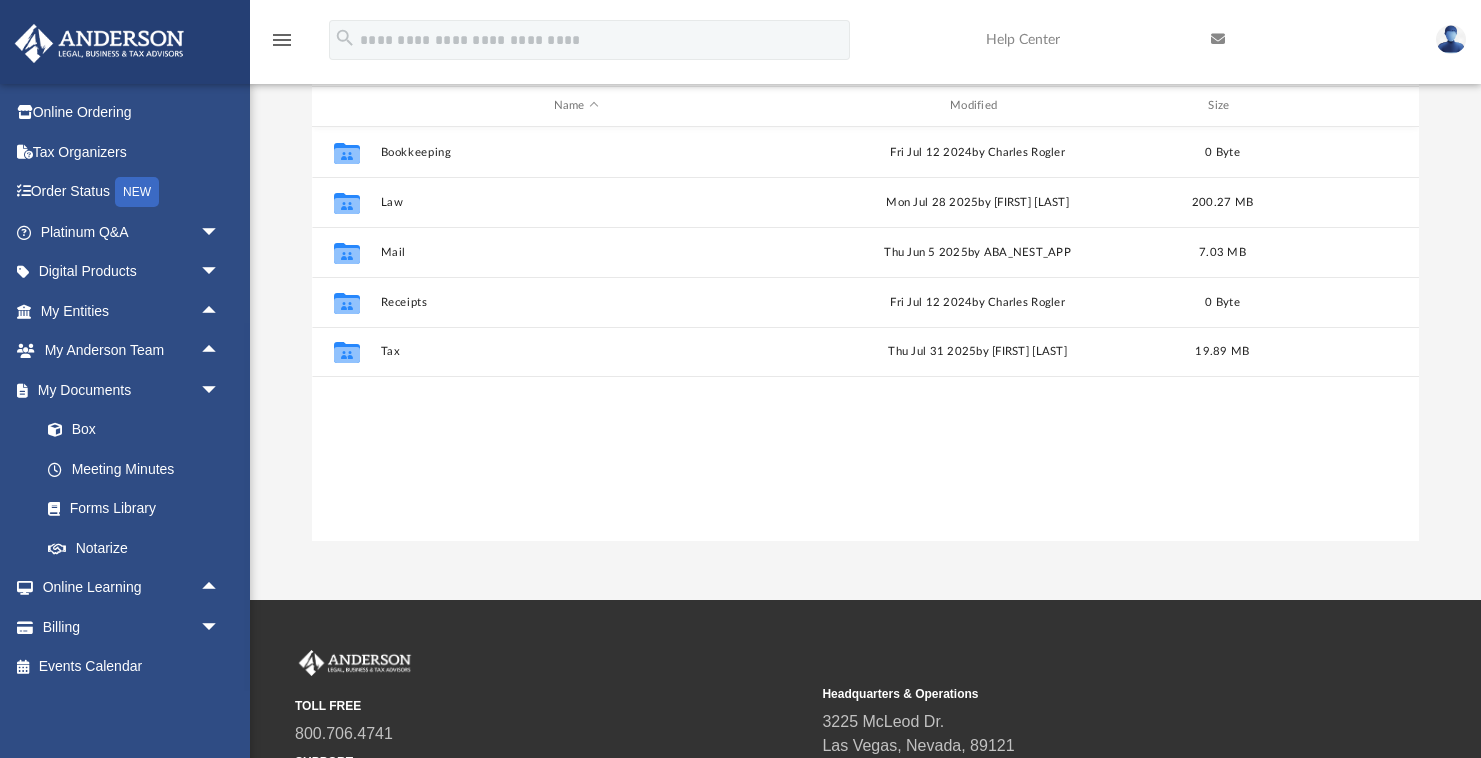 scroll, scrollTop: 1, scrollLeft: 1, axis: both 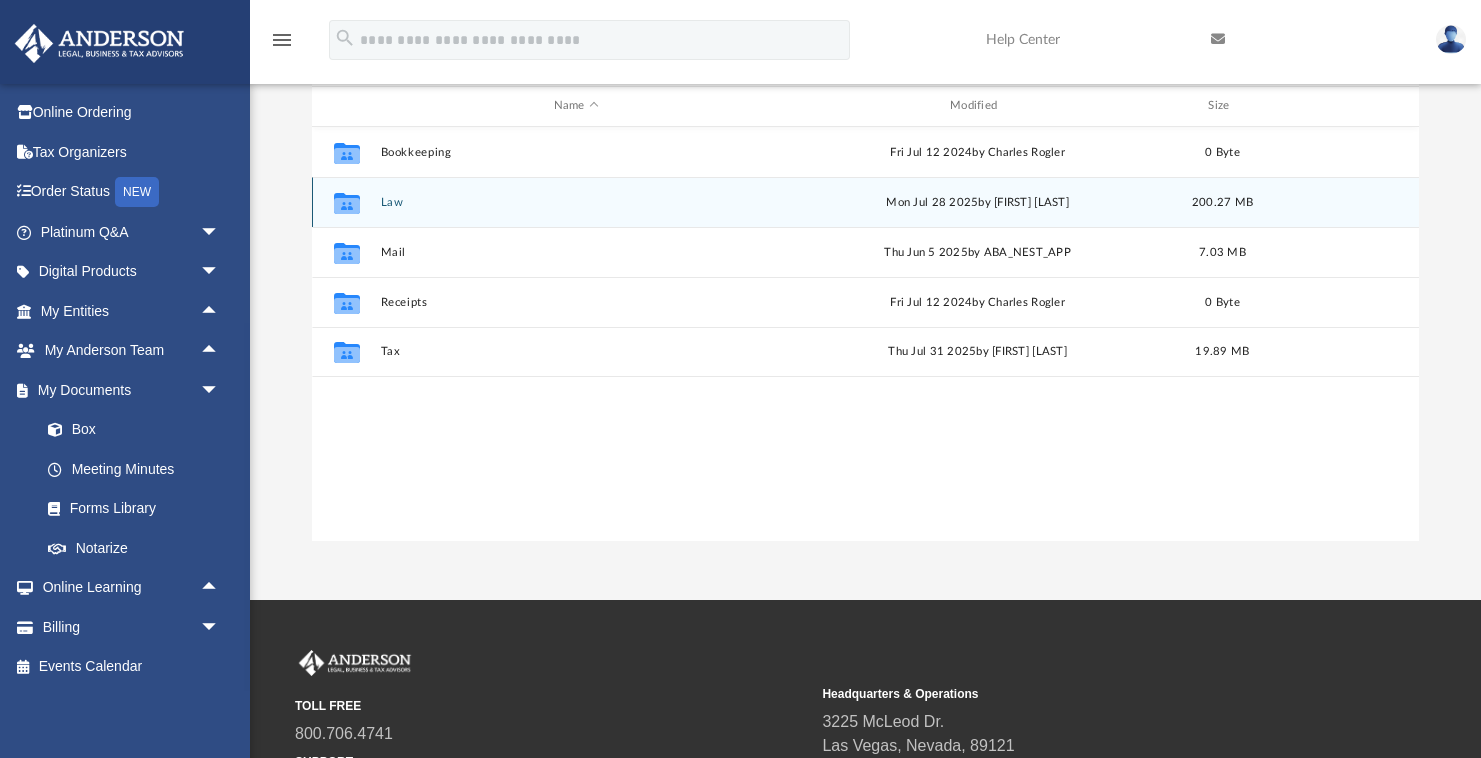 click on "Law" at bounding box center [576, 202] 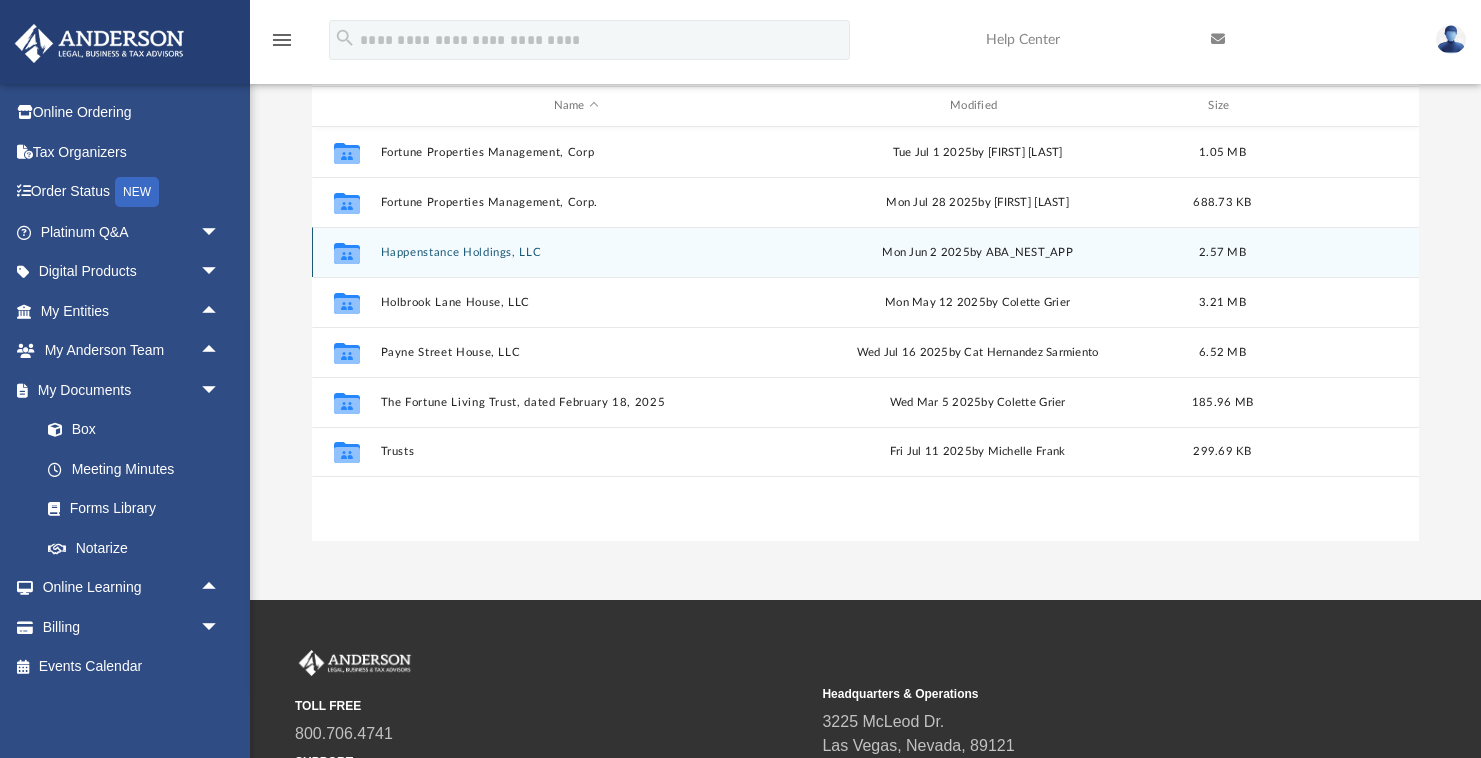click on "Happenstance Holdings, LLC" at bounding box center (576, 252) 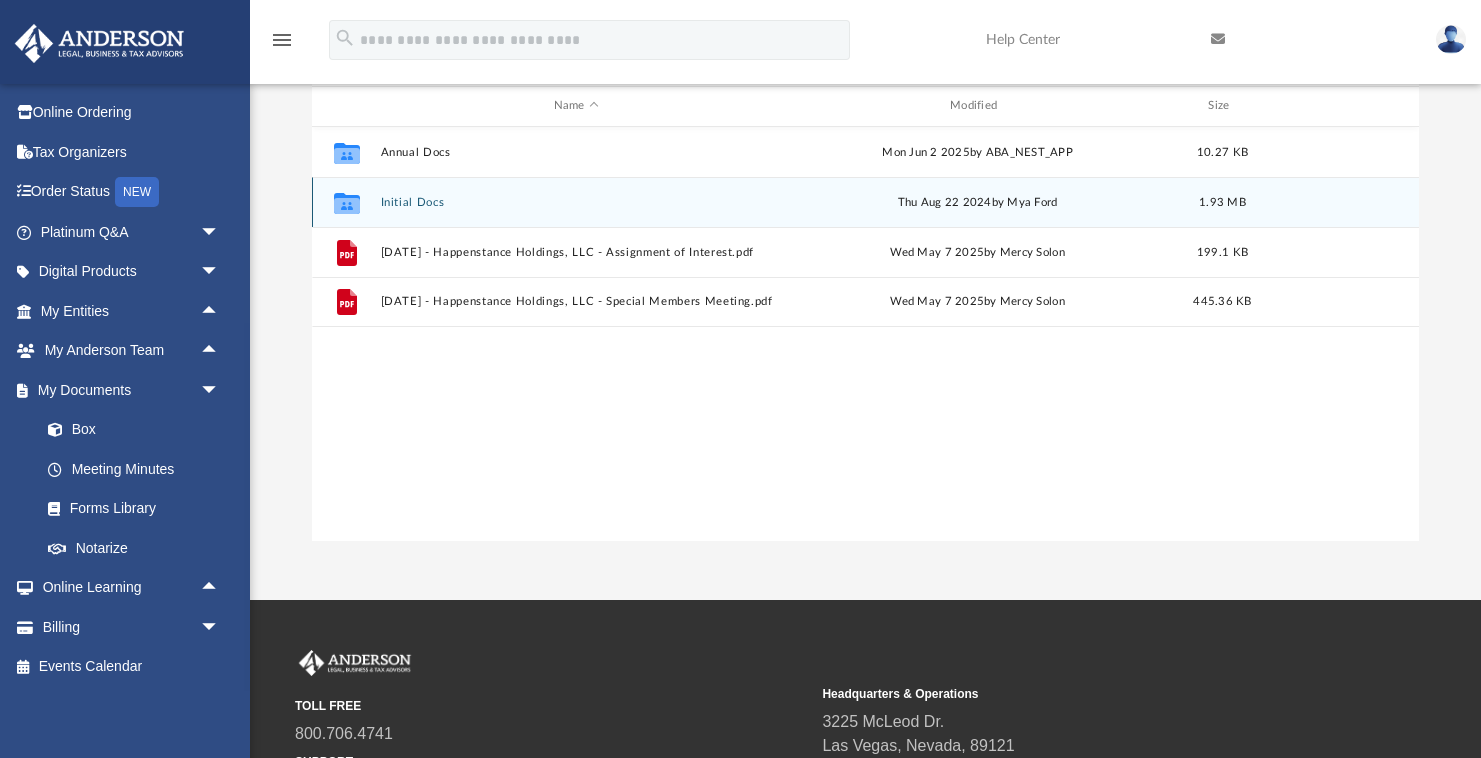 click on "Initial Docs" at bounding box center [576, 202] 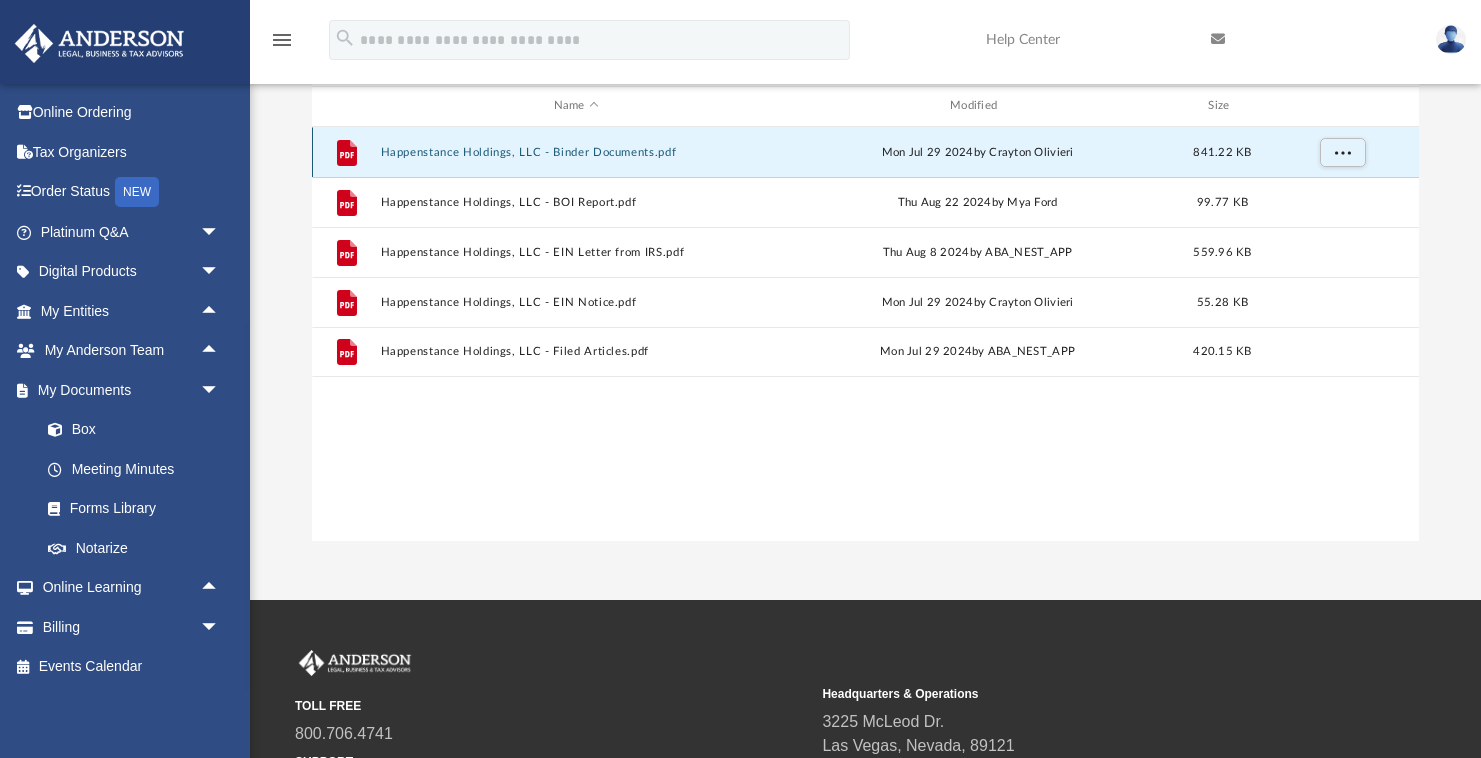 click on "Happenstance Holdings, LLC - Binder Documents.pdf" at bounding box center [576, 152] 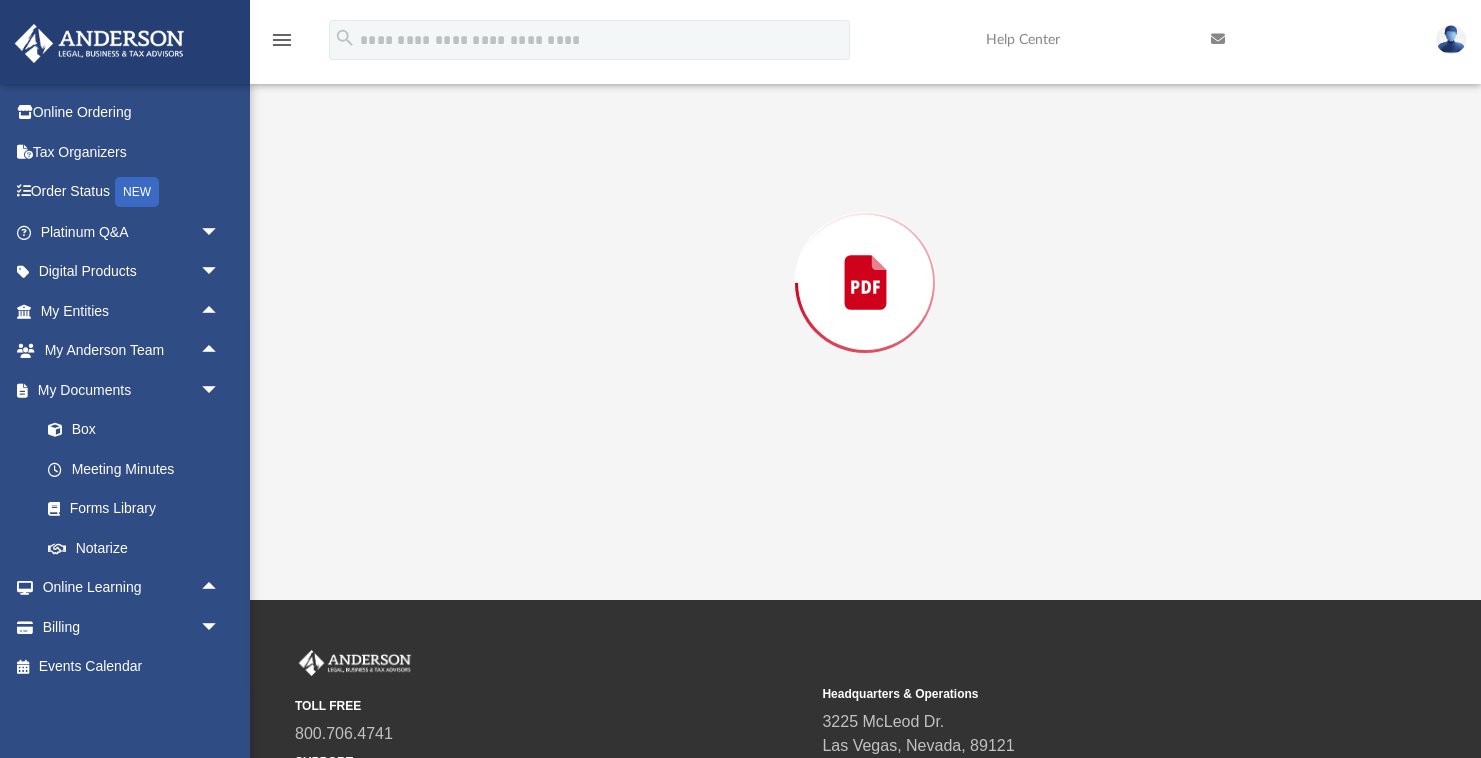 scroll, scrollTop: 192, scrollLeft: 0, axis: vertical 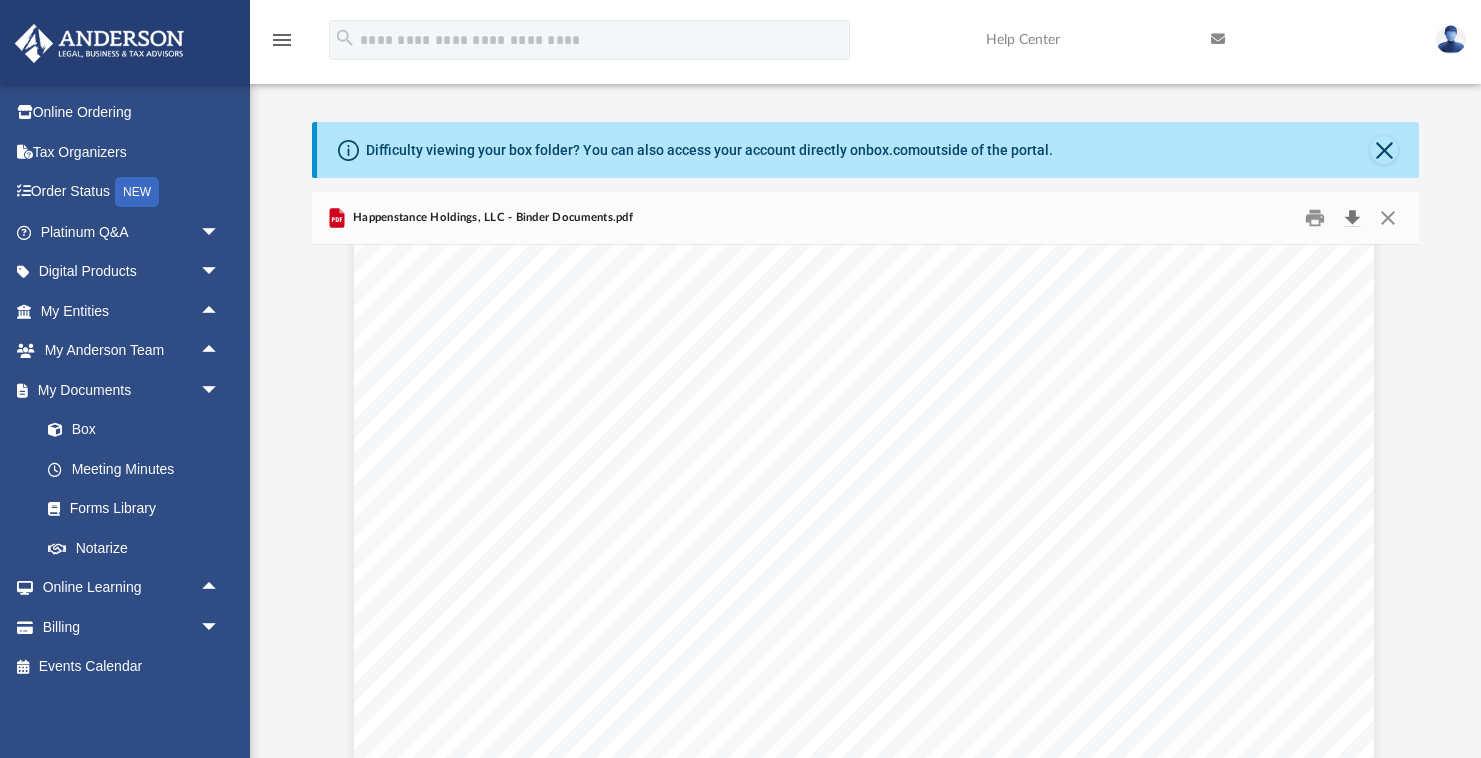click at bounding box center (1353, 218) 